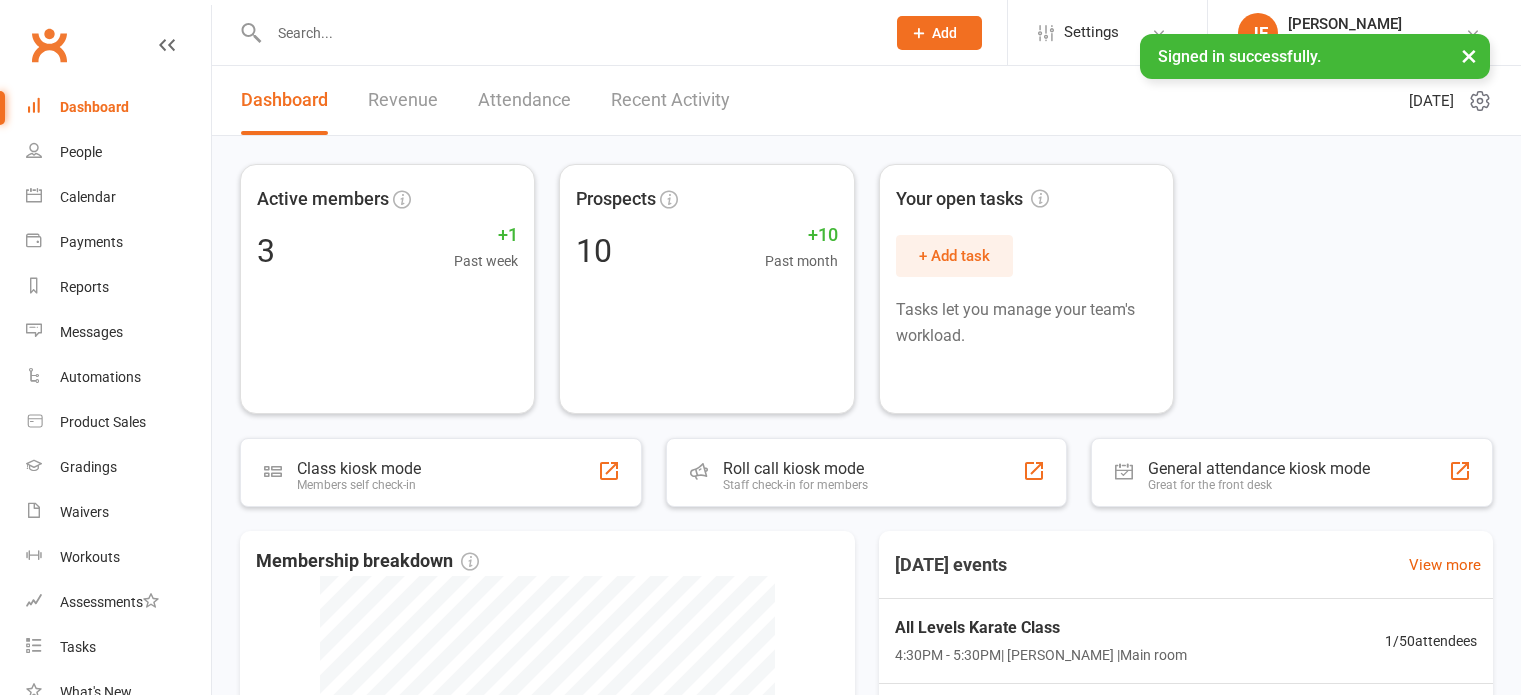 scroll, scrollTop: 0, scrollLeft: 0, axis: both 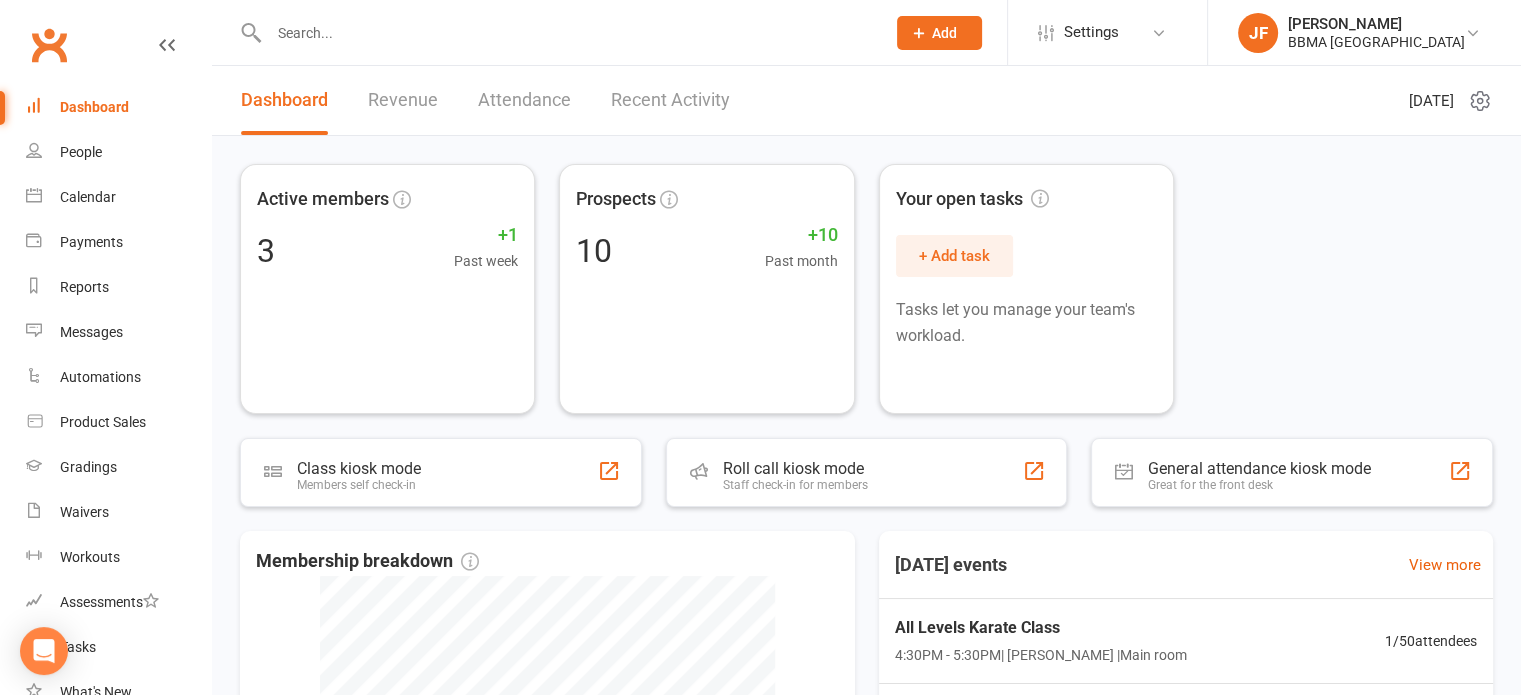click on "Add" 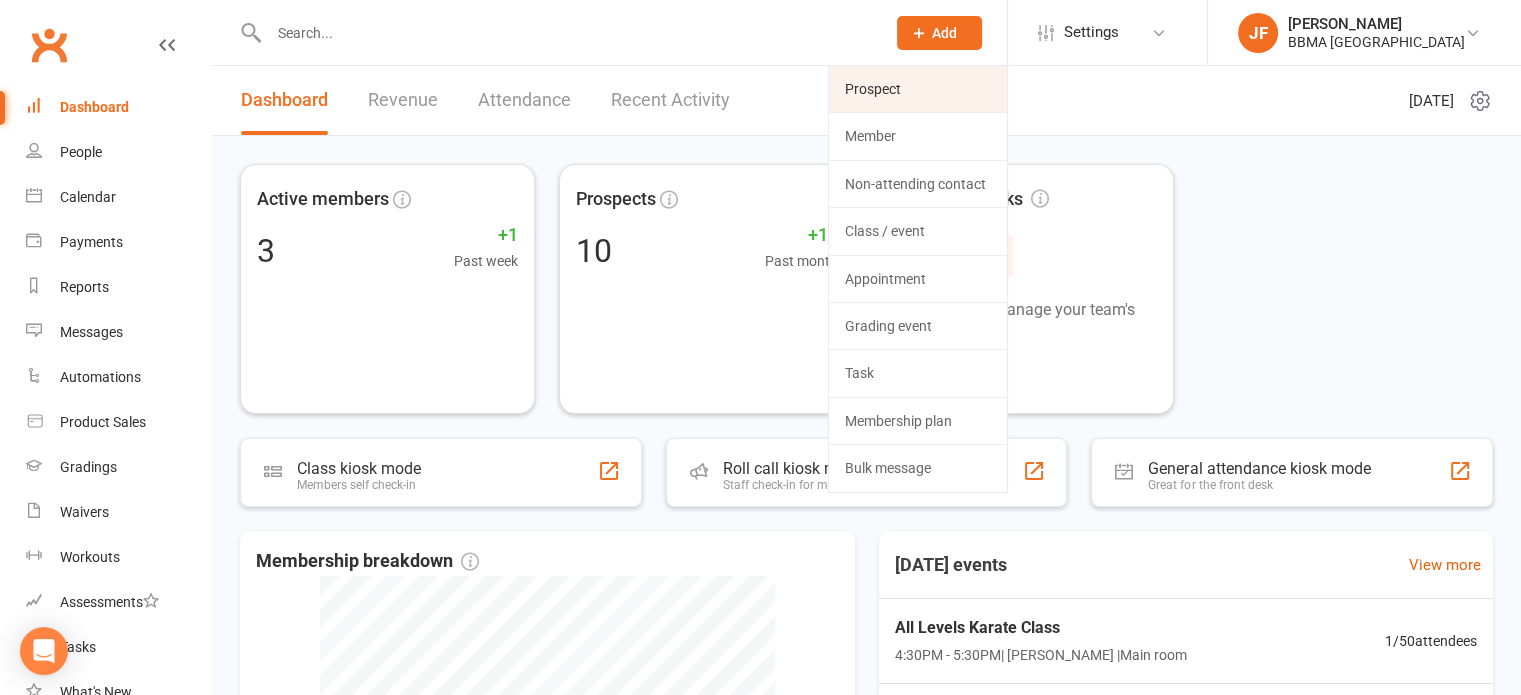 click on "Prospect" 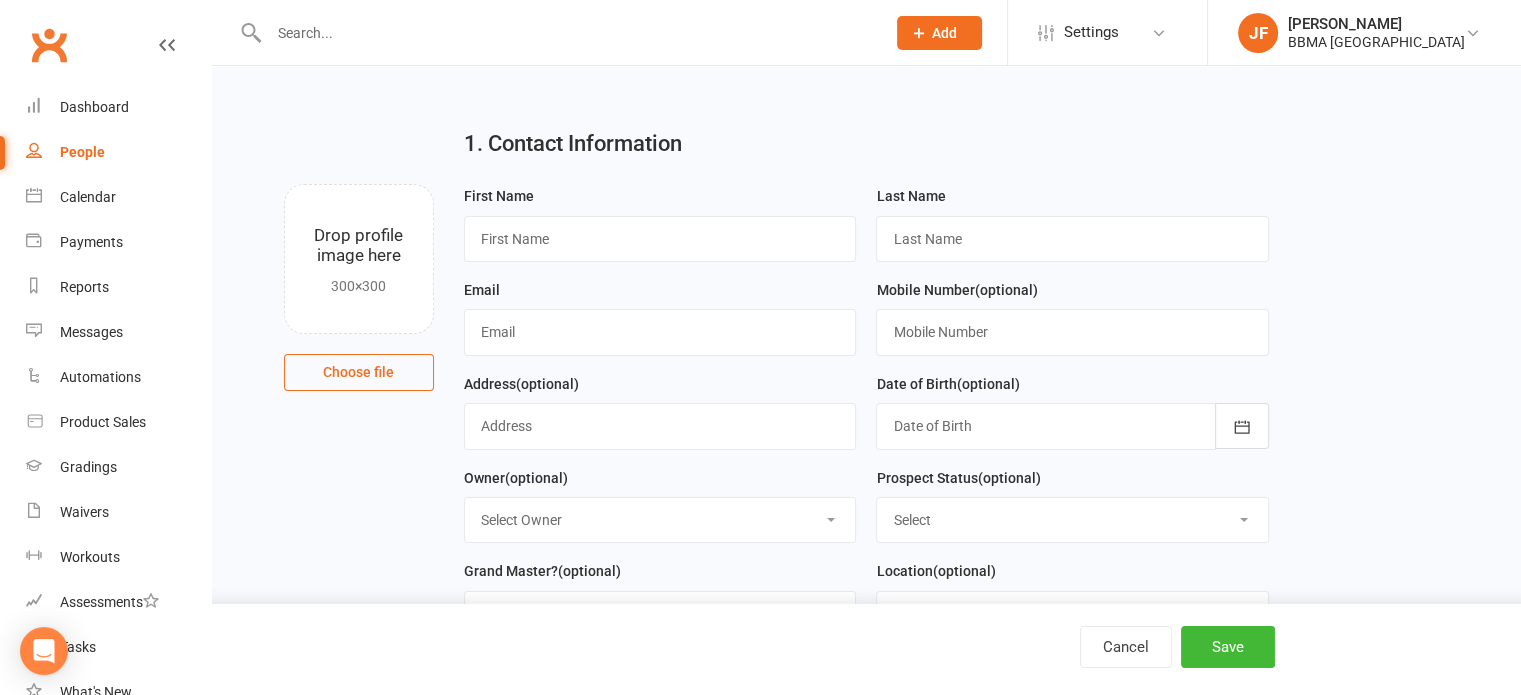 scroll, scrollTop: 12, scrollLeft: 0, axis: vertical 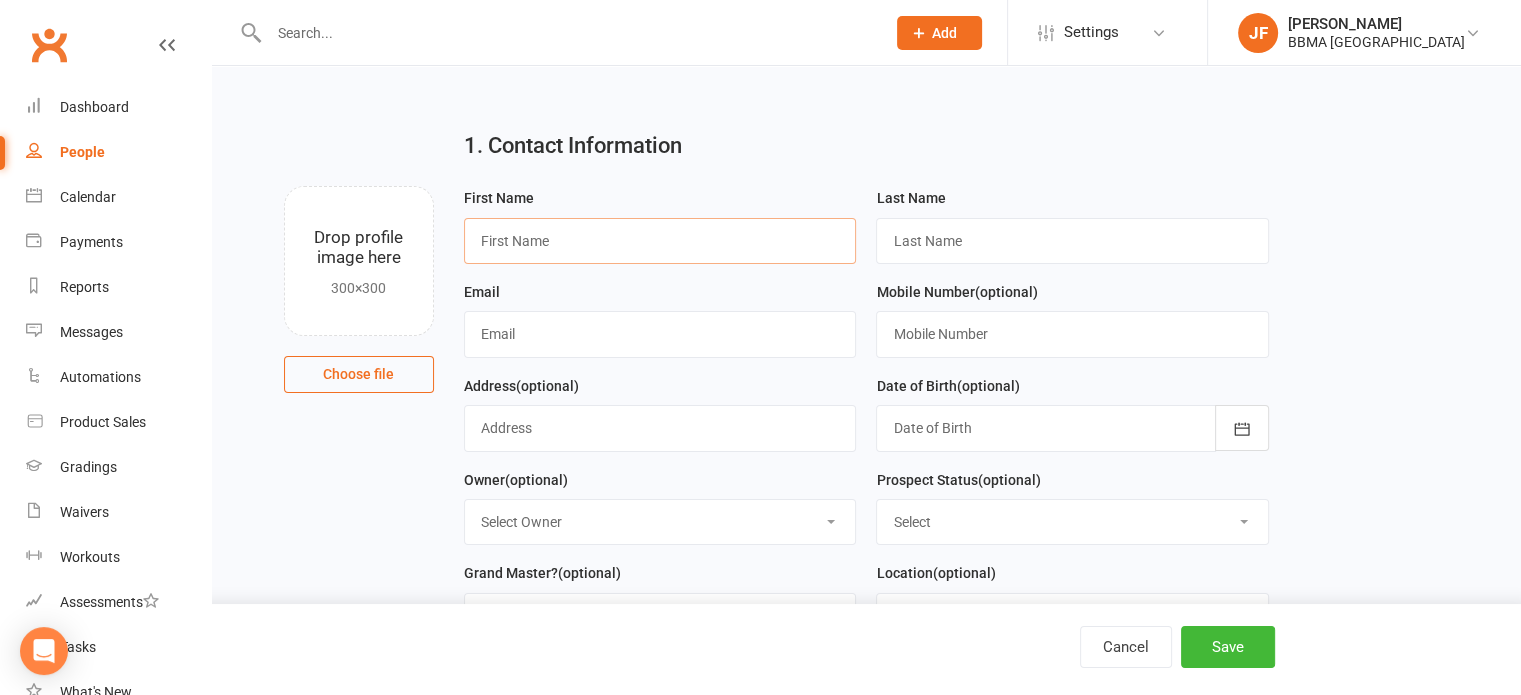 click at bounding box center [660, 241] 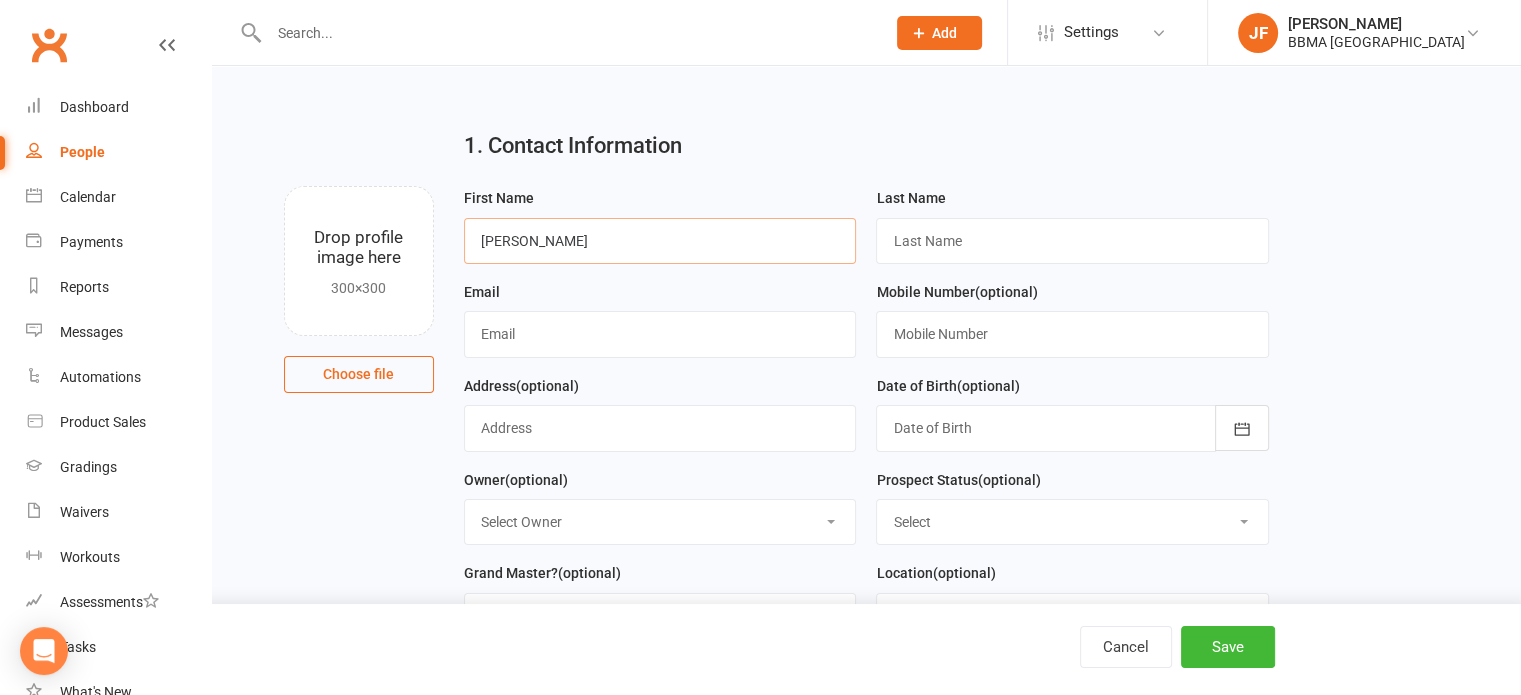 type on "[PERSON_NAME]" 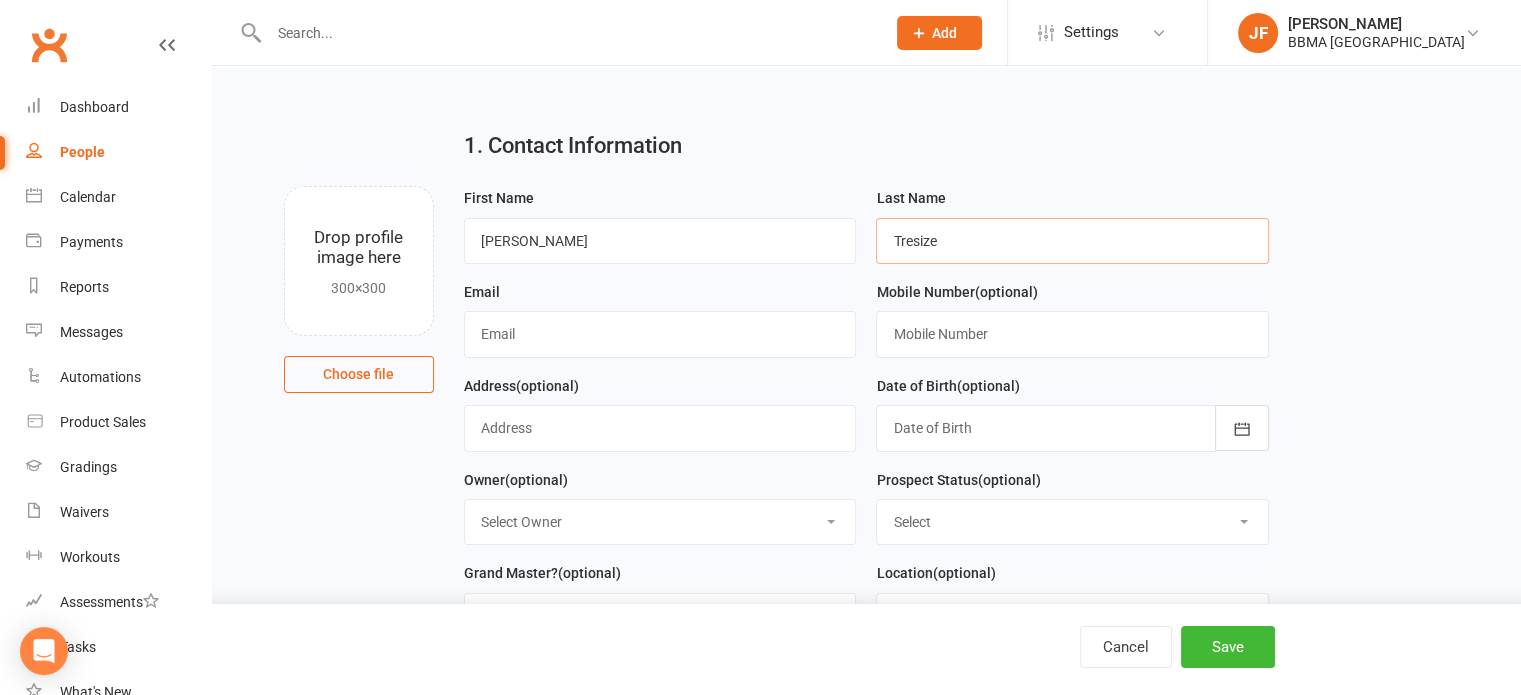 type on "Tresize" 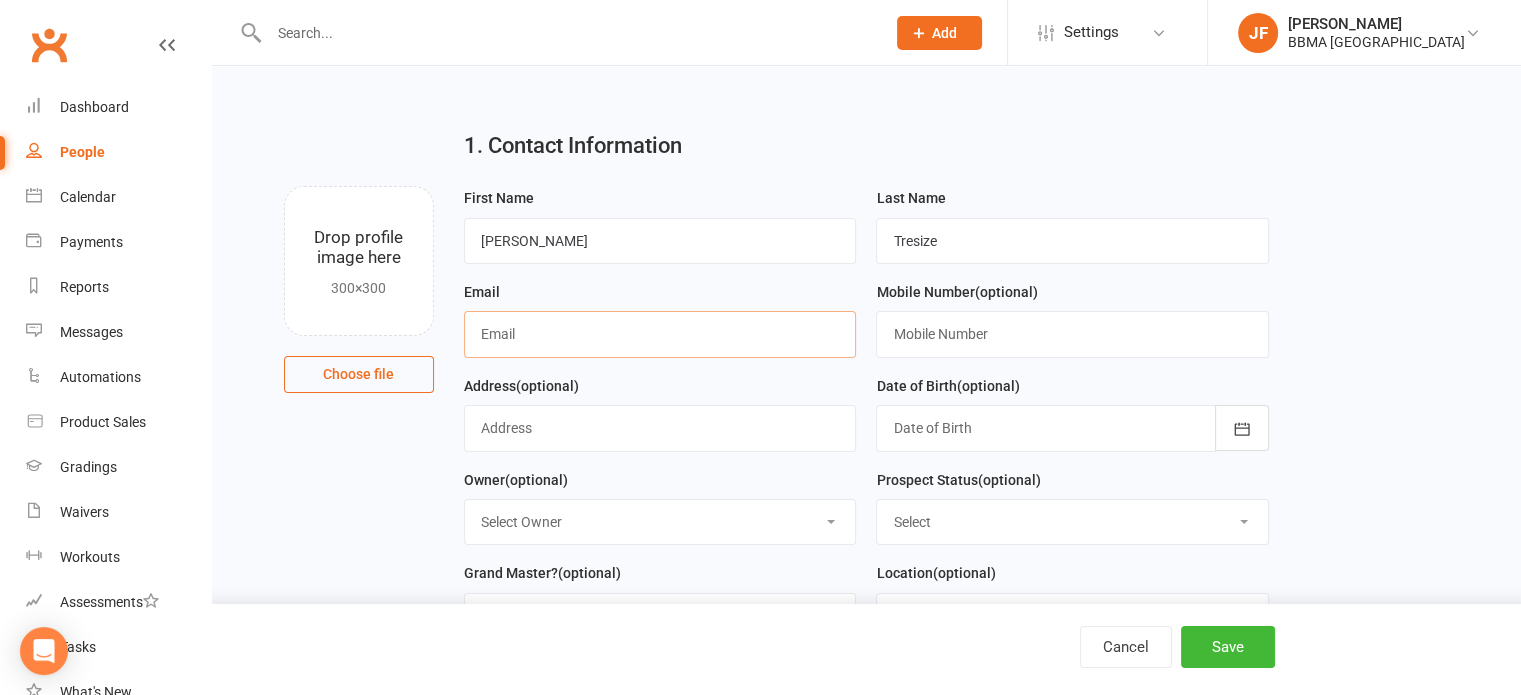 click at bounding box center (660, 334) 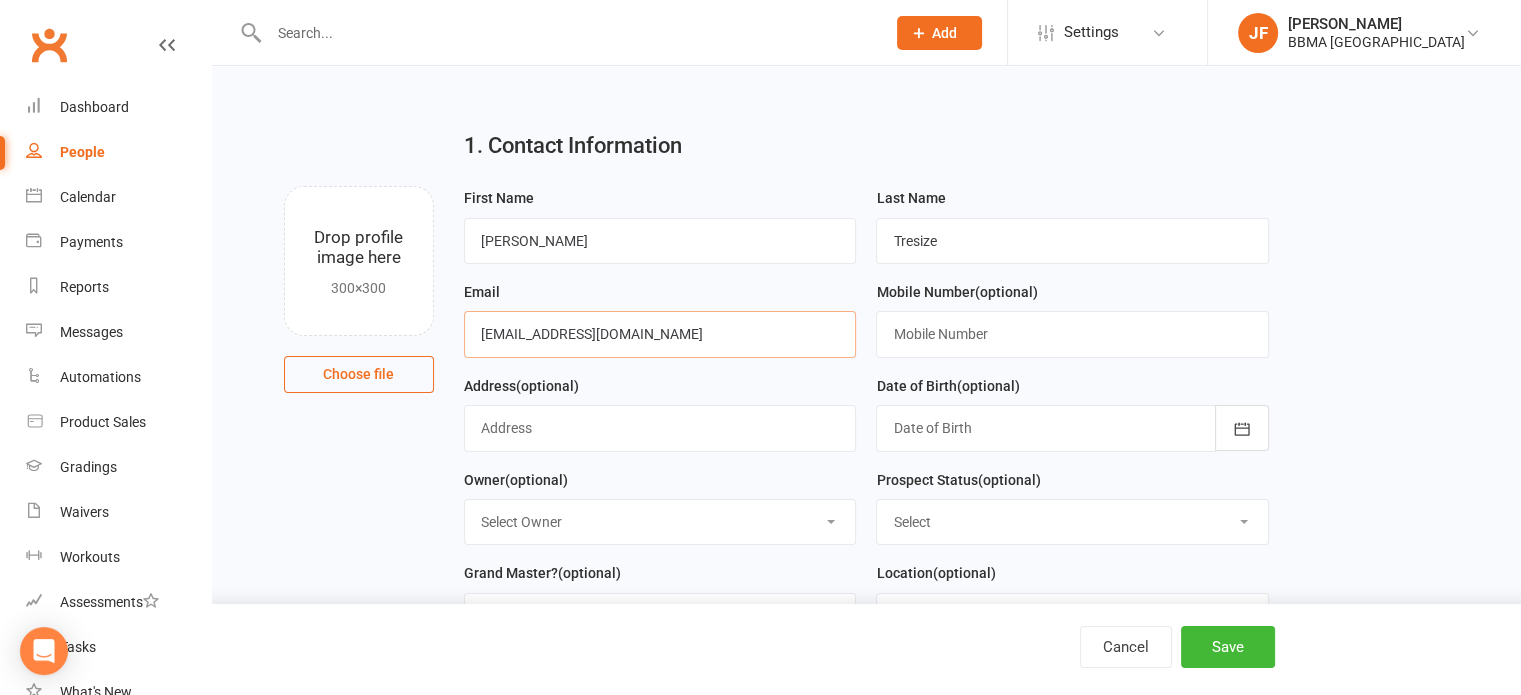 type on "[EMAIL_ADDRESS][DOMAIN_NAME]" 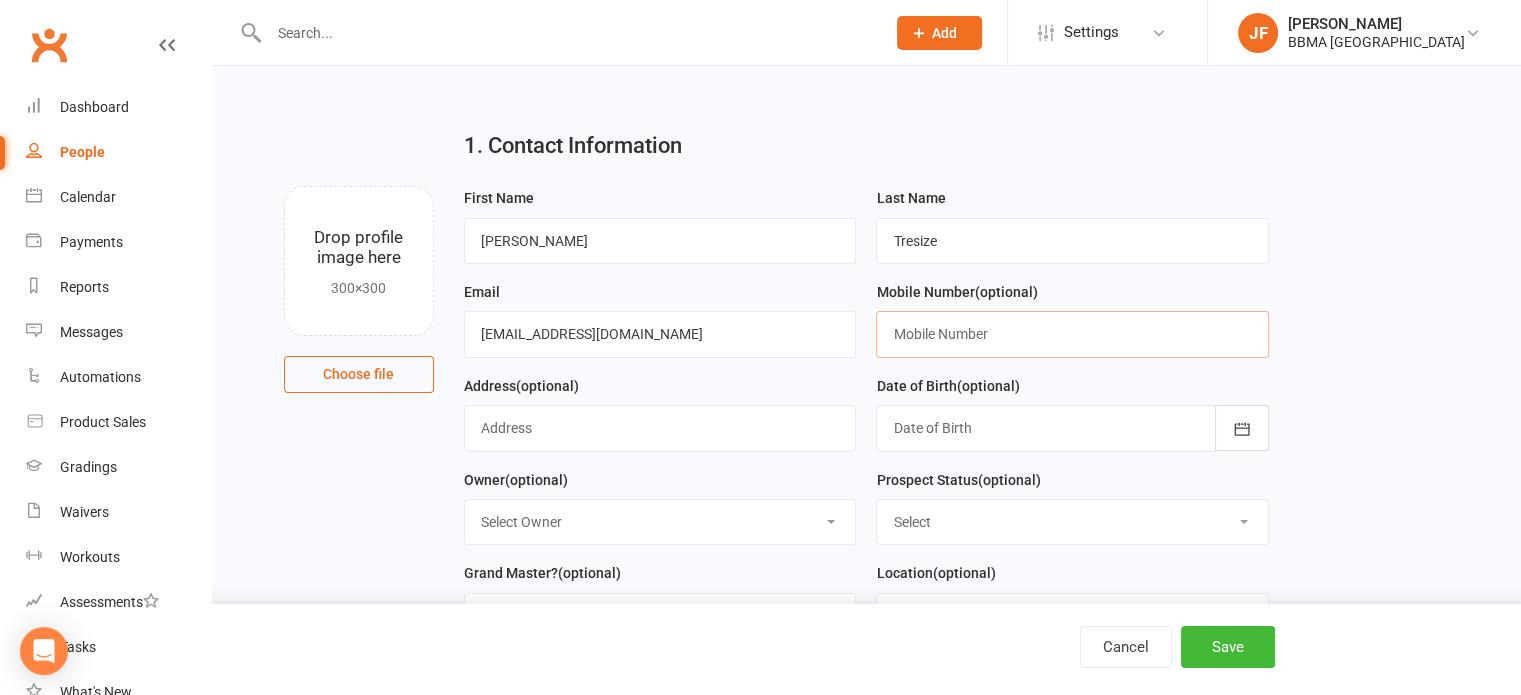 click at bounding box center [1072, 334] 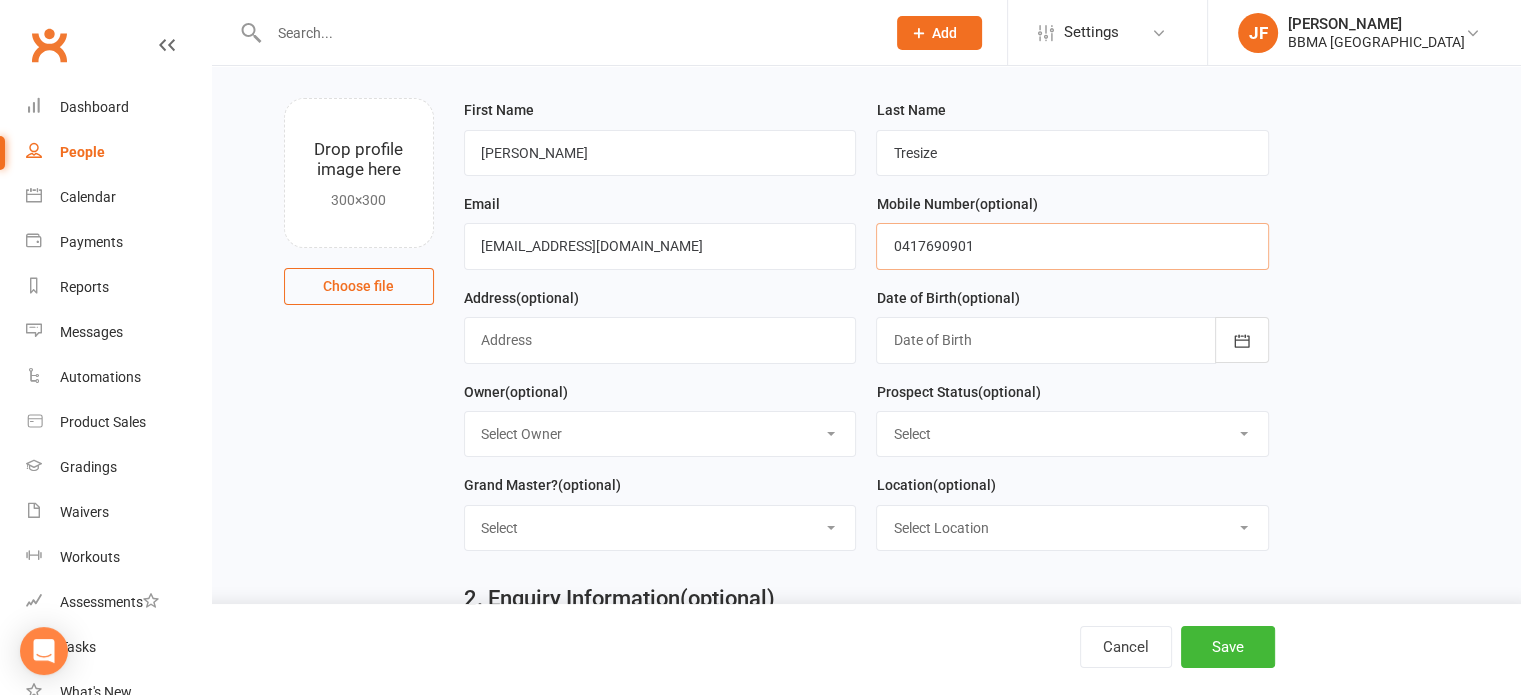 scroll, scrollTop: 104, scrollLeft: 0, axis: vertical 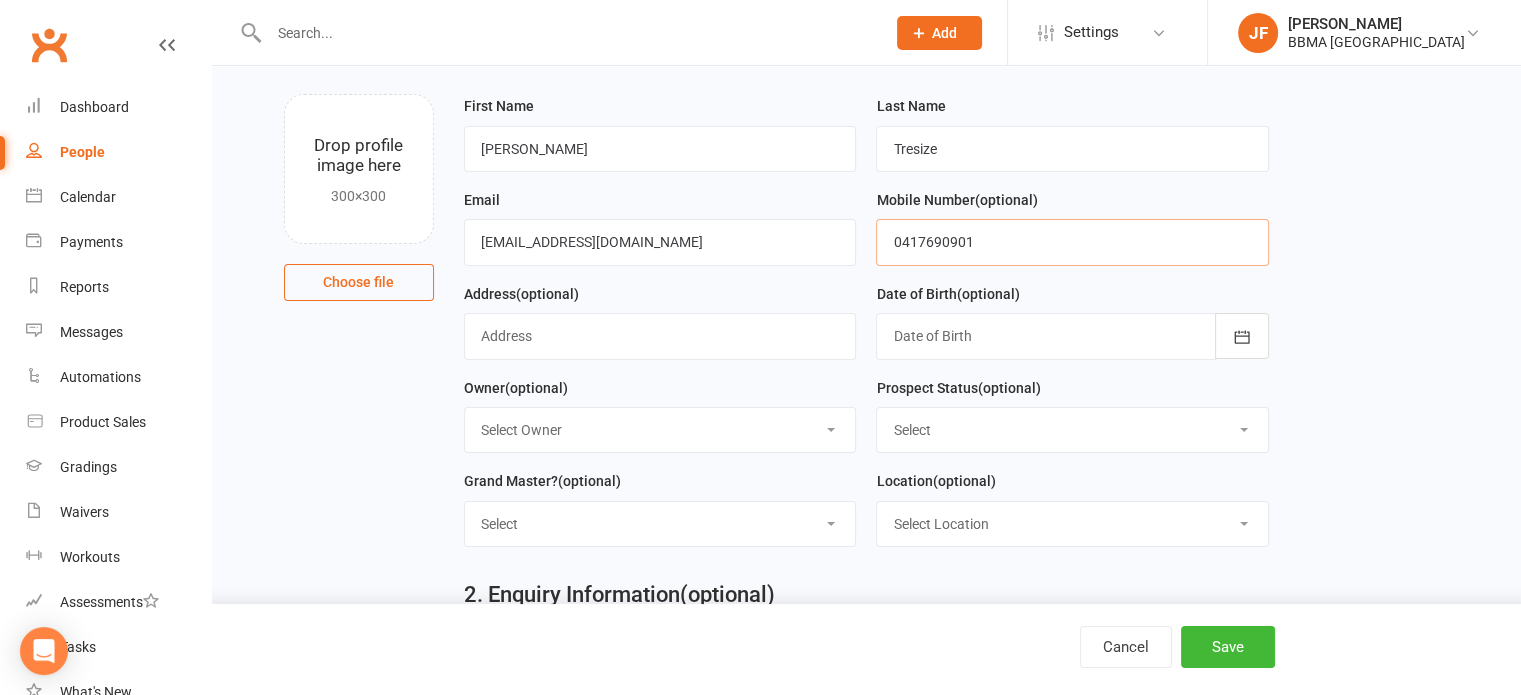 type on "0417690901" 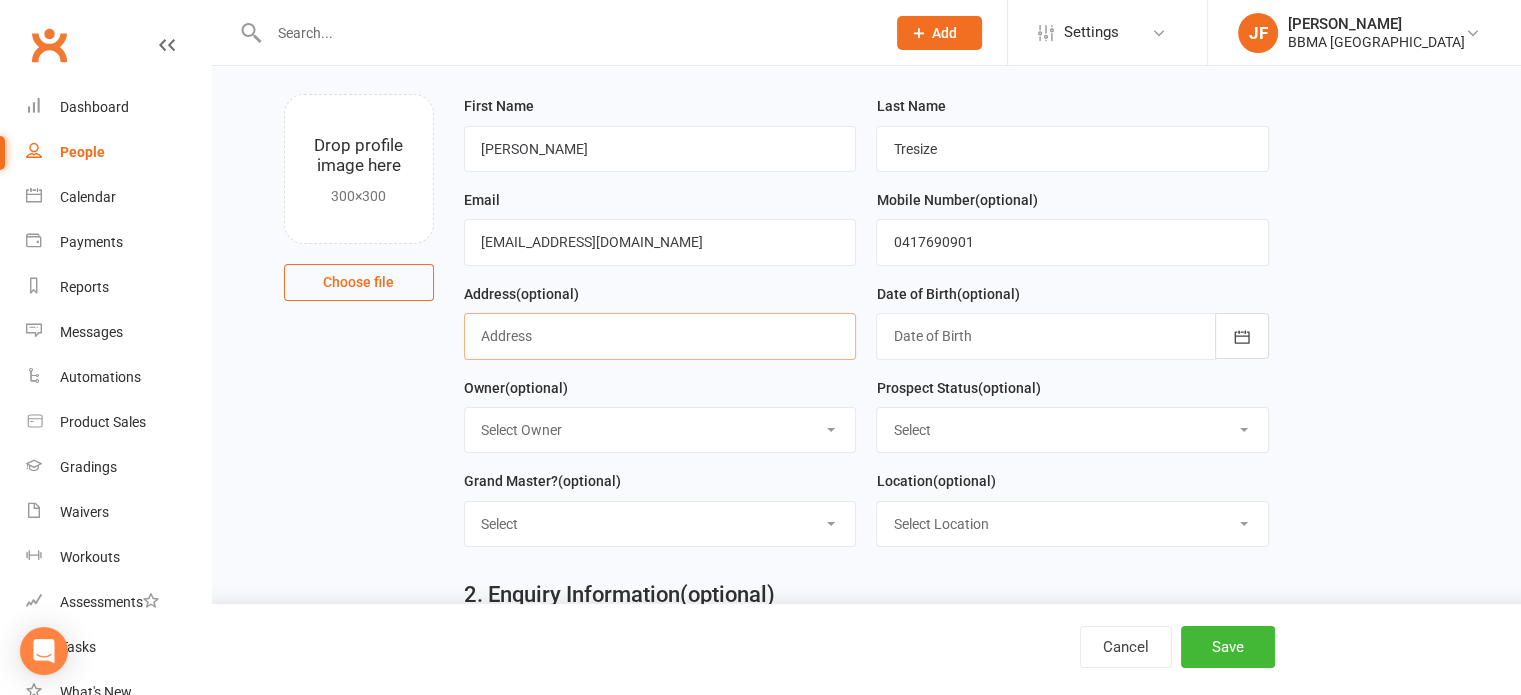 click at bounding box center (660, 336) 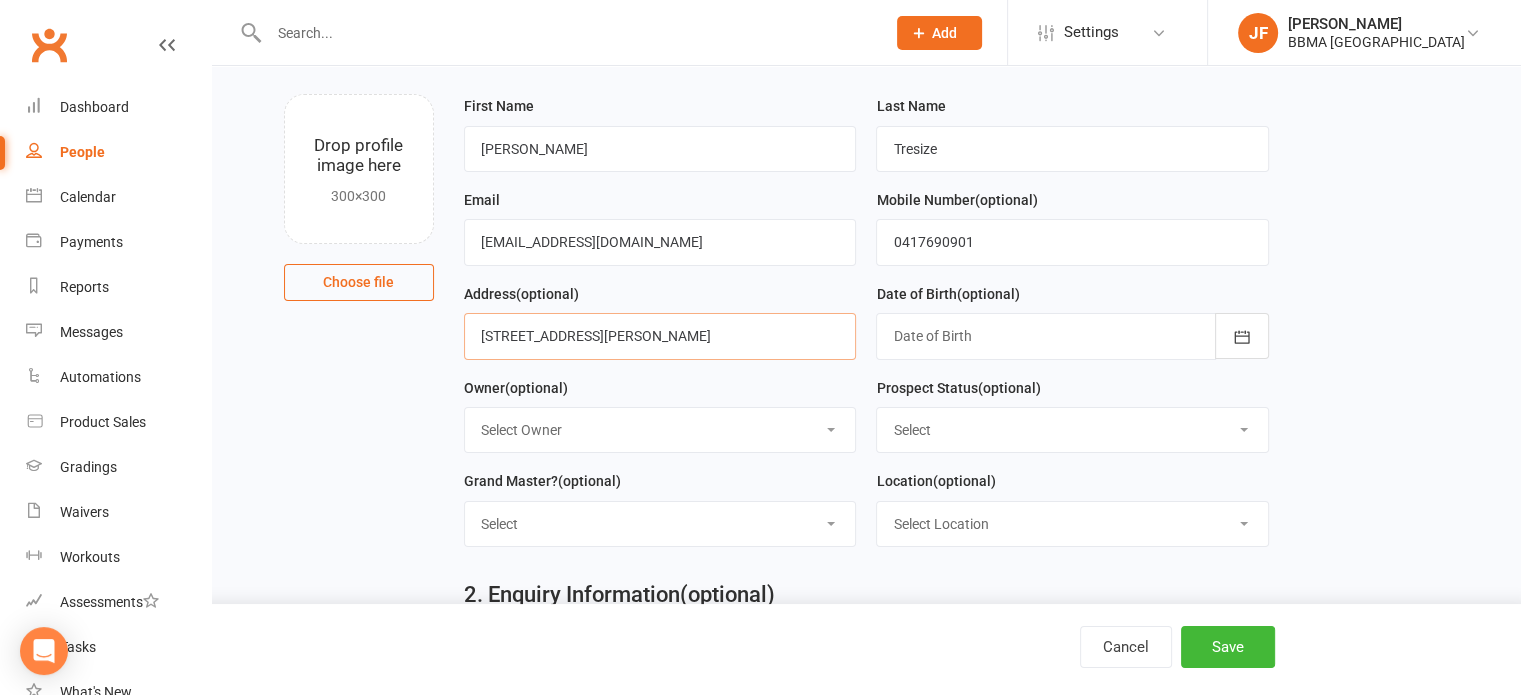 type on "[STREET_ADDRESS][PERSON_NAME]" 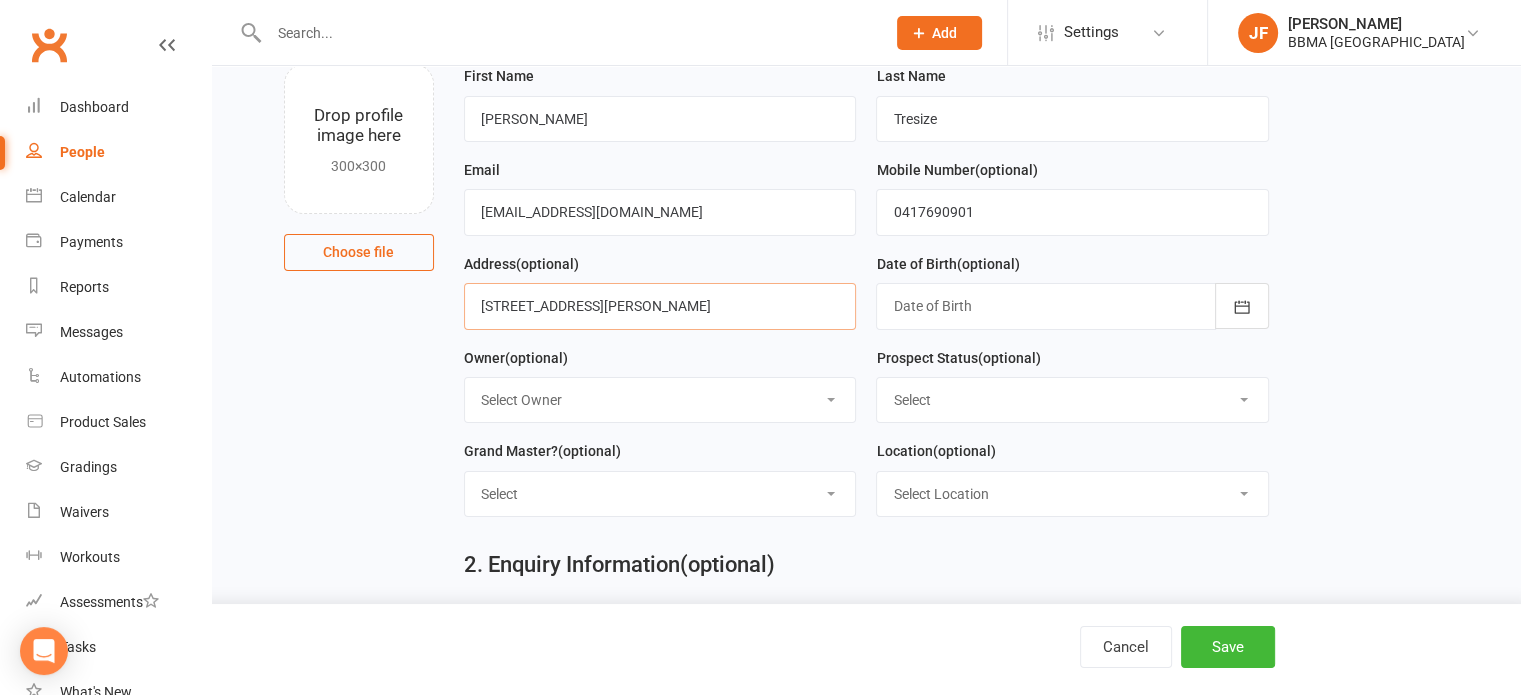 scroll, scrollTop: 135, scrollLeft: 0, axis: vertical 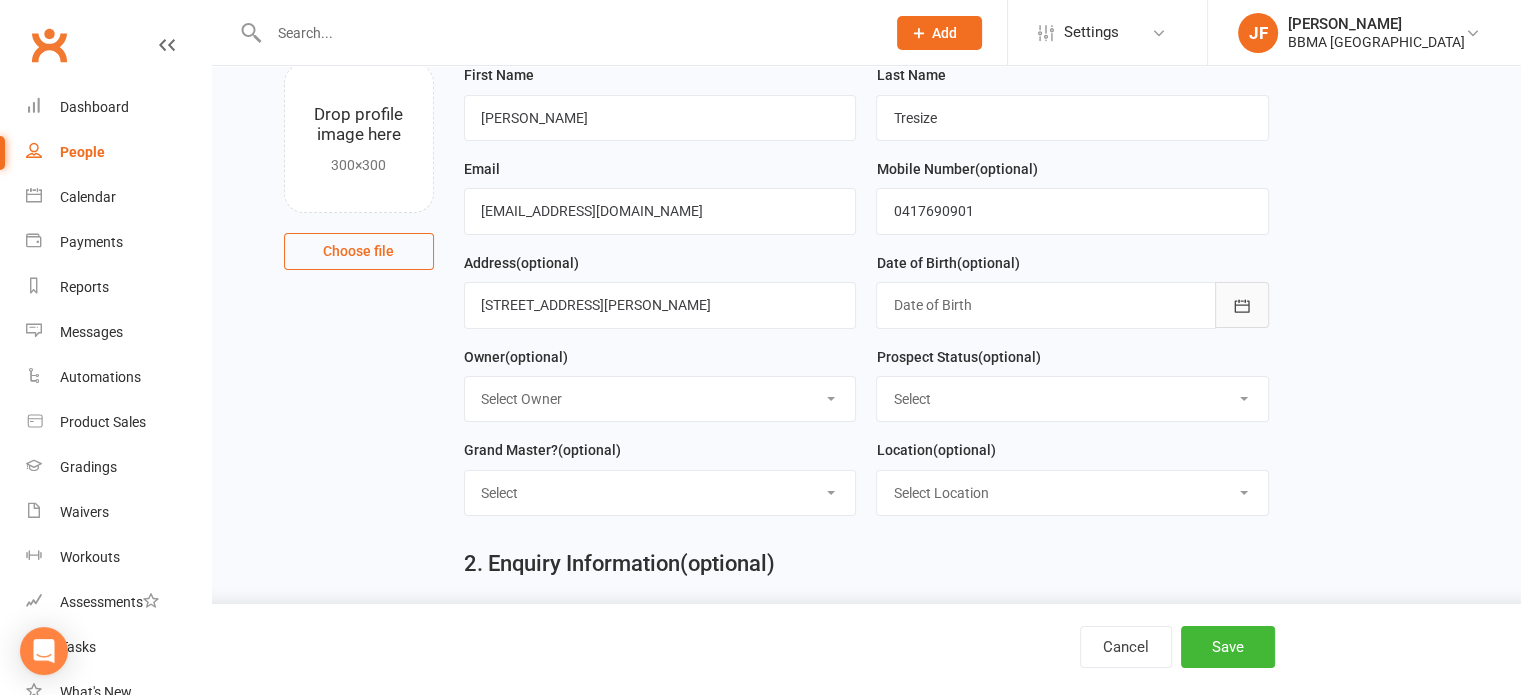 click 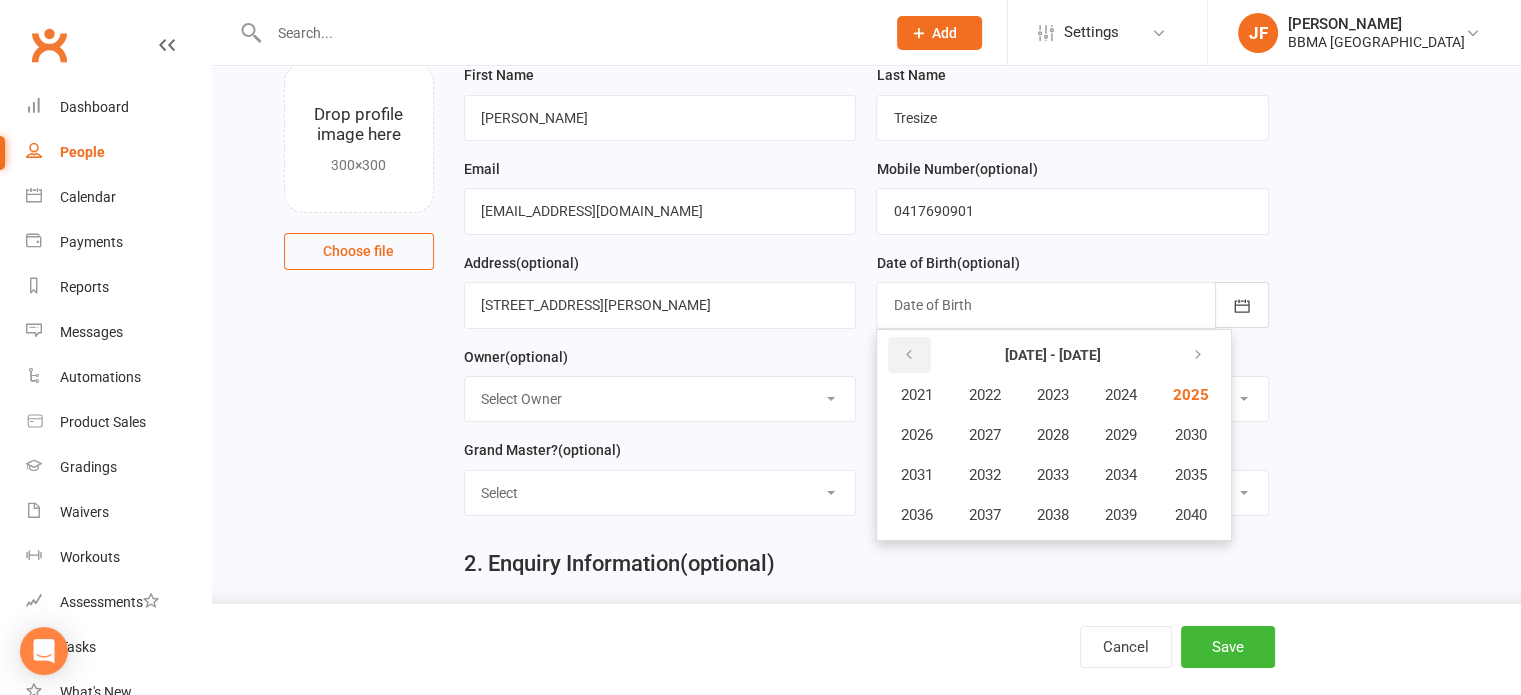 click at bounding box center (908, 355) 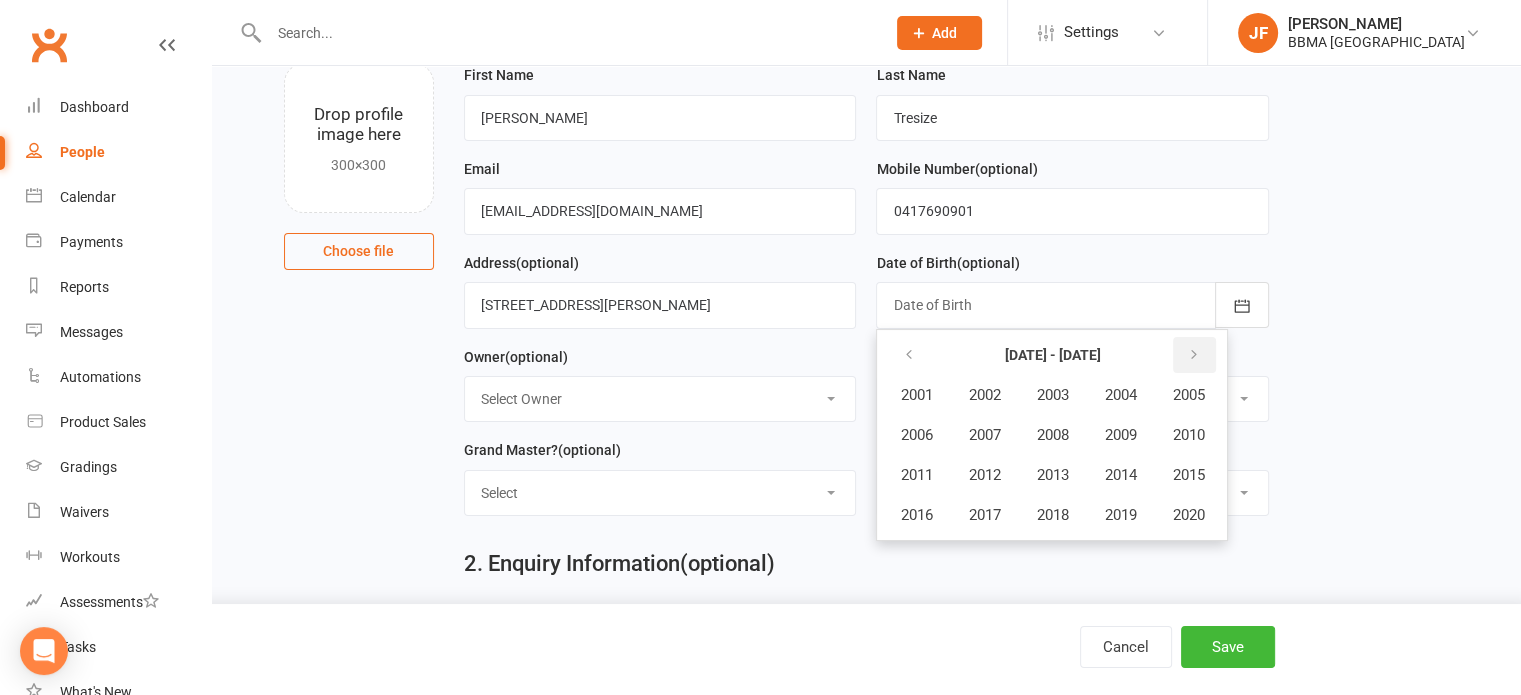 click at bounding box center (1194, 355) 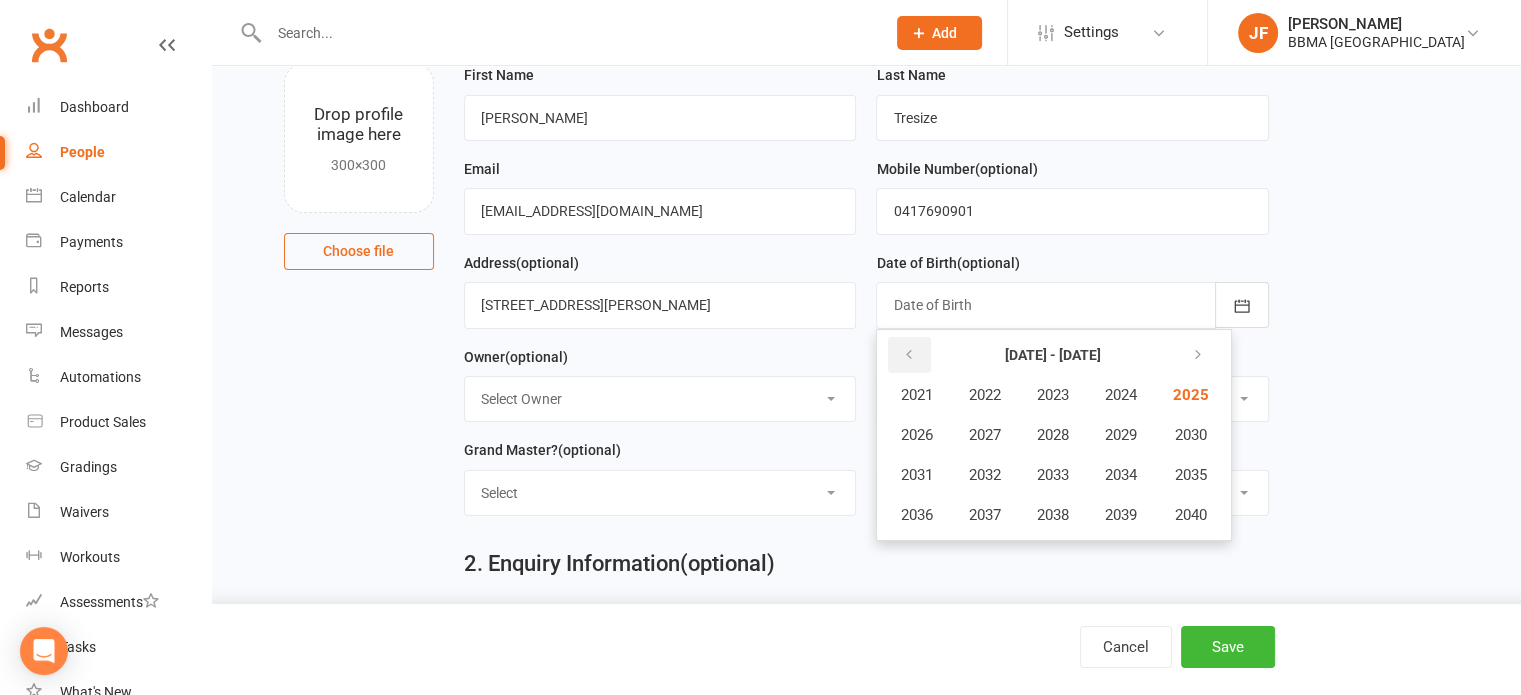 click at bounding box center (908, 355) 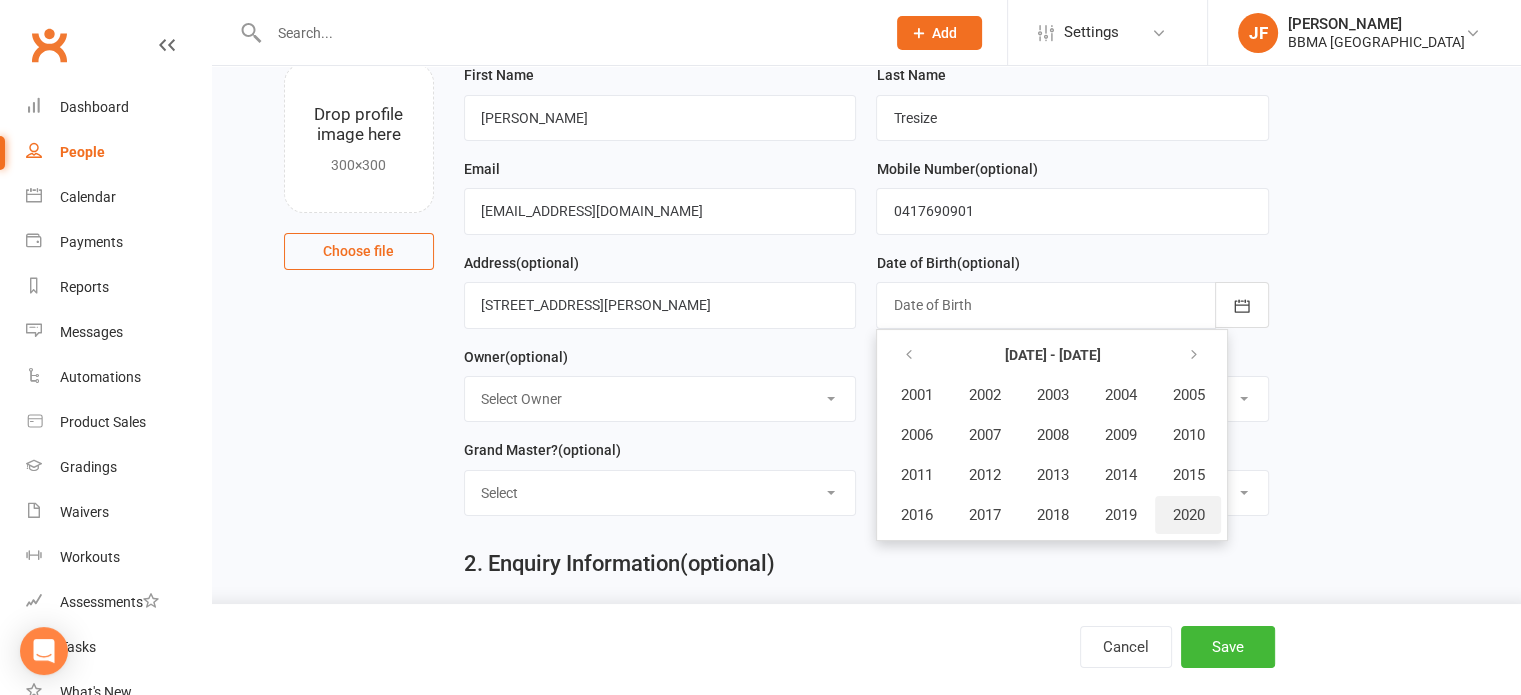 click on "2020" at bounding box center [1188, 515] 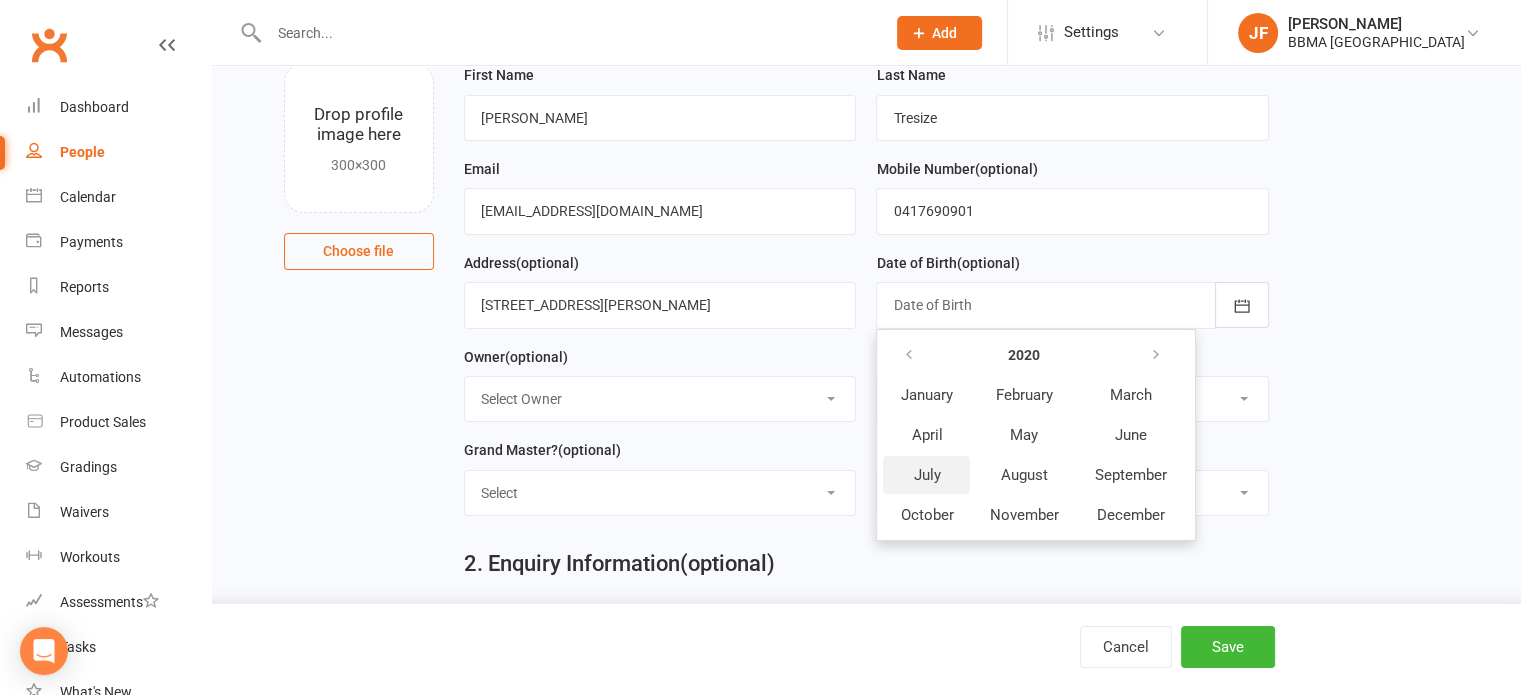 click on "July" at bounding box center (926, 475) 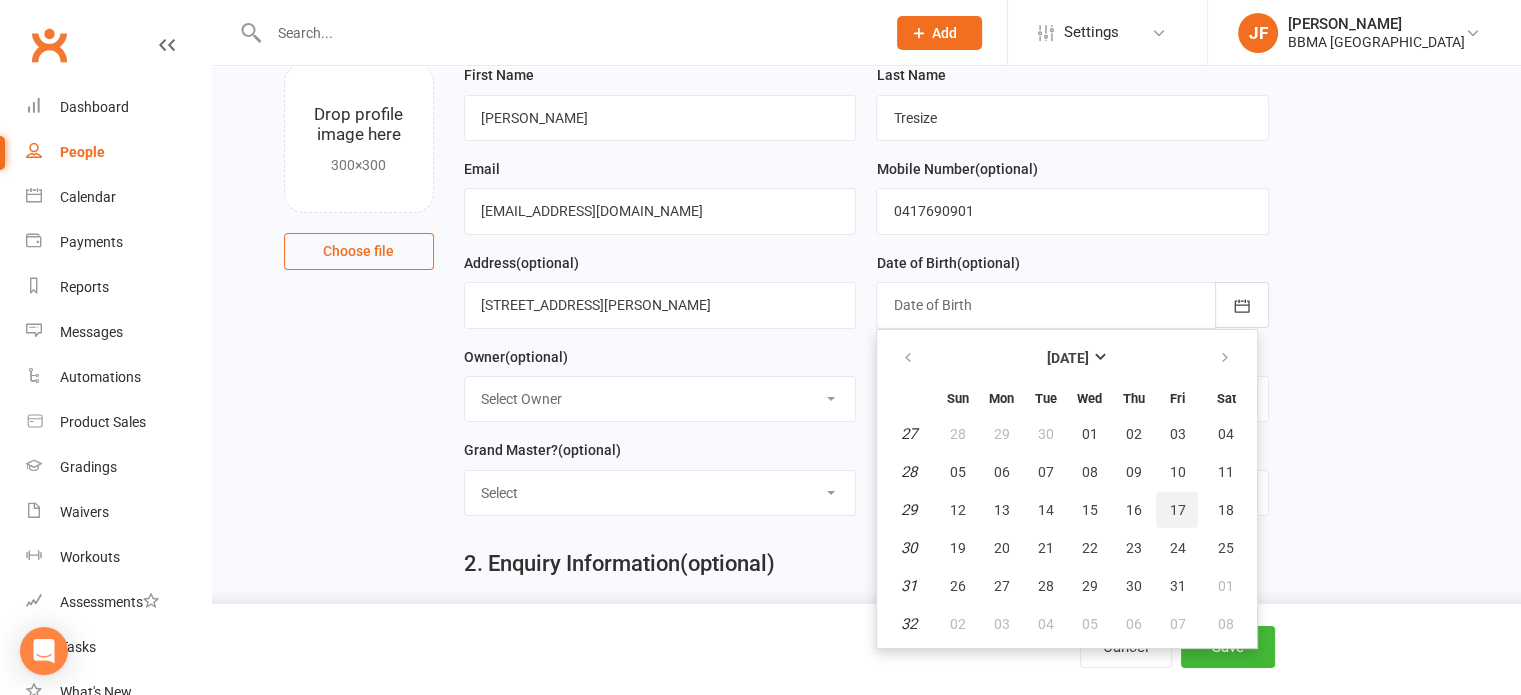 click on "17" at bounding box center (1177, 510) 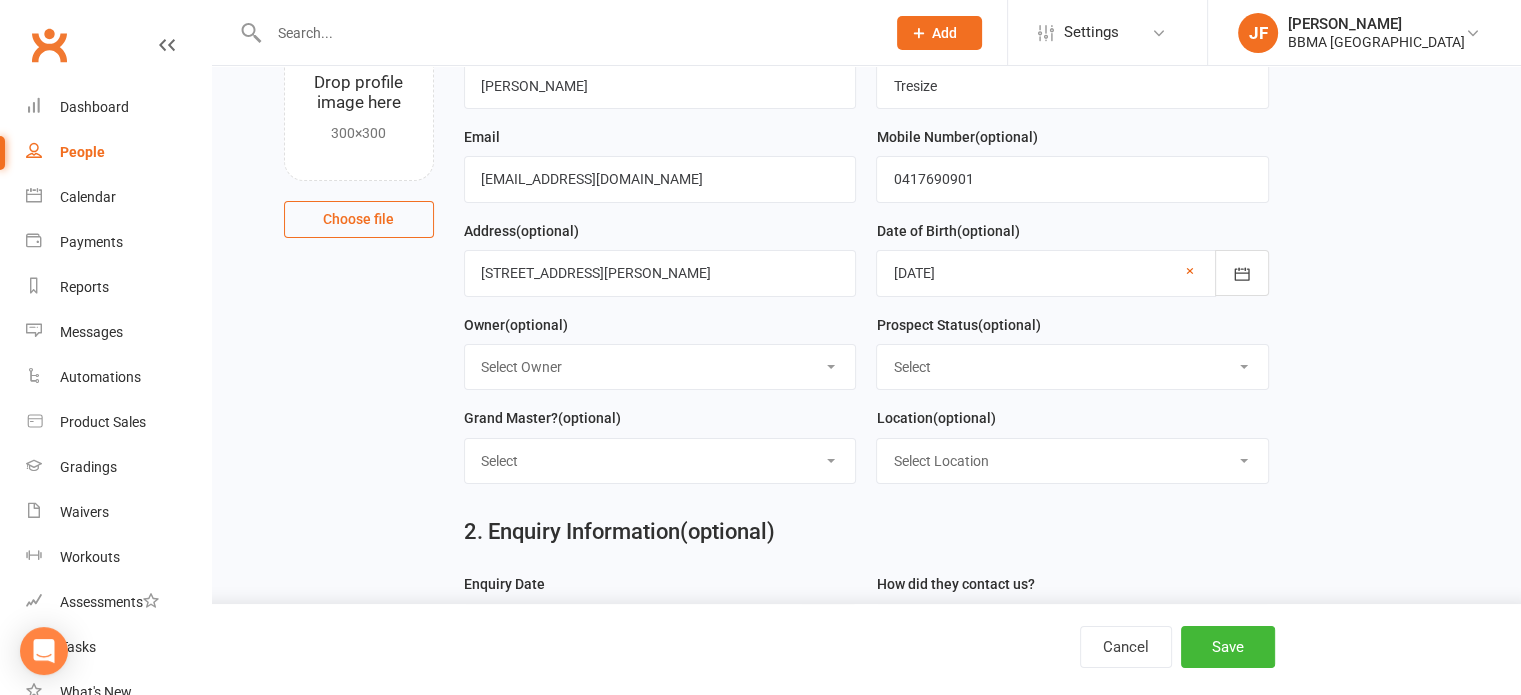 scroll, scrollTop: 176, scrollLeft: 0, axis: vertical 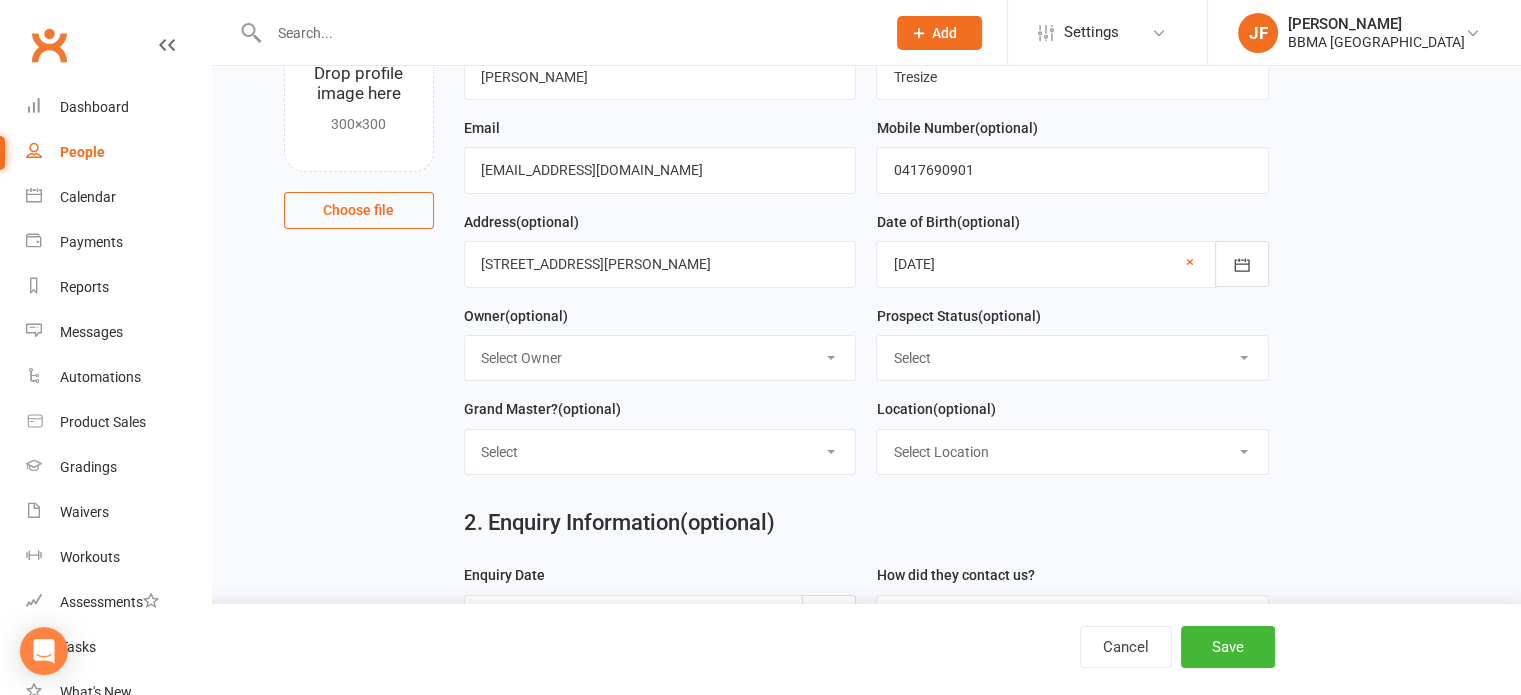 click on "Select Owner Martin Pemberton BBMA Gosford Declan Squire Jayke Ferris Trevor Kan" at bounding box center (660, 358) 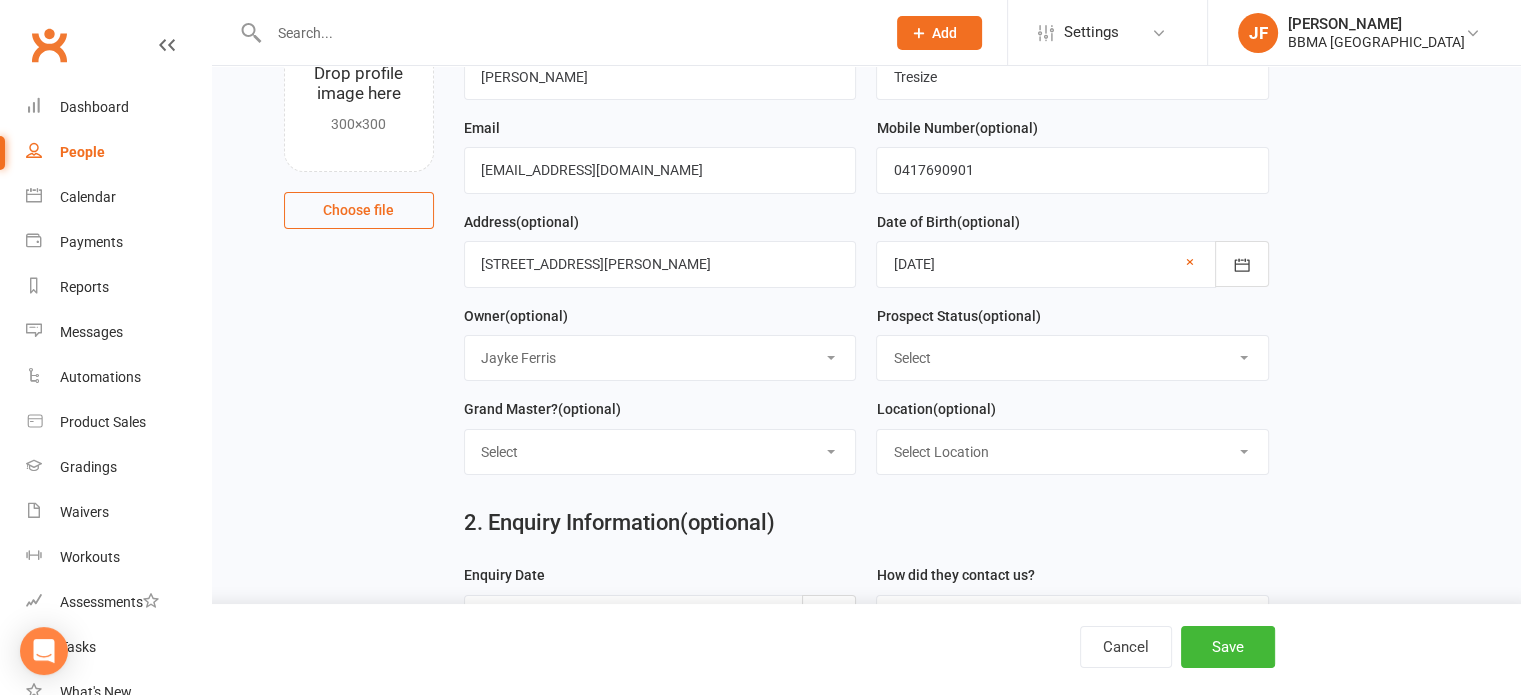 click on "Select Owner Martin Pemberton BBMA Gosford Declan Squire Jayke Ferris Trevor Kan" at bounding box center (660, 358) 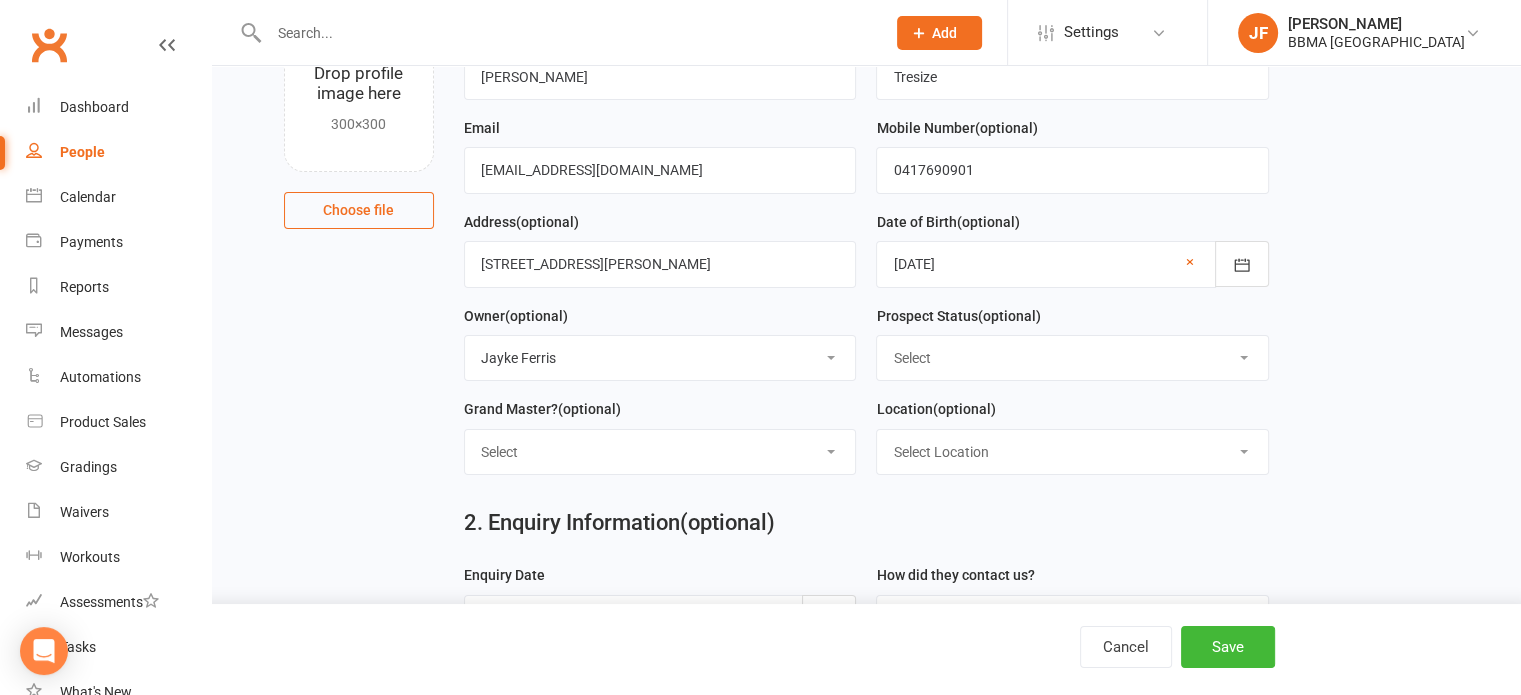 click on "Select - Event Lead Initial Contact Intro attended Did not attend Intro Did not book Intro Not interested Not Ready Other School Thinking" at bounding box center (1072, 358) 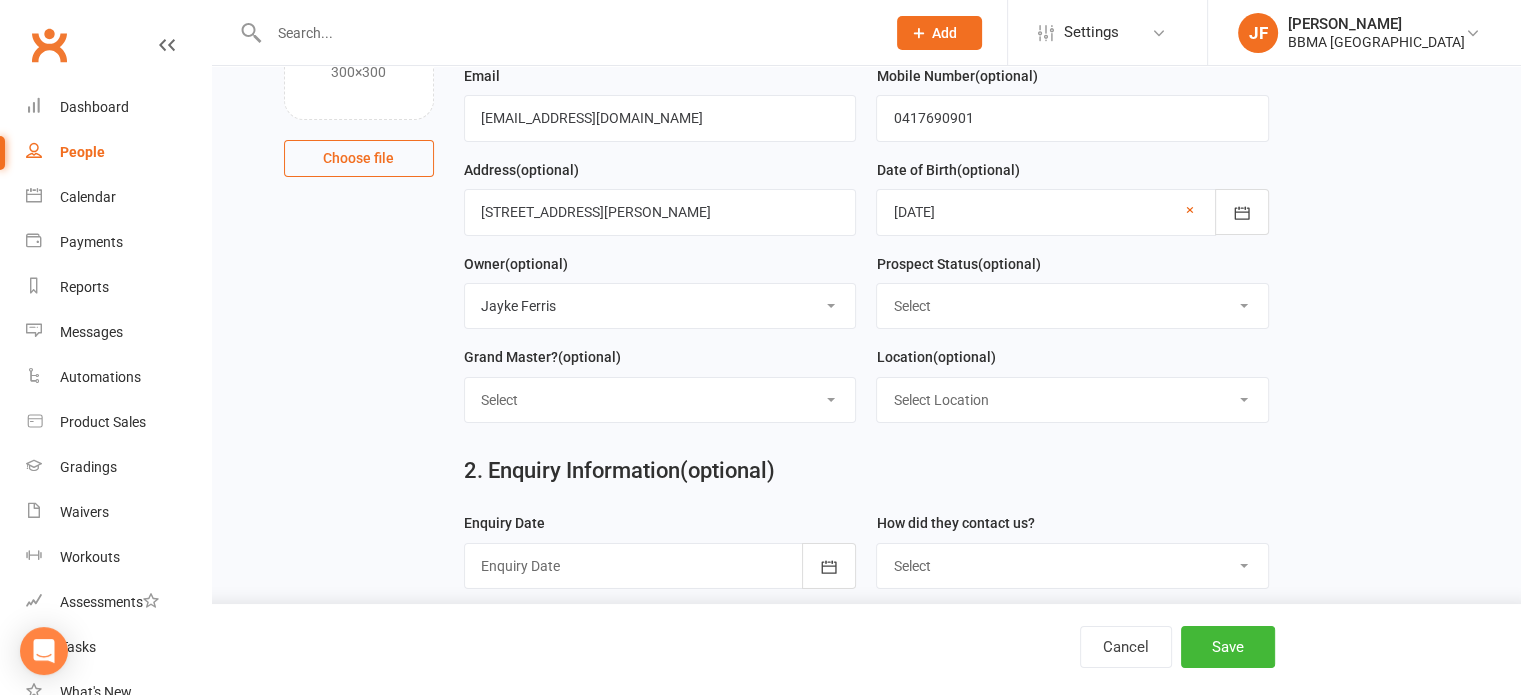 scroll, scrollTop: 230, scrollLeft: 0, axis: vertical 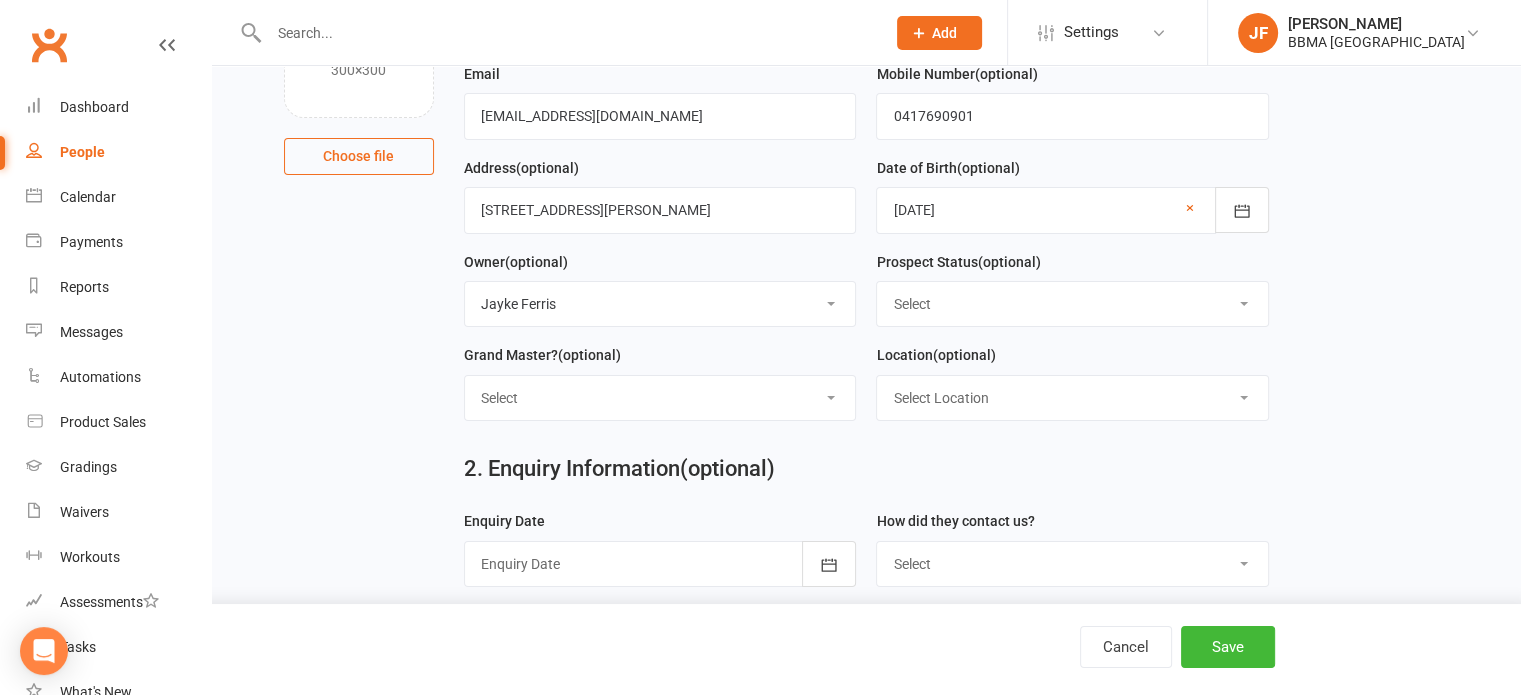 click on "Select - Event Lead Initial Contact Intro attended Did not attend Intro Did not book Intro Not interested Not Ready Other School Thinking" at bounding box center (1072, 304) 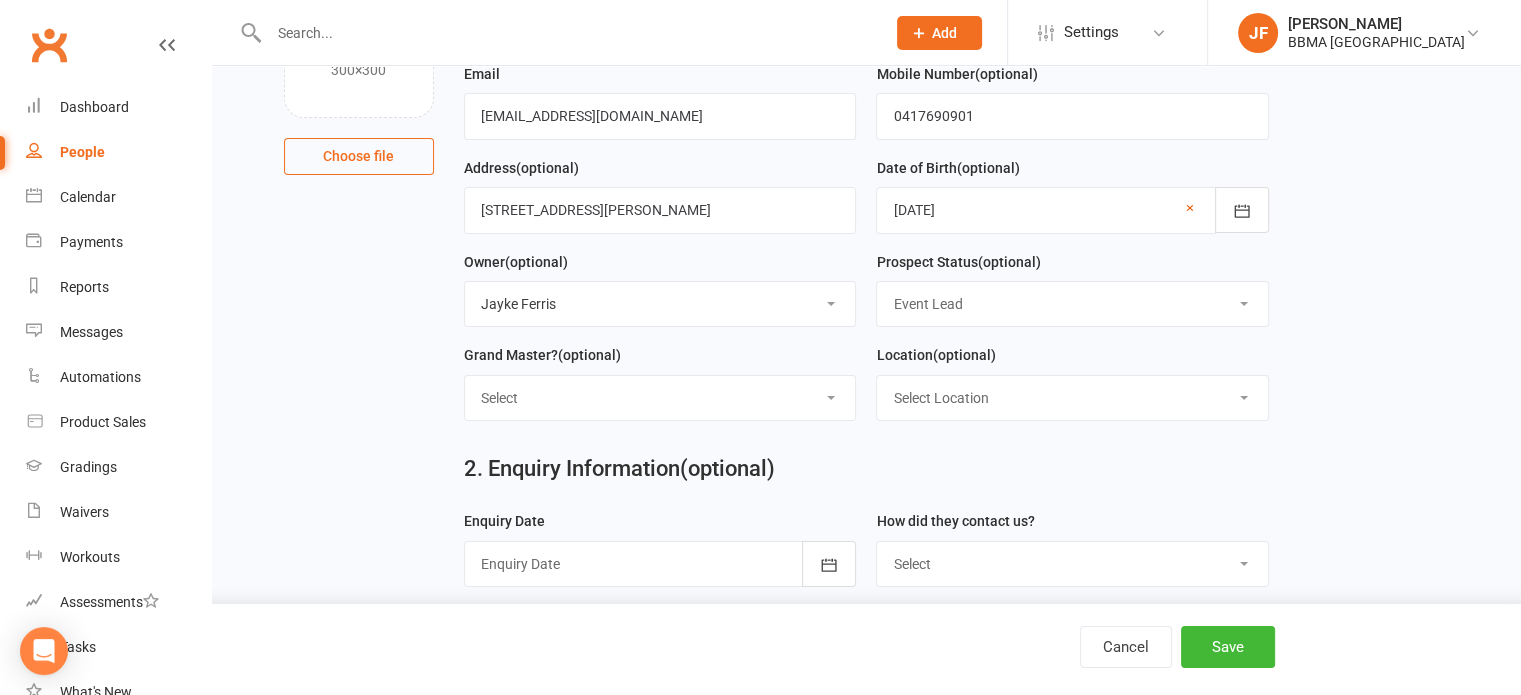 click on "Select - Event Lead Initial Contact Intro attended Did not attend Intro Did not book Intro Not interested Not Ready Other School Thinking" at bounding box center (1072, 304) 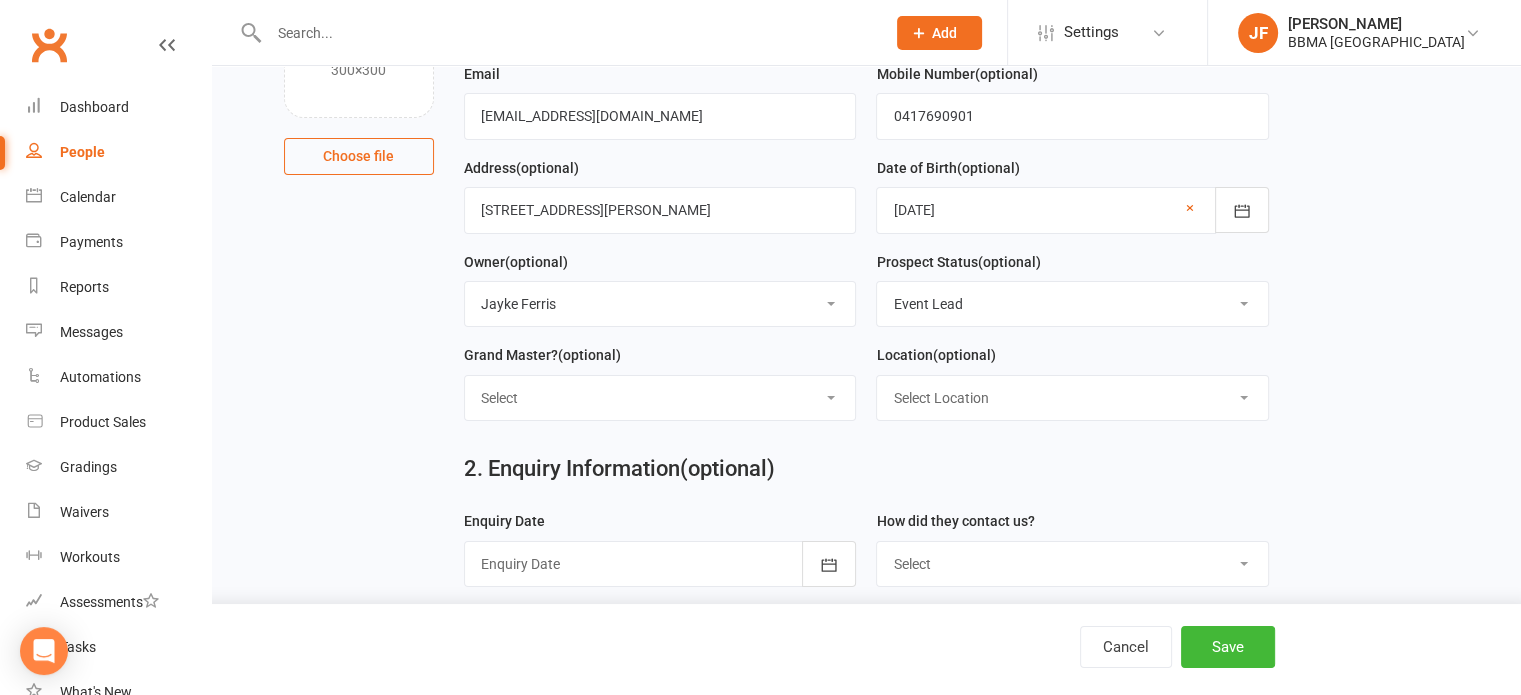 click on "Select - Event Lead Initial Contact Intro attended Did not attend Intro Did not book Intro Not interested Not Ready Other School Thinking" at bounding box center [1072, 304] 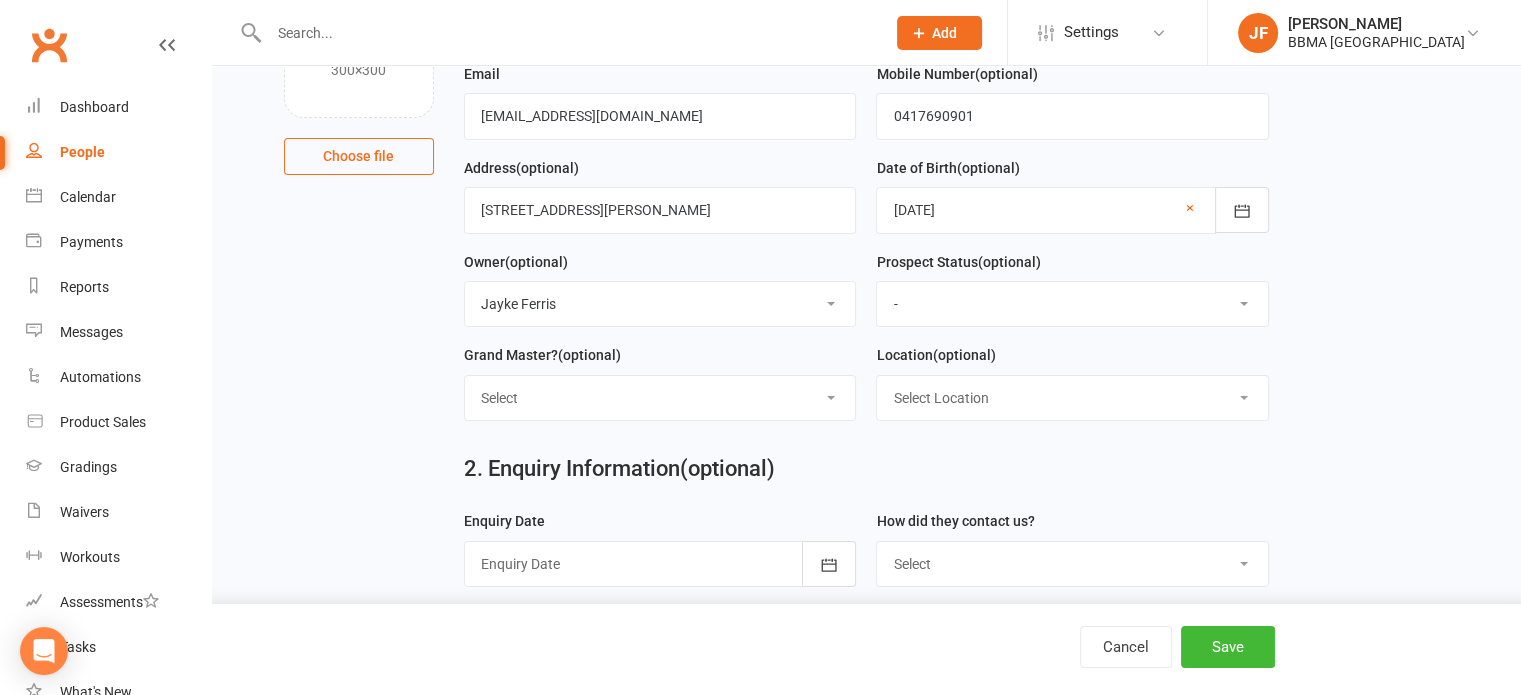 click on "Select - Event Lead Initial Contact Intro attended Did not attend Intro Did not book Intro Not interested Not Ready Other School Thinking" at bounding box center (1072, 304) 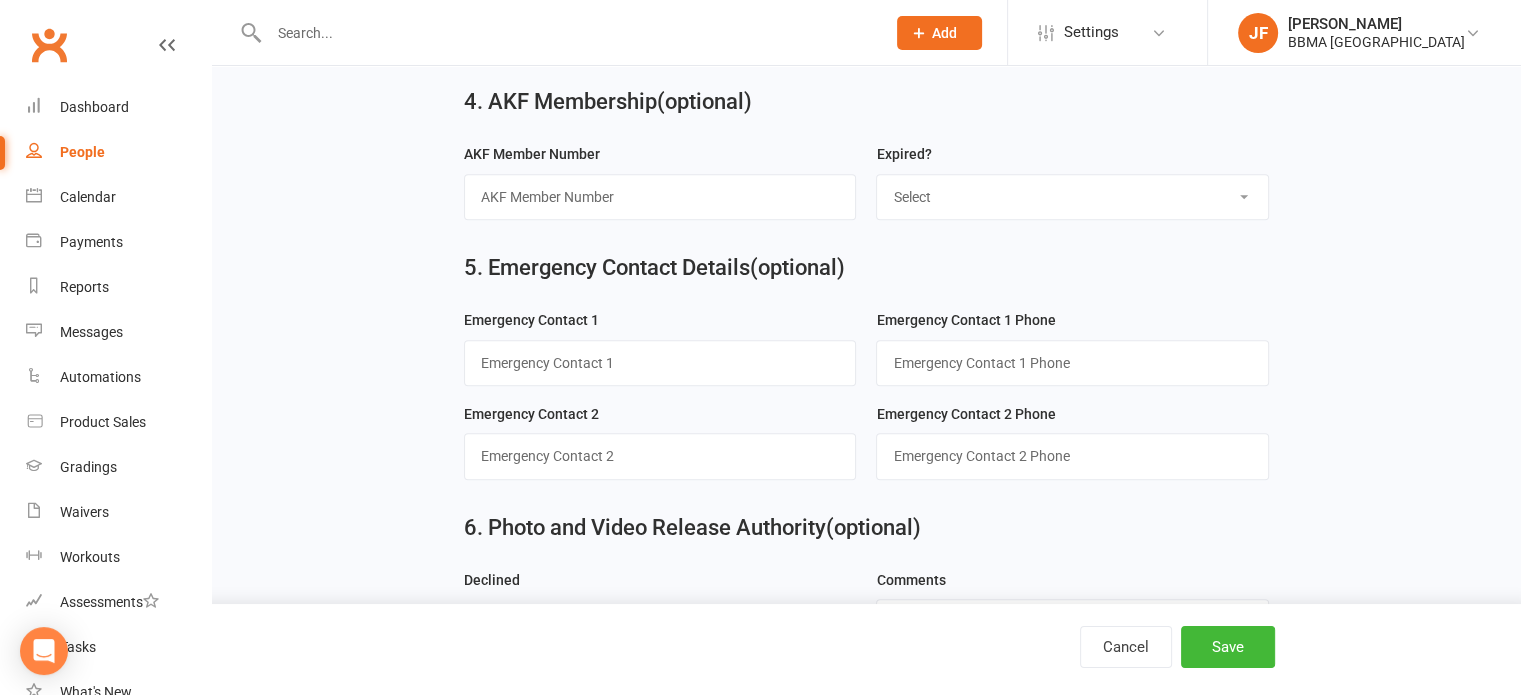scroll, scrollTop: 1652, scrollLeft: 0, axis: vertical 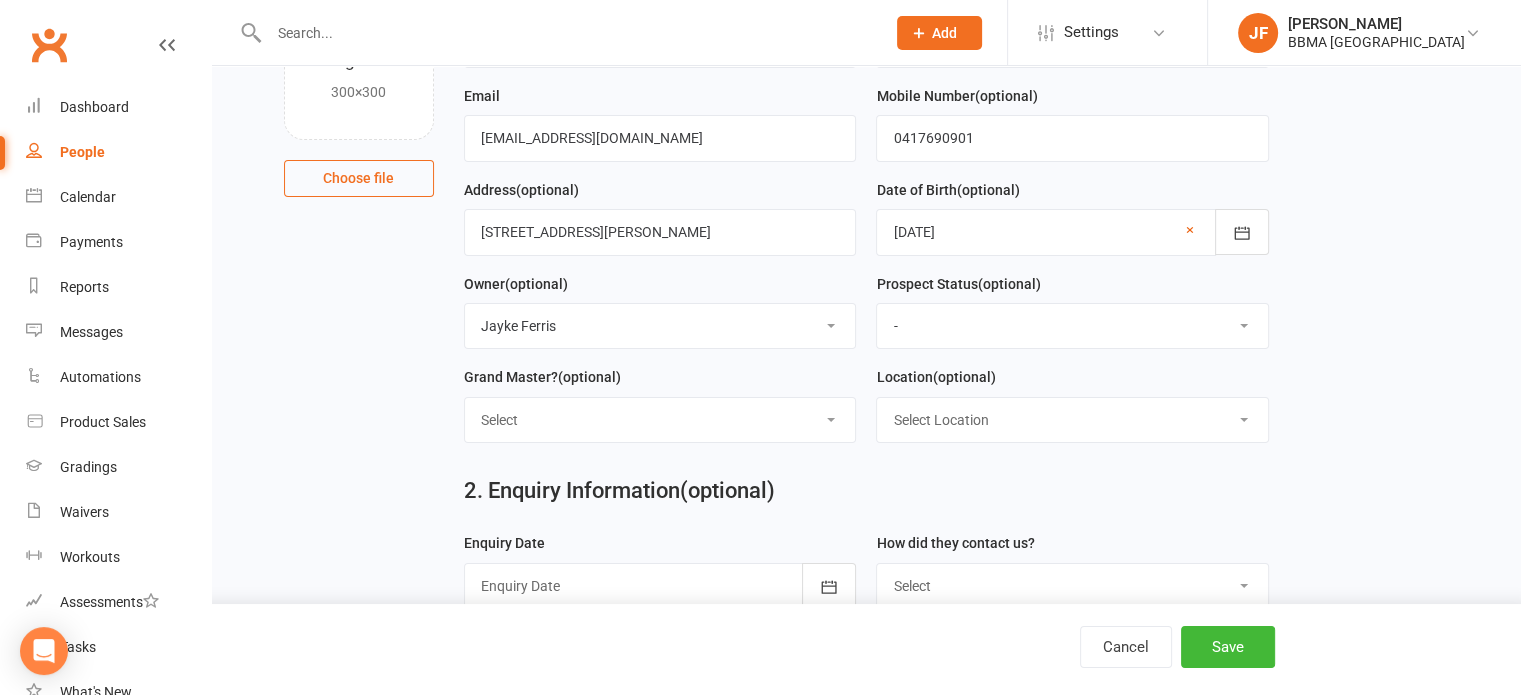 click on "Select Location Main room" at bounding box center (1072, 420) 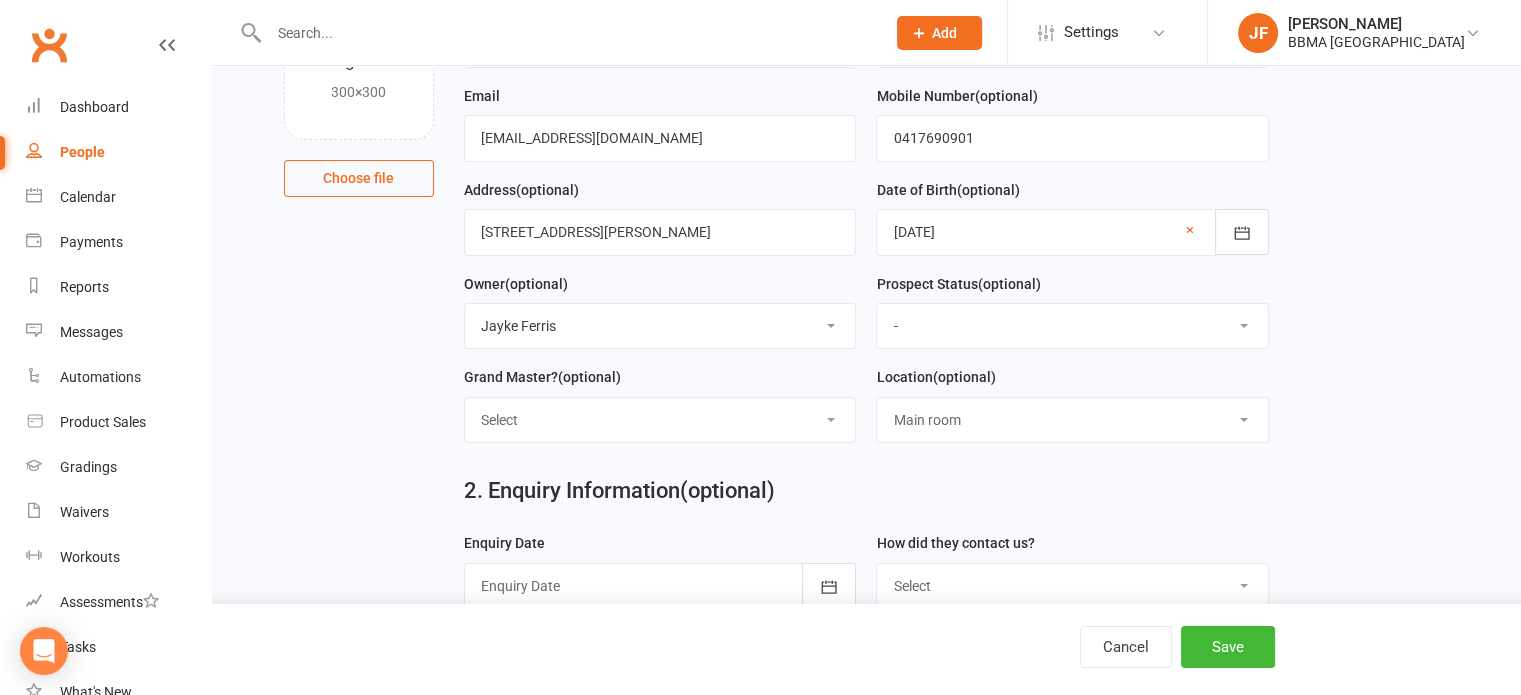 click on "Select Location Main room" at bounding box center (1072, 420) 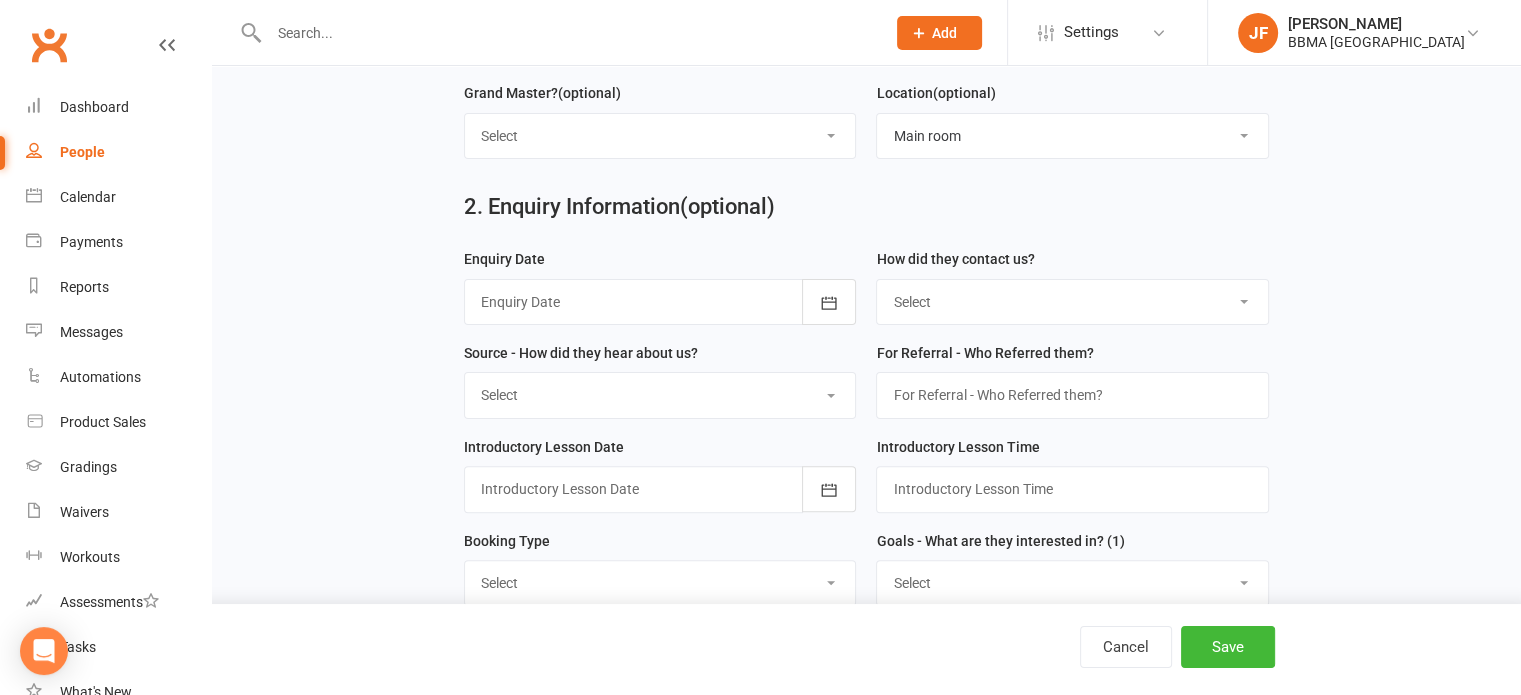 scroll, scrollTop: 514, scrollLeft: 0, axis: vertical 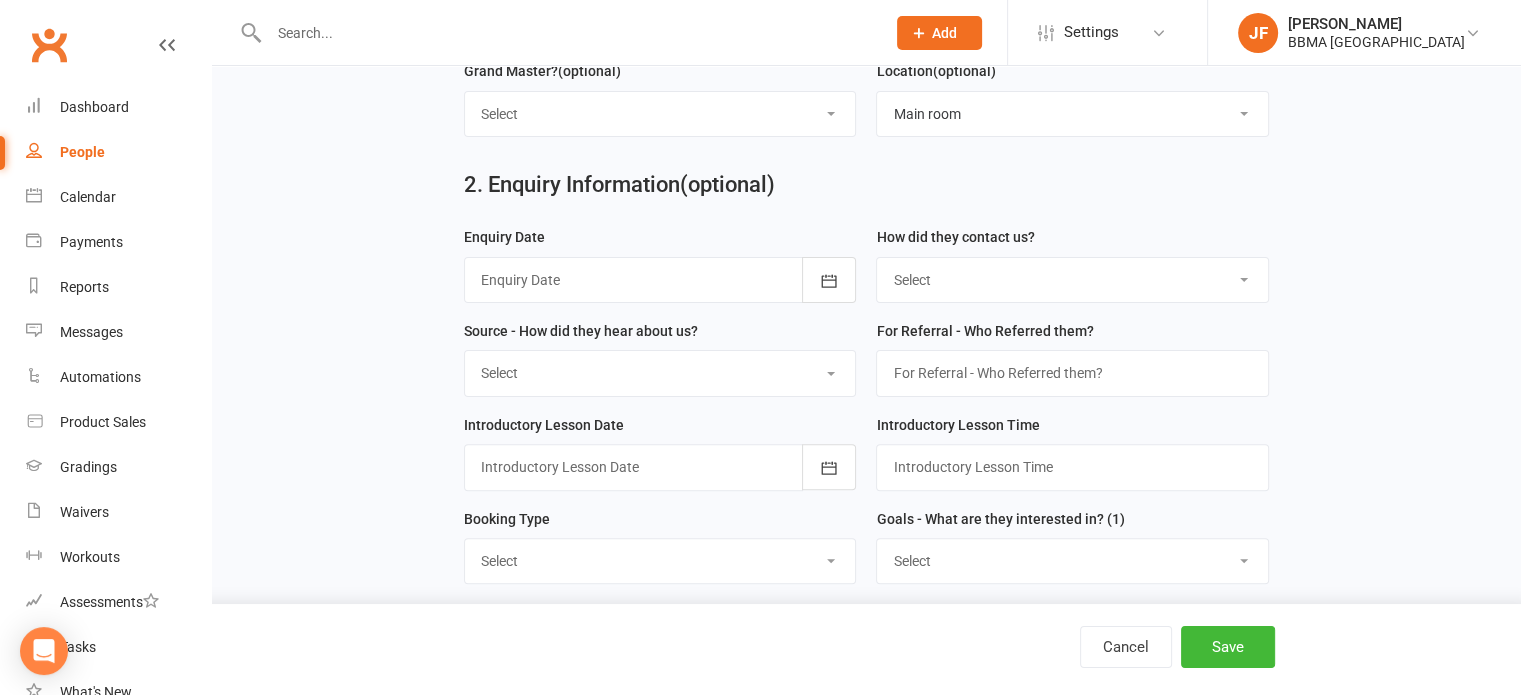 click at bounding box center [660, 280] 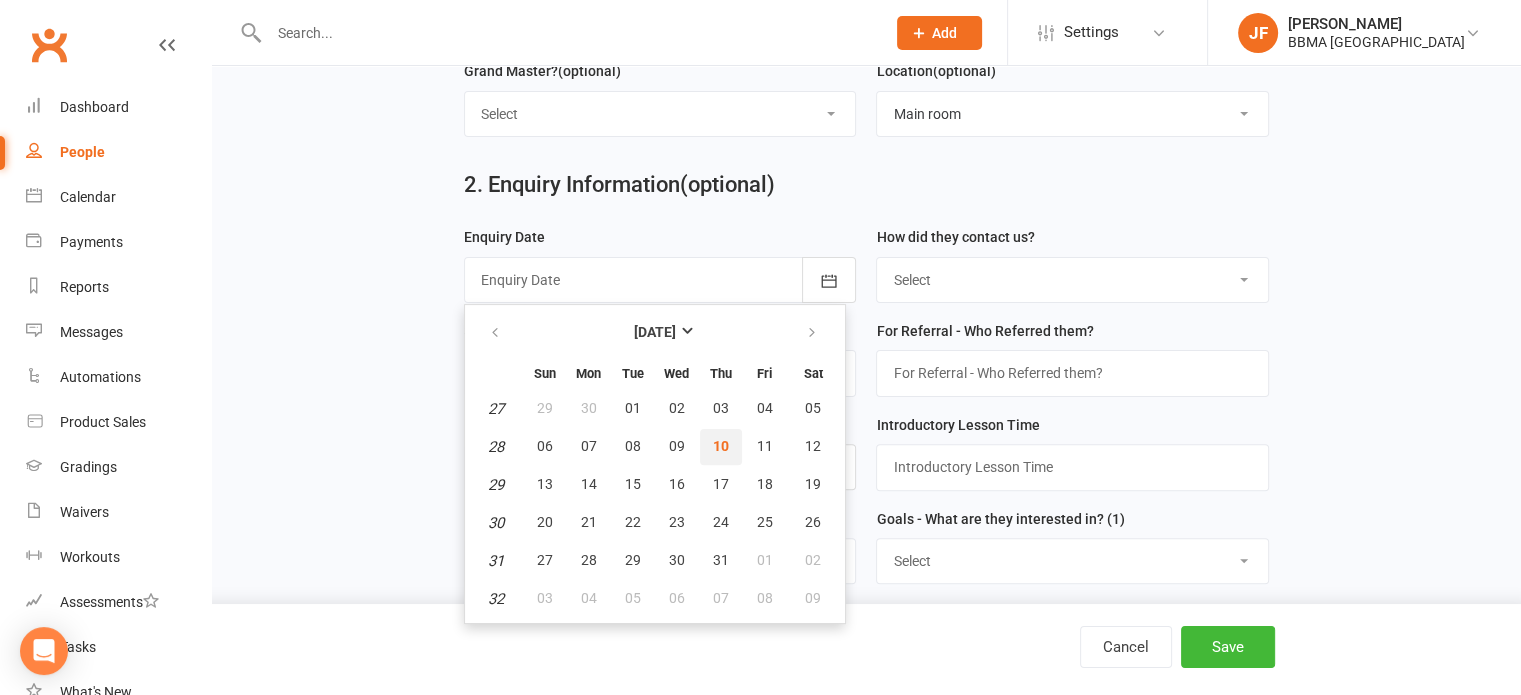 click on "10" at bounding box center (721, 447) 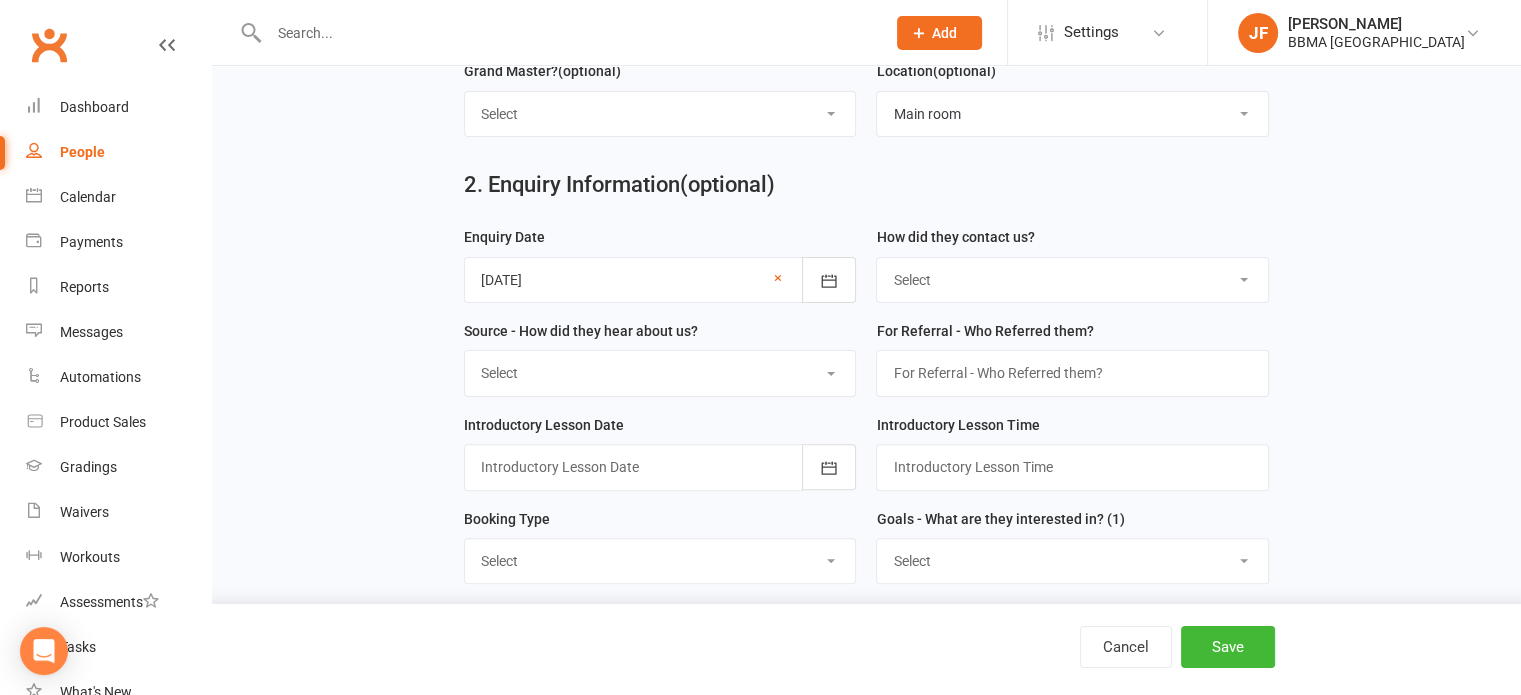 click on "Select (T) Phone (I) Internet / Online (W) Walk in (S) School Initiated" at bounding box center [1072, 280] 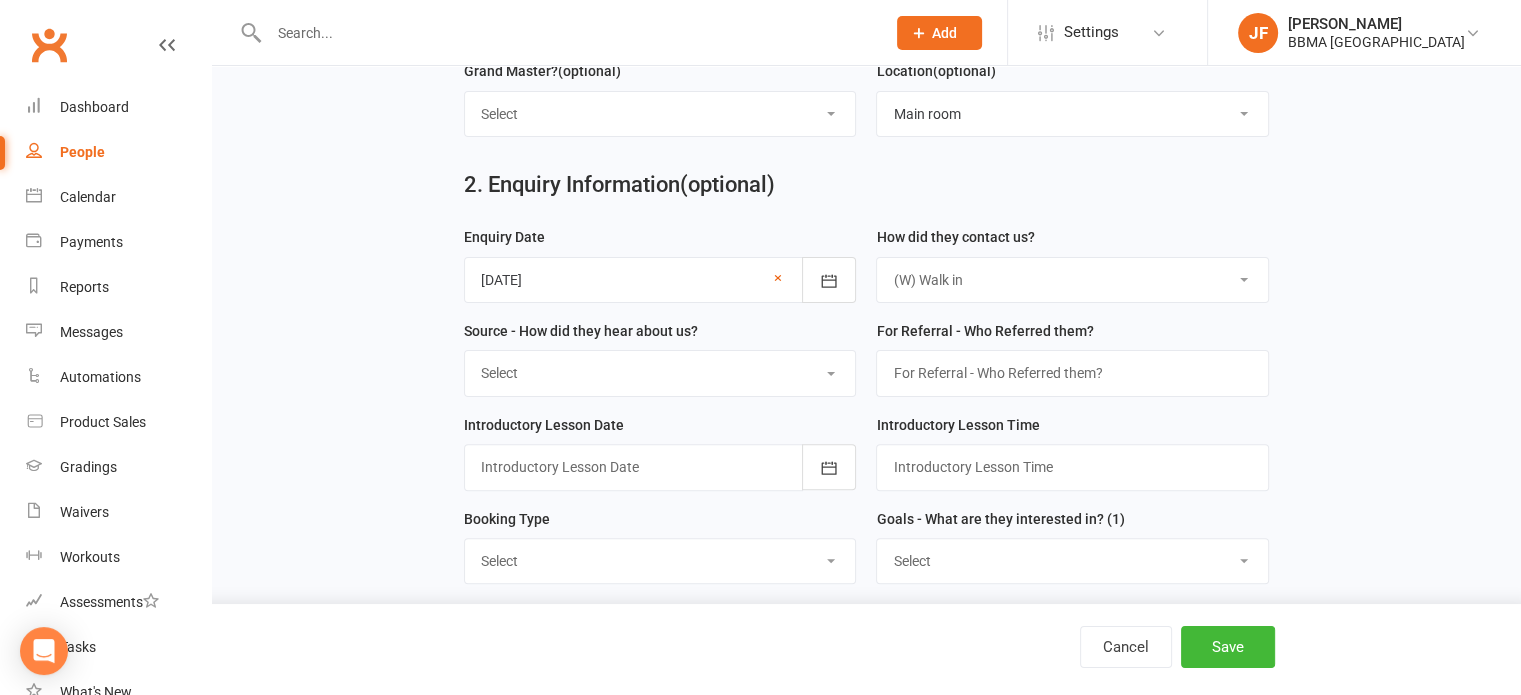 click on "Select (T) Phone (I) Internet / Online (W) Walk in (S) School Initiated" at bounding box center (1072, 280) 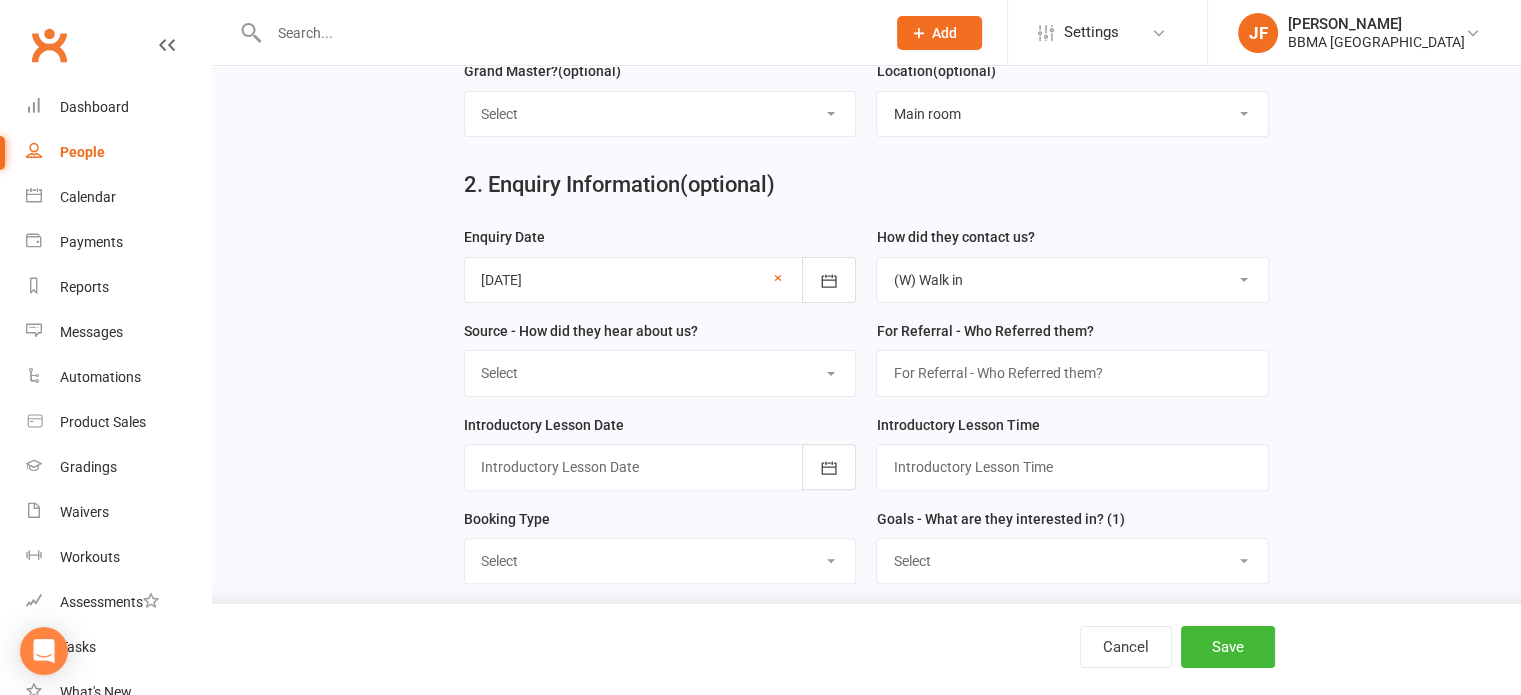 click on "Source - How did they hear about us?  Select A1 - Direct Mail A2 - Print Media A3 - Flyer A5 - Radio A6 - Sign A7 - Television A8 - Trailer / Car A9 - School Newsletter C1- After School Program C2 - School Sports Program C3 - School Talks C4 - Booth C4 - Booth (KDO) C5 - Promotion C6 - Bus to Bus I1 - Valentines Day I2 - Easter I3 - Mother's Day I4 - Father's Day I5 - Halloween I6 - Christmas I7 - Pizza Party I8 - Birthday Party I9 - Graduation I10 - Tournament I11 - Womens Self Defence I12 - Bully Seminar I13 - Holiday Camp I14 - Buddy Week I15 - Other - In House P - Previous R1 - Family Referral R2 - Friend Referral R3 - Staff R4 - Word of Mouth S1 - Facebook S2 - Instagram S3 - Tiktok S4 - Search Engine U - Unknown" at bounding box center (660, 366) 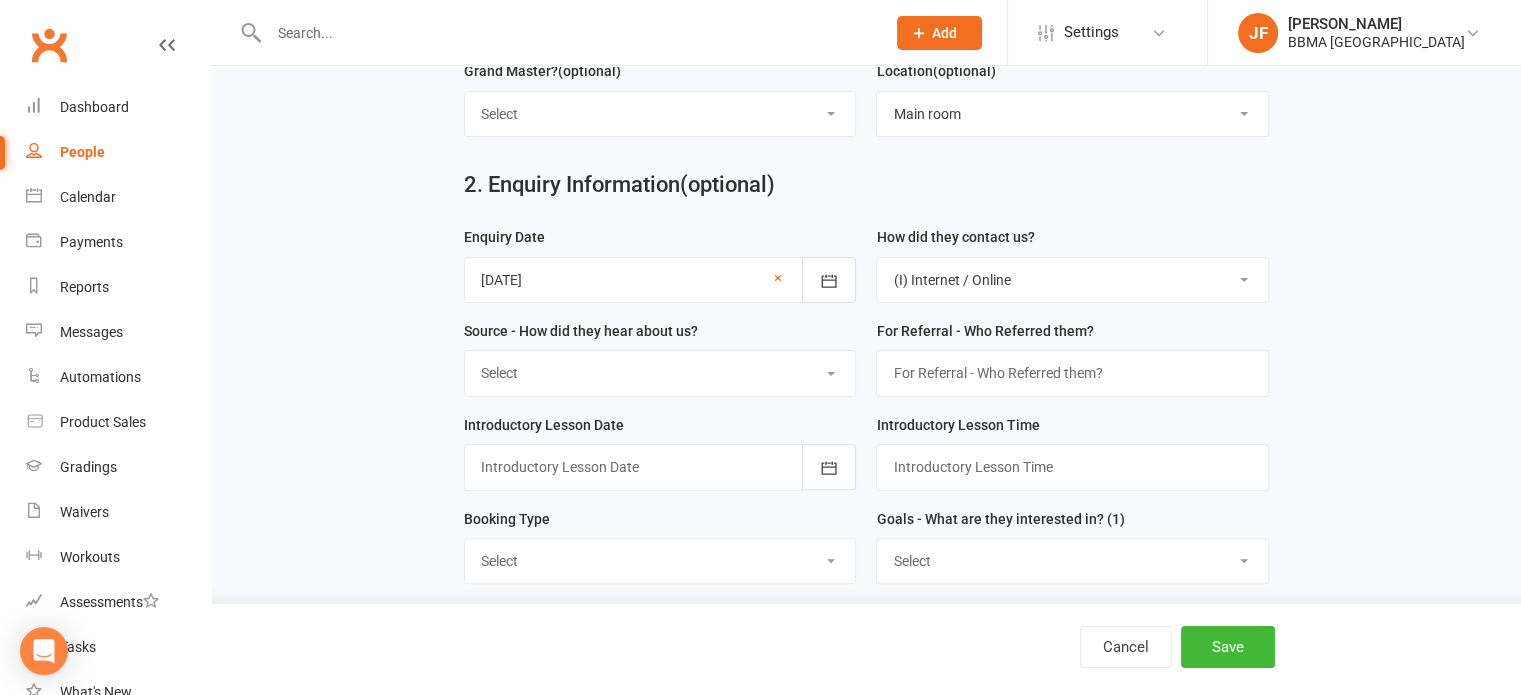 click on "Select (T) Phone (I) Internet / Online (W) Walk in (S) School Initiated" at bounding box center (1072, 280) 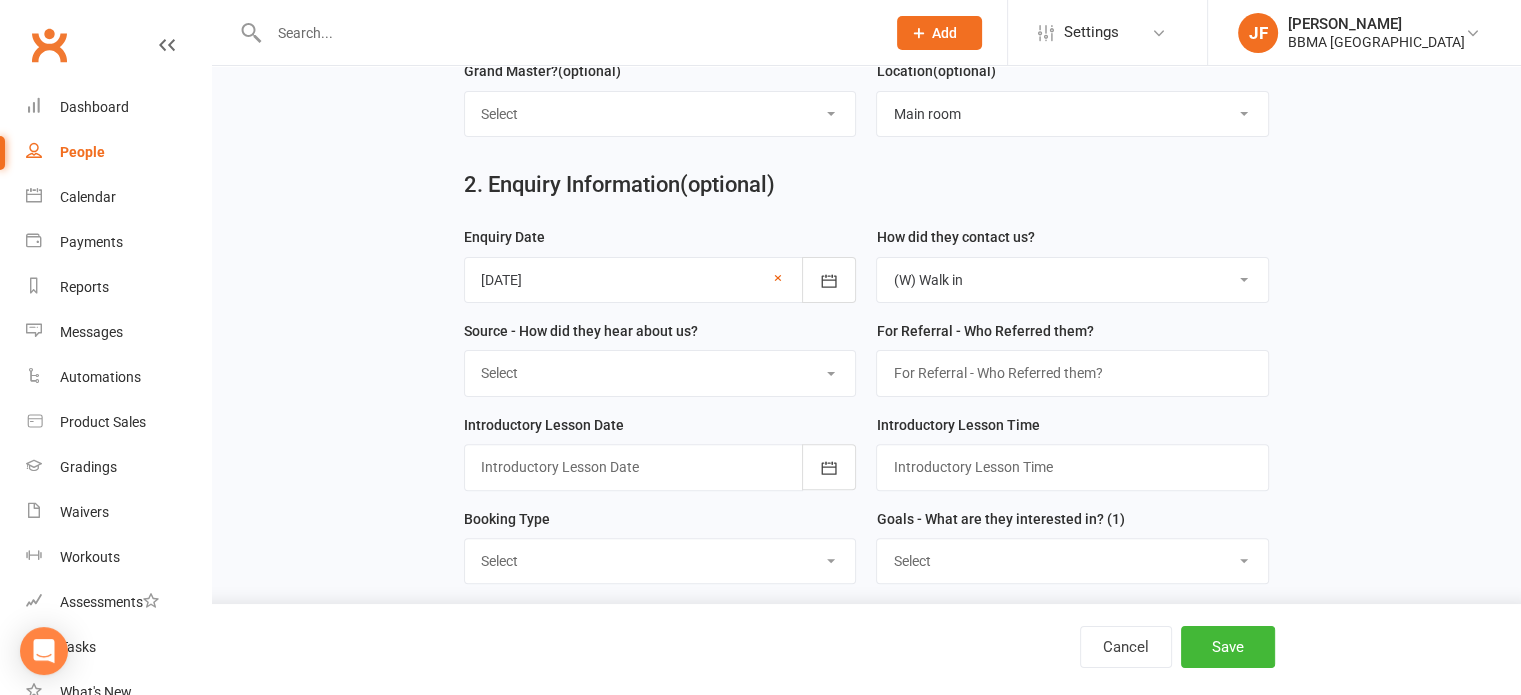 click on "Select (T) Phone (I) Internet / Online (W) Walk in (S) School Initiated" at bounding box center (1072, 280) 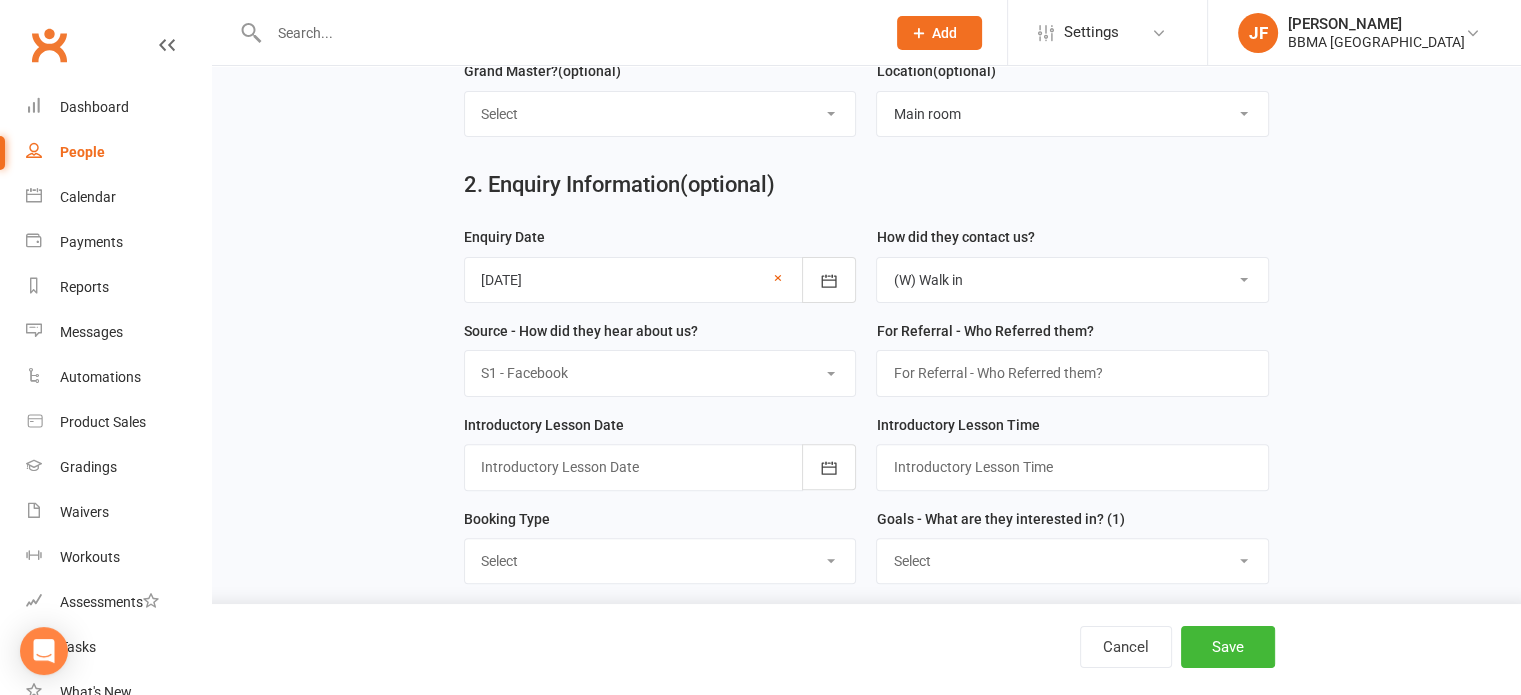 click on "Select A1 - Direct Mail A2 - Print Media A3 - Flyer A5 - Radio A6 - Sign A7 - Television A8 - Trailer / Car A9 - School Newsletter C1- After School Program C2 - School Sports Program C3 - School Talks C4 - Booth C4 - Booth (KDO) C5 - Promotion C6 - Bus to Bus I1 - Valentines Day I2 - Easter I3 - Mother's Day I4 - Father's Day I5 - Halloween I6 - Christmas I7 - Pizza Party I8 - Birthday Party I9 - Graduation I10 - Tournament I11 - Womens Self Defence I12 - Bully Seminar I13 - Holiday Camp I14 - Buddy Week I15 - Other - In House P - Previous R1 - Family Referral R2 - Friend Referral R3 - Staff R4 - Word of Mouth S1 - Facebook S2 - Instagram S3 - Tiktok S4 - Search Engine U - Unknown" at bounding box center (660, 373) 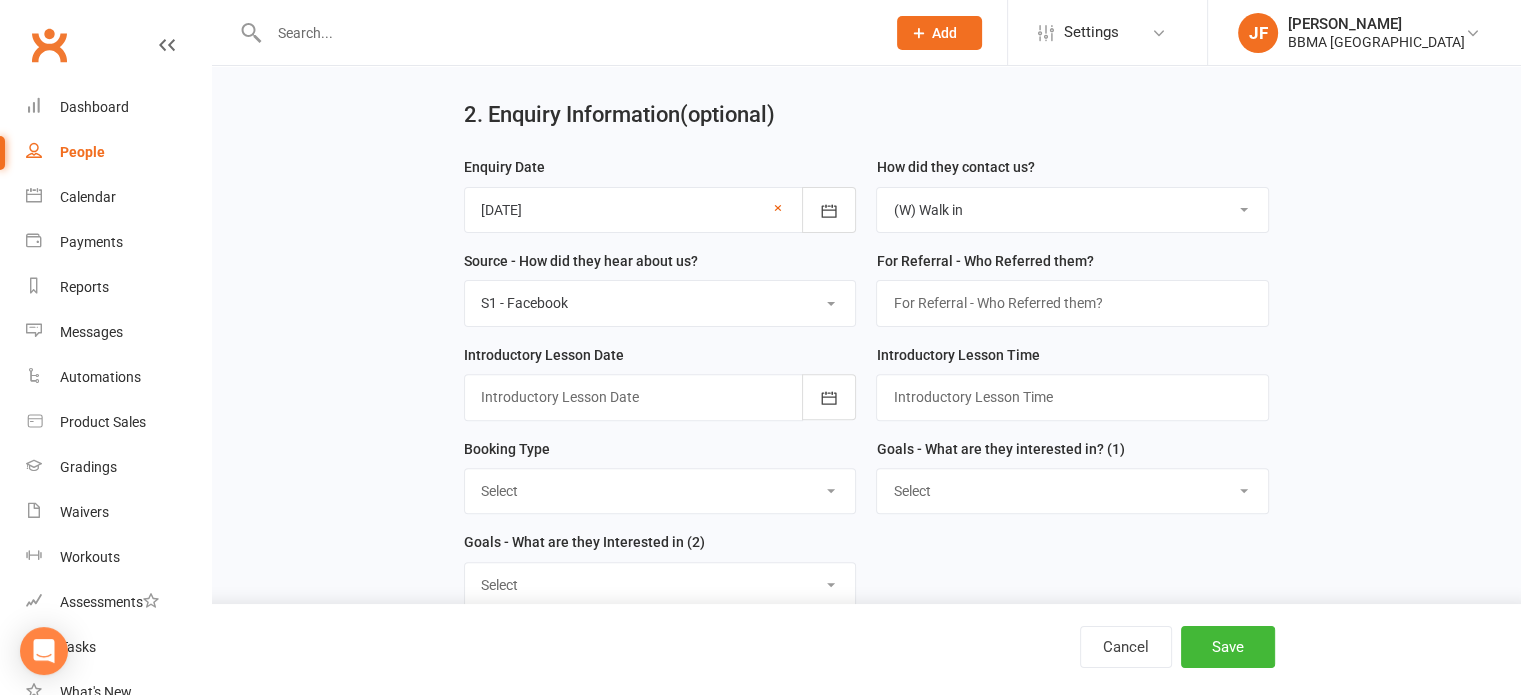 scroll, scrollTop: 598, scrollLeft: 0, axis: vertical 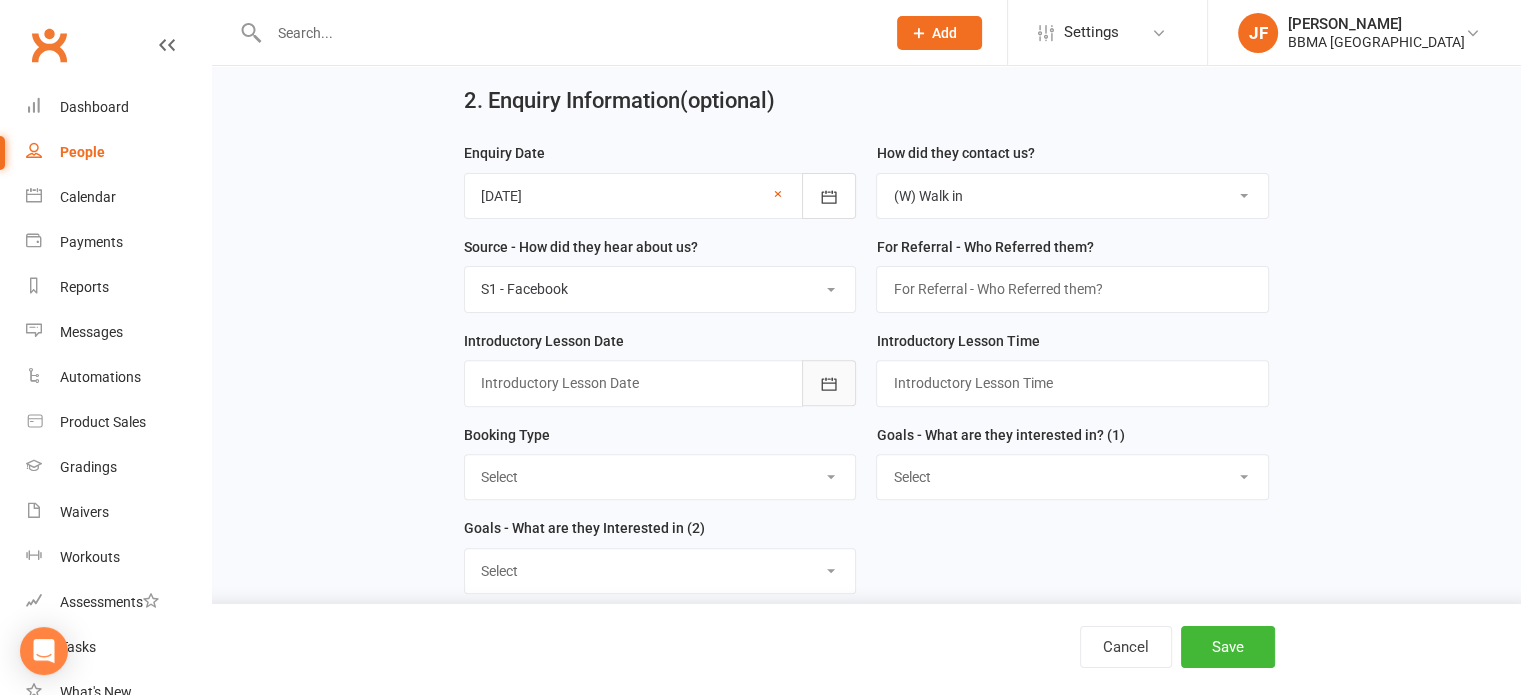click 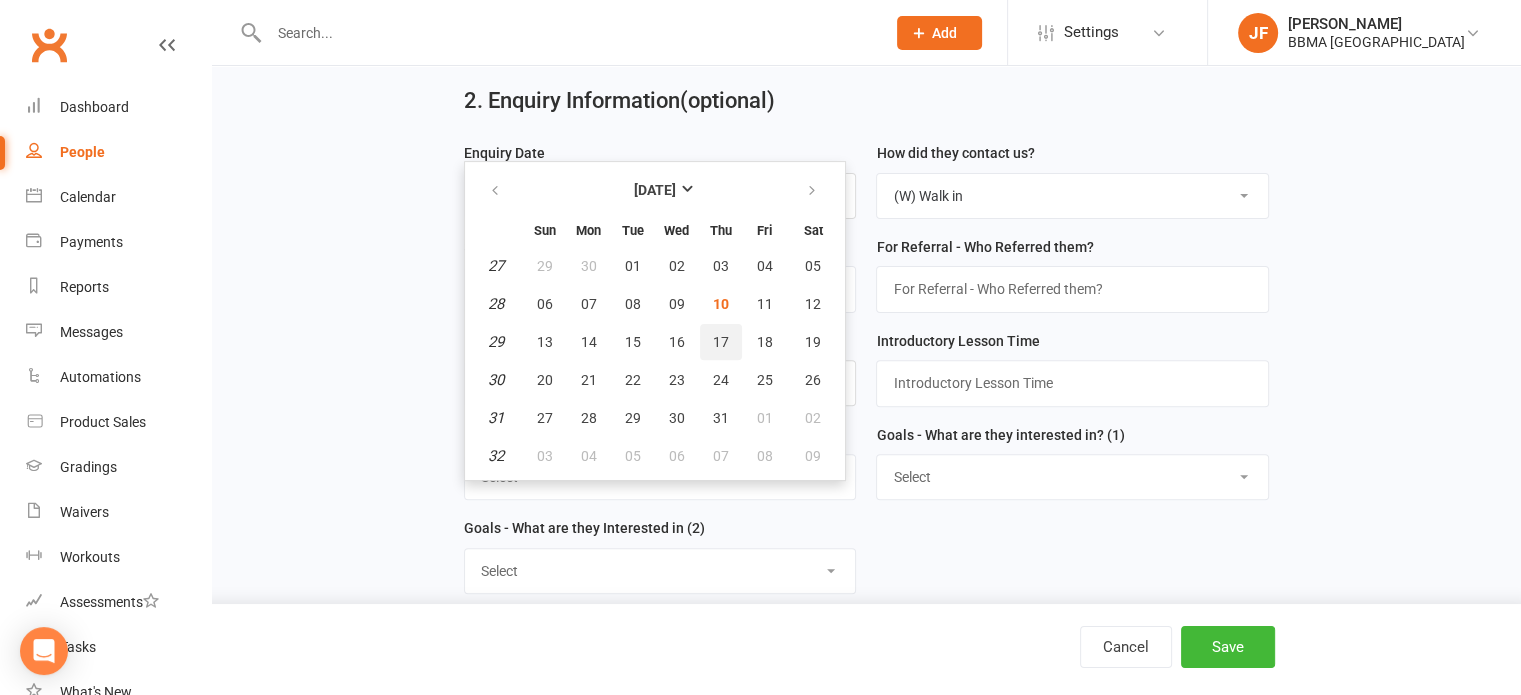 click on "17" at bounding box center [721, 342] 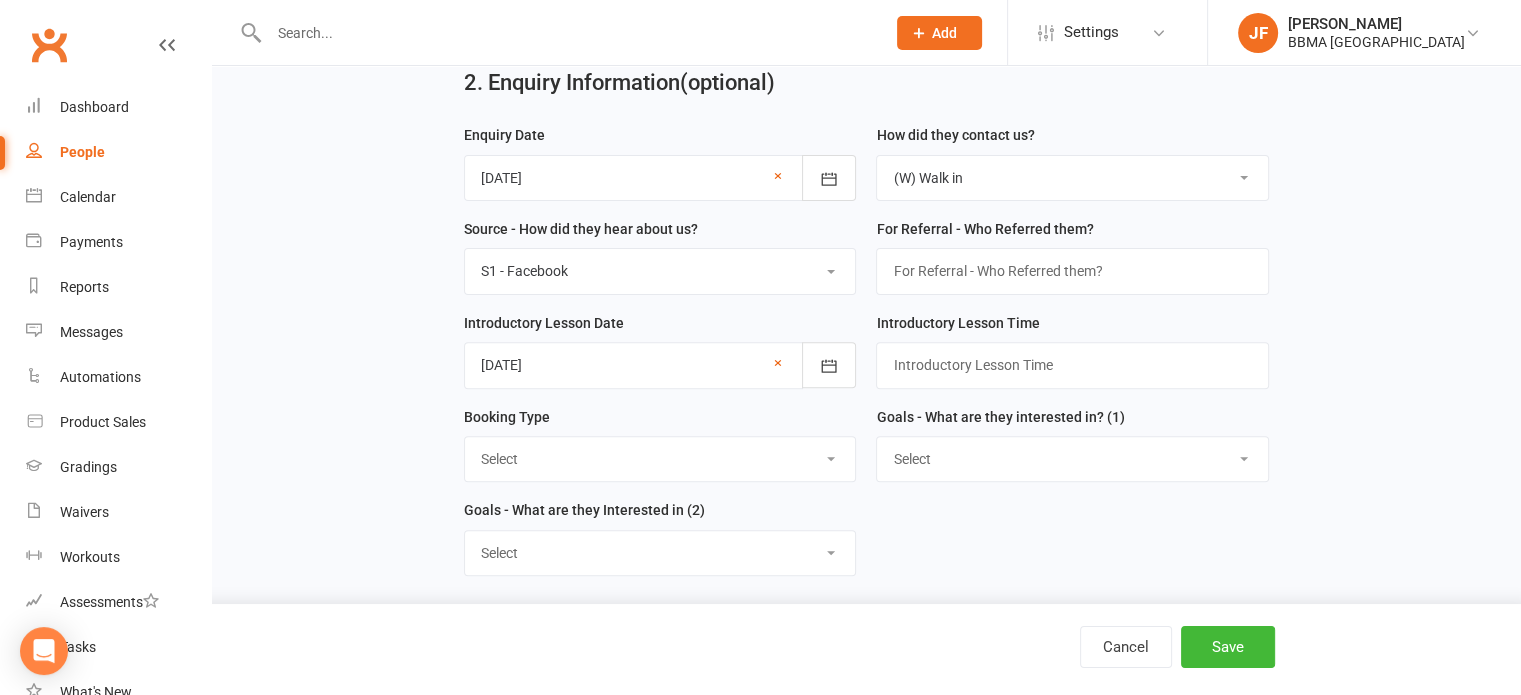 scroll, scrollTop: 620, scrollLeft: 0, axis: vertical 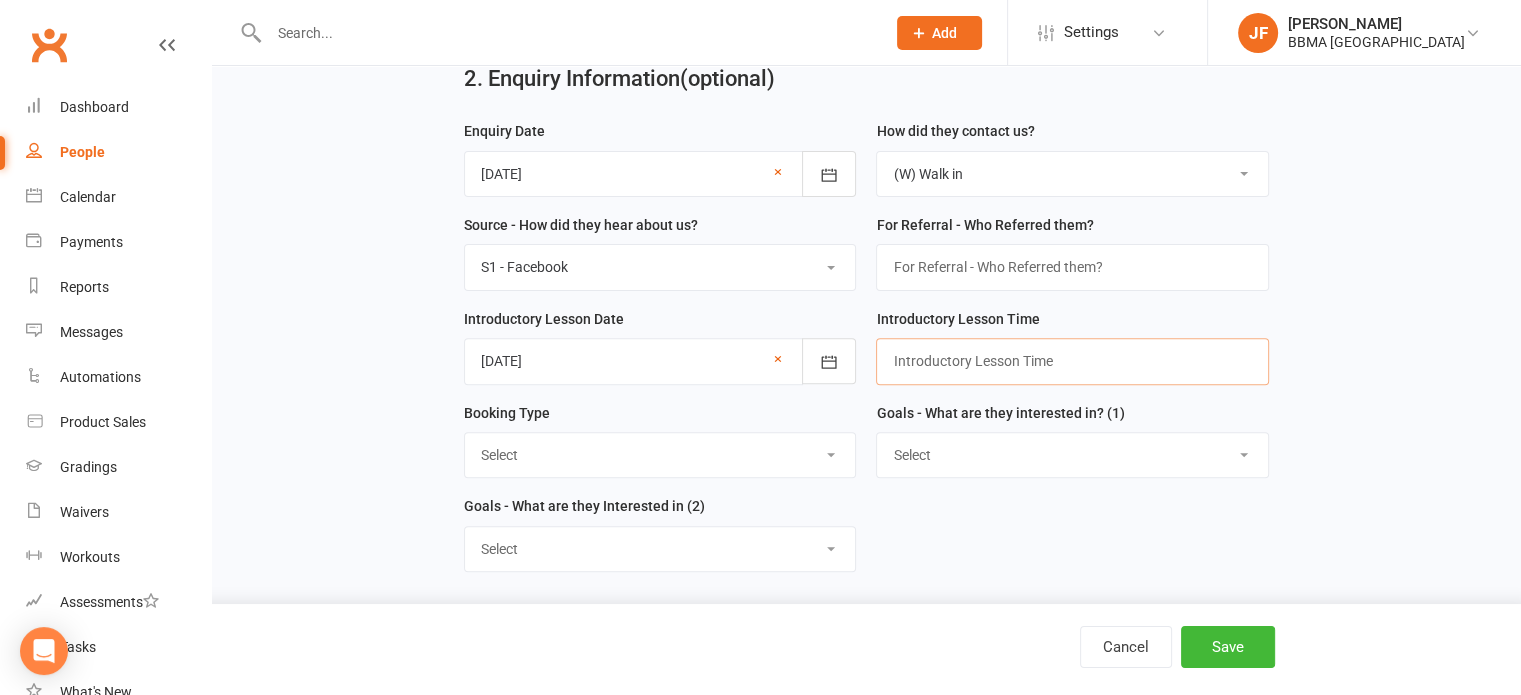 click at bounding box center [1072, 361] 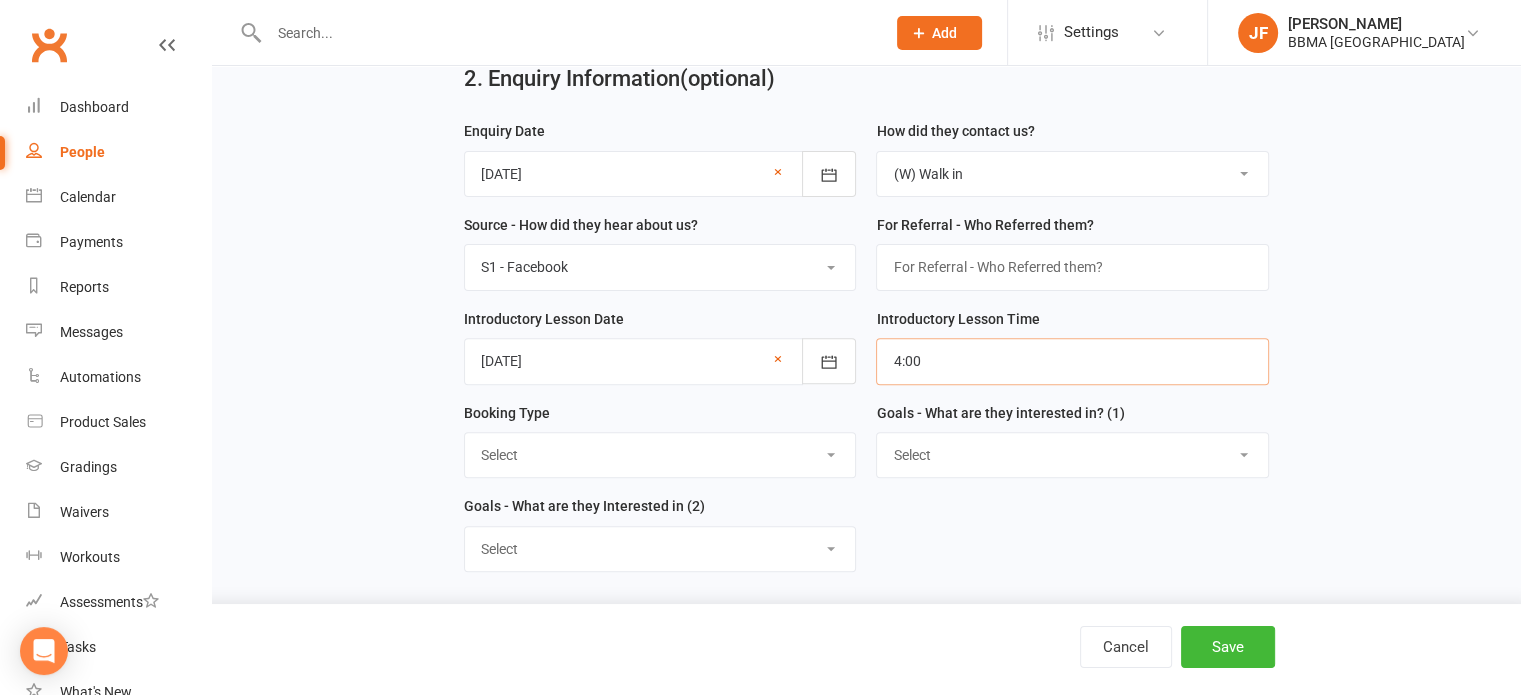 type on "4:00" 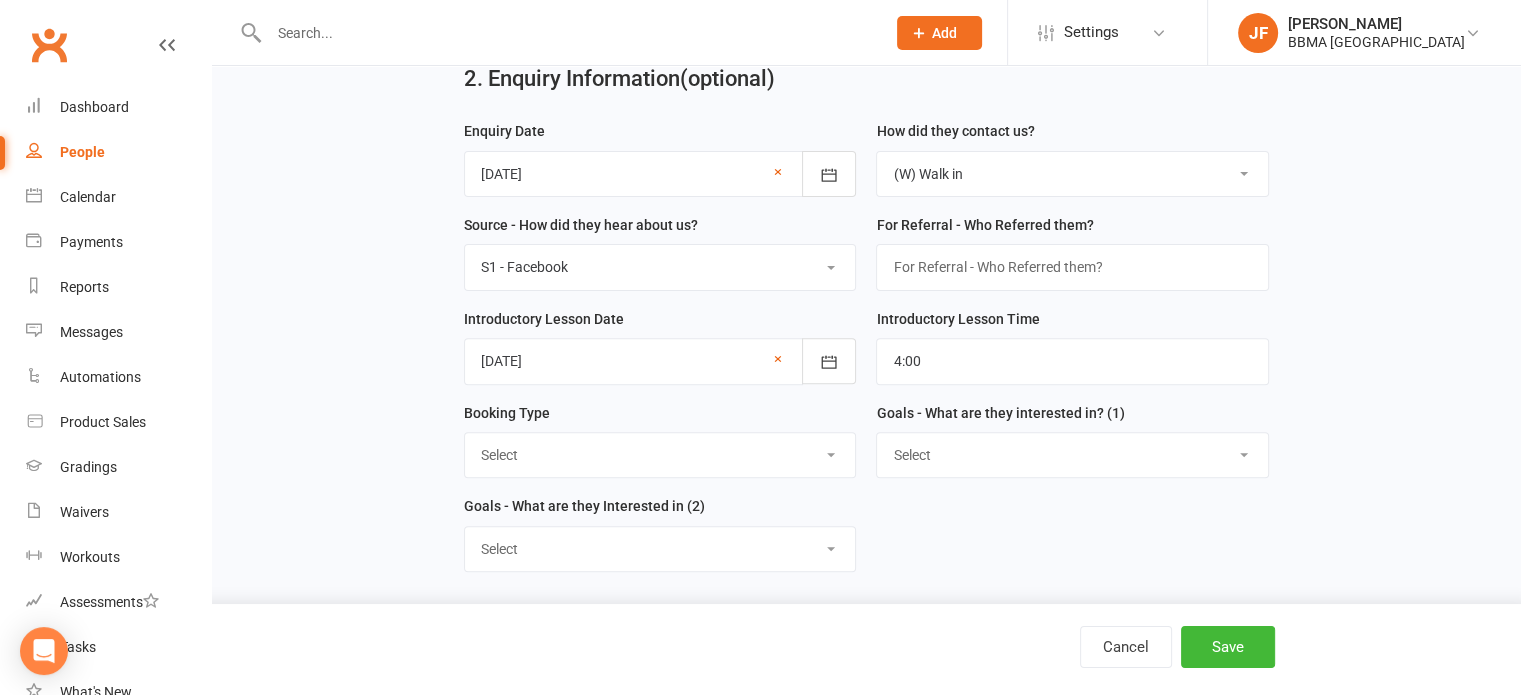 click on "Select One on One - Karate One on One - Lil Dragons Trial Class - Tiny Dragons Trial Class - Kickboxing Trial Class - Kobudo Trial Class - Grand Masters Trial Class - Other" at bounding box center [660, 455] 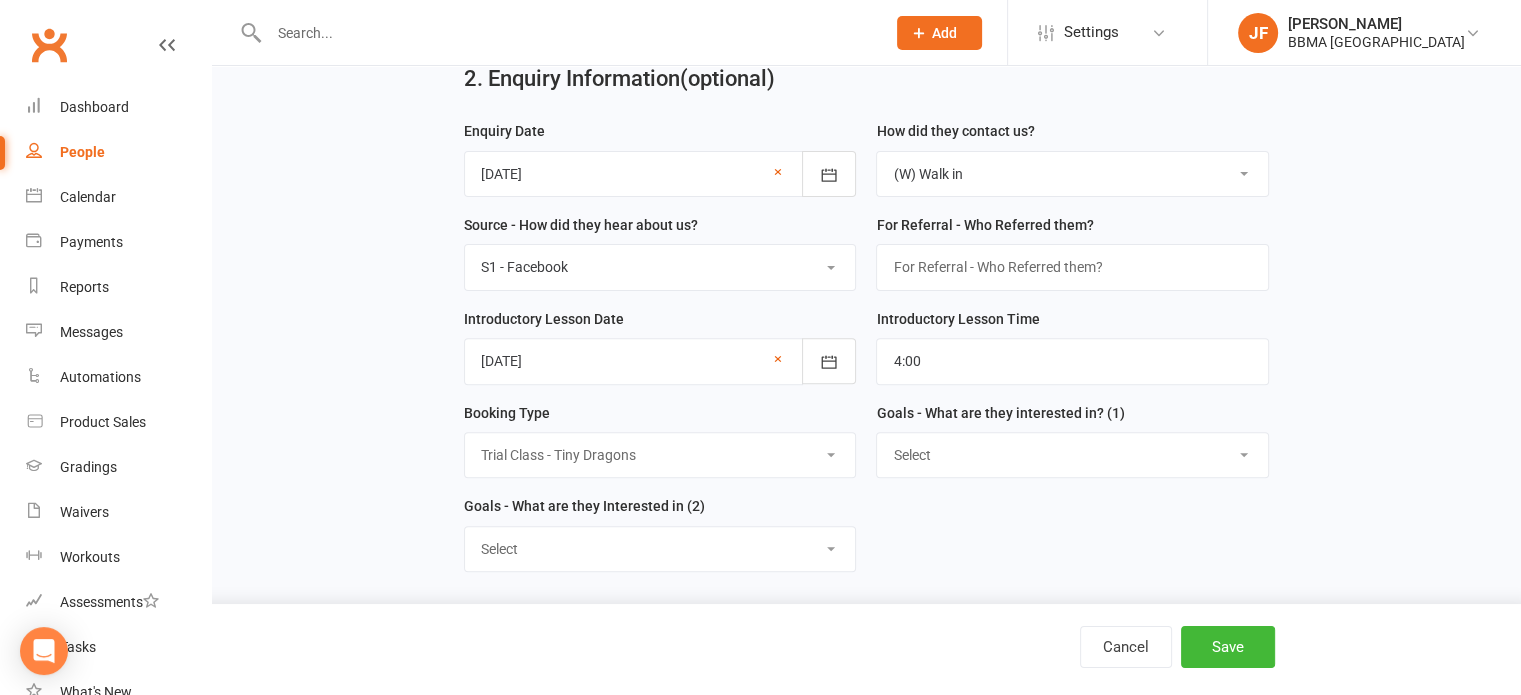 click on "Select One on One - Karate One on One - Lil Dragons Trial Class - Tiny Dragons Trial Class - Kickboxing Trial Class - Kobudo Trial Class - Grand Masters Trial Class - Other" at bounding box center (660, 455) 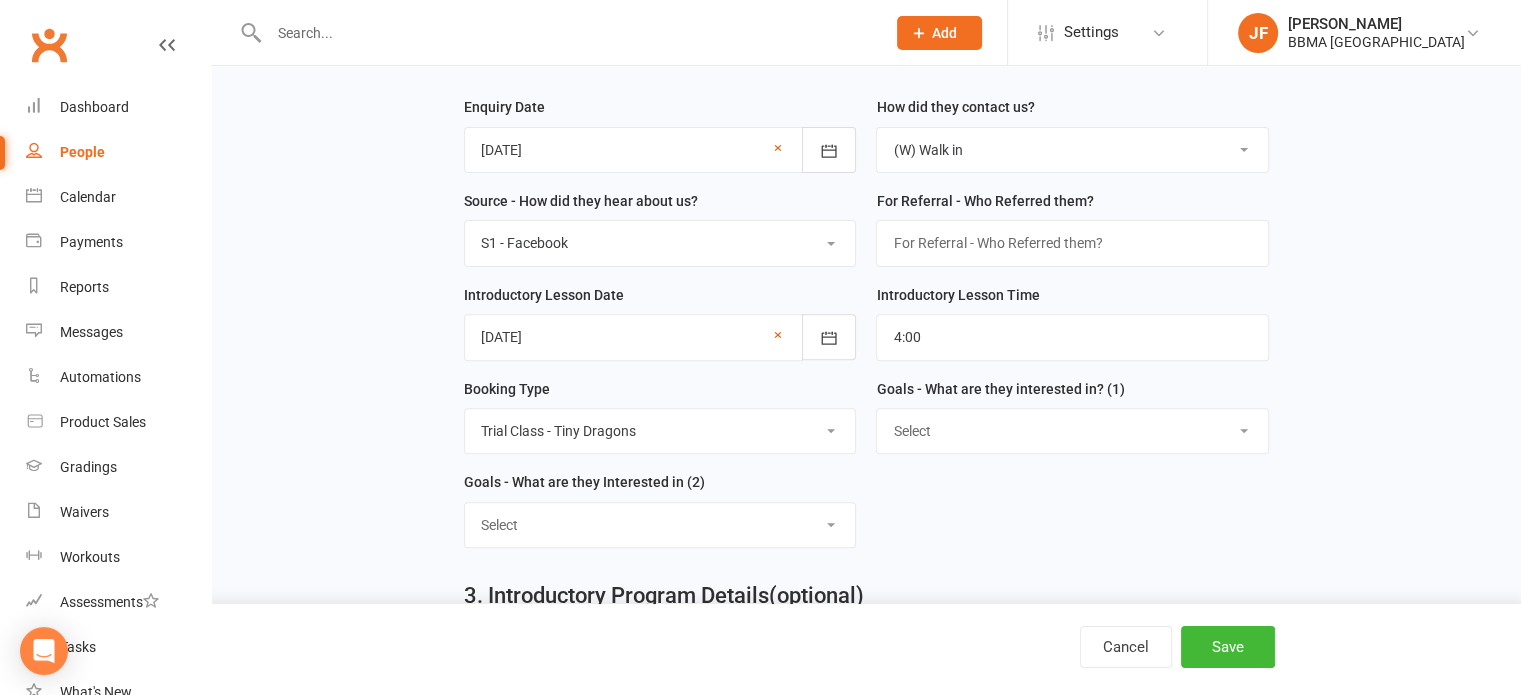 scroll, scrollTop: 646, scrollLeft: 0, axis: vertical 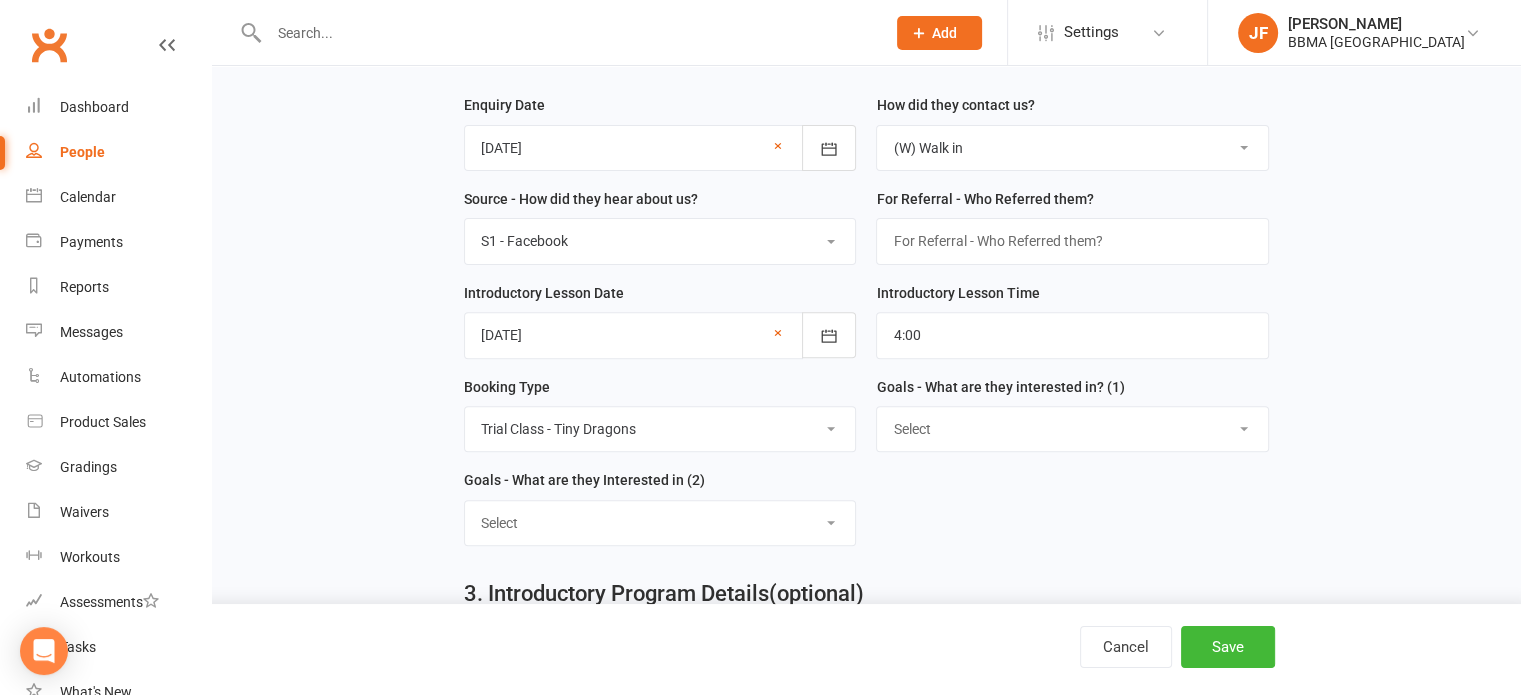 click on "Select Increased Confidence Better Focus Improved Self Esteem Sporting Ability Self Defence Respect Self / Others Discipline Self Motivation Self Control Social Skills Fun Fitness Concentration Balance Co-ordination Goal Setting Leadership Ability Self Belief Academic Improvement Assertiveness Weight Control Strength Flexibility Resilience" at bounding box center [1072, 429] 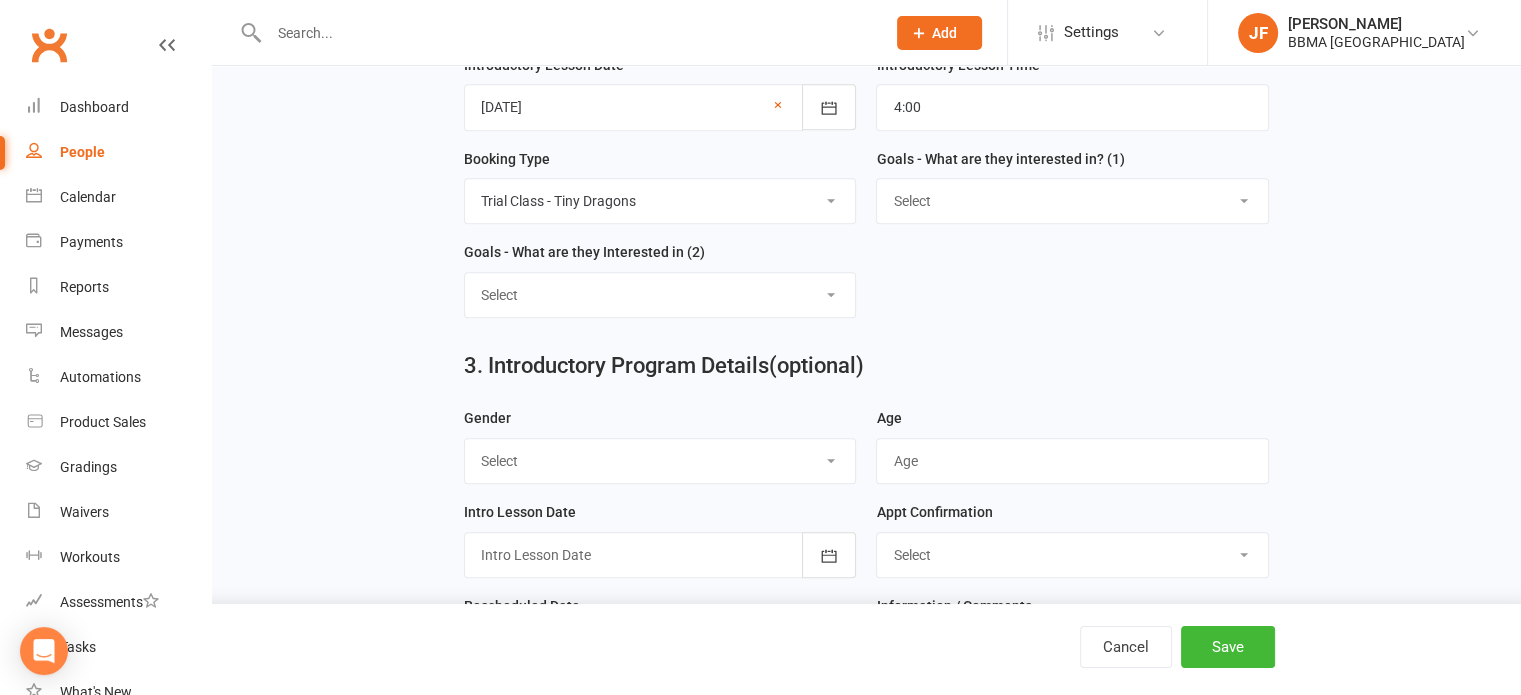 scroll, scrollTop: 1070, scrollLeft: 0, axis: vertical 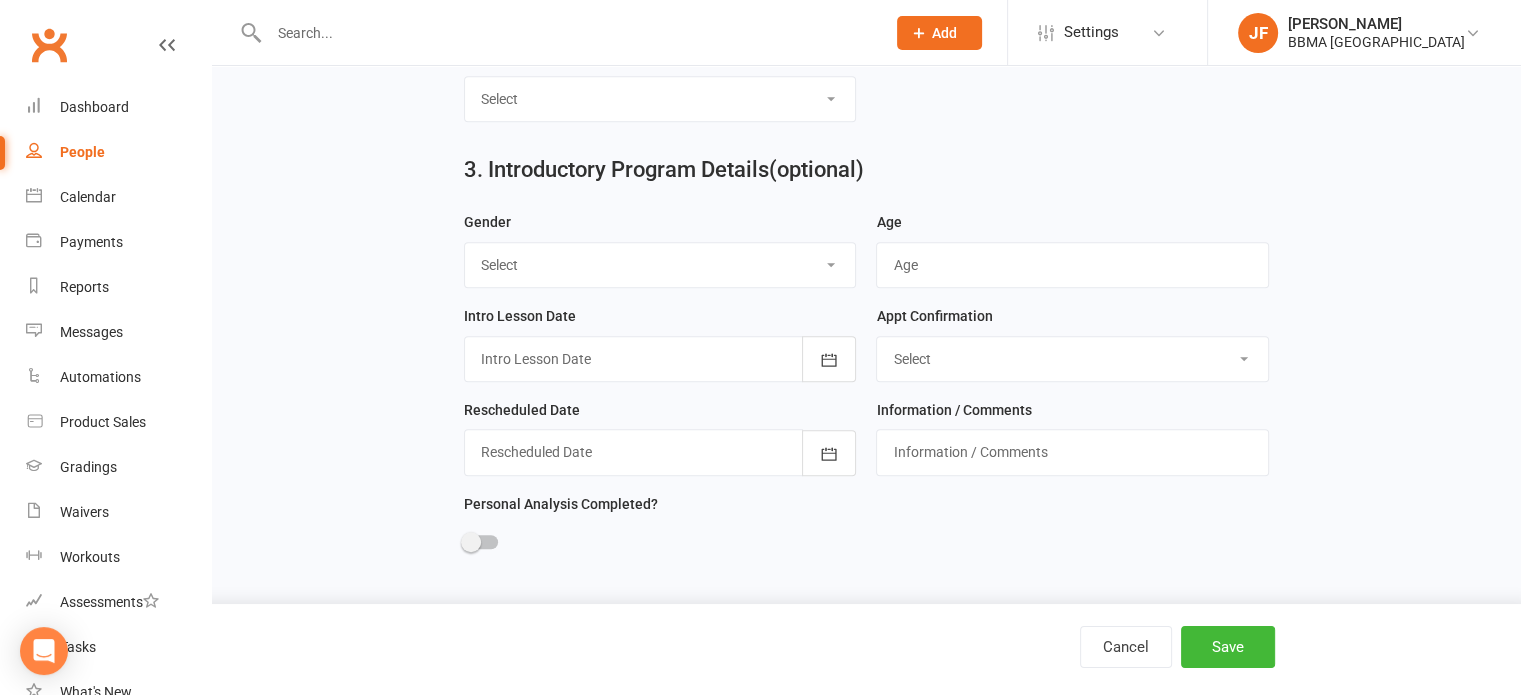 click on "Select Male Female Other" at bounding box center (660, 265) 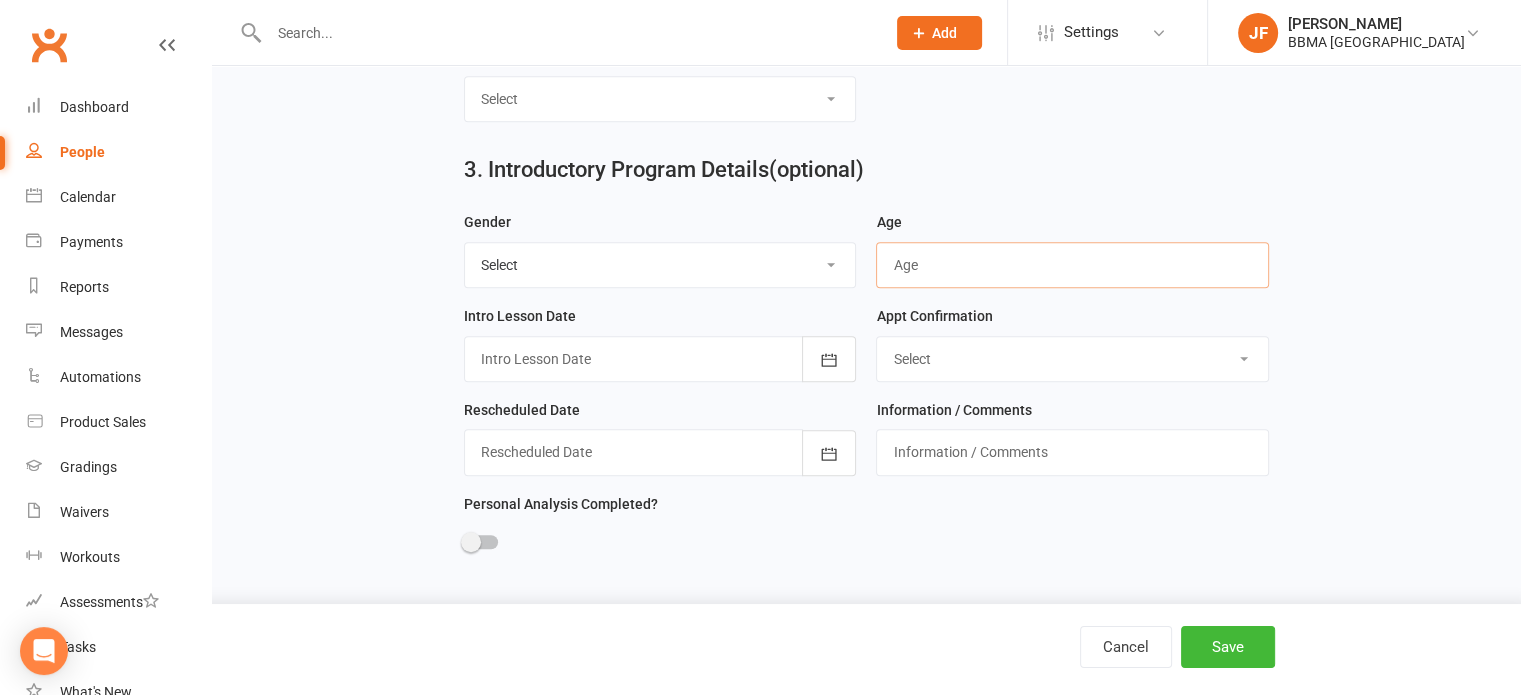 click at bounding box center (1072, 265) 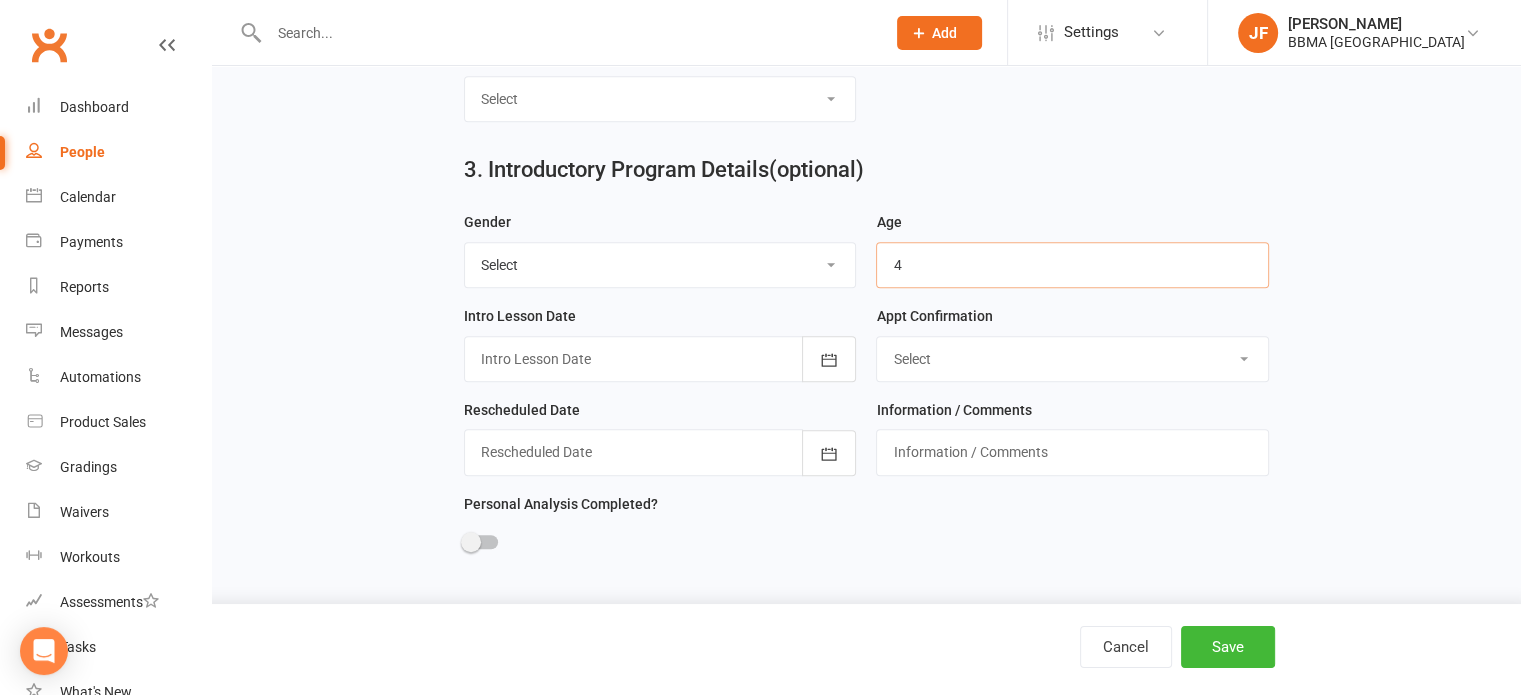 scroll, scrollTop: 1076, scrollLeft: 0, axis: vertical 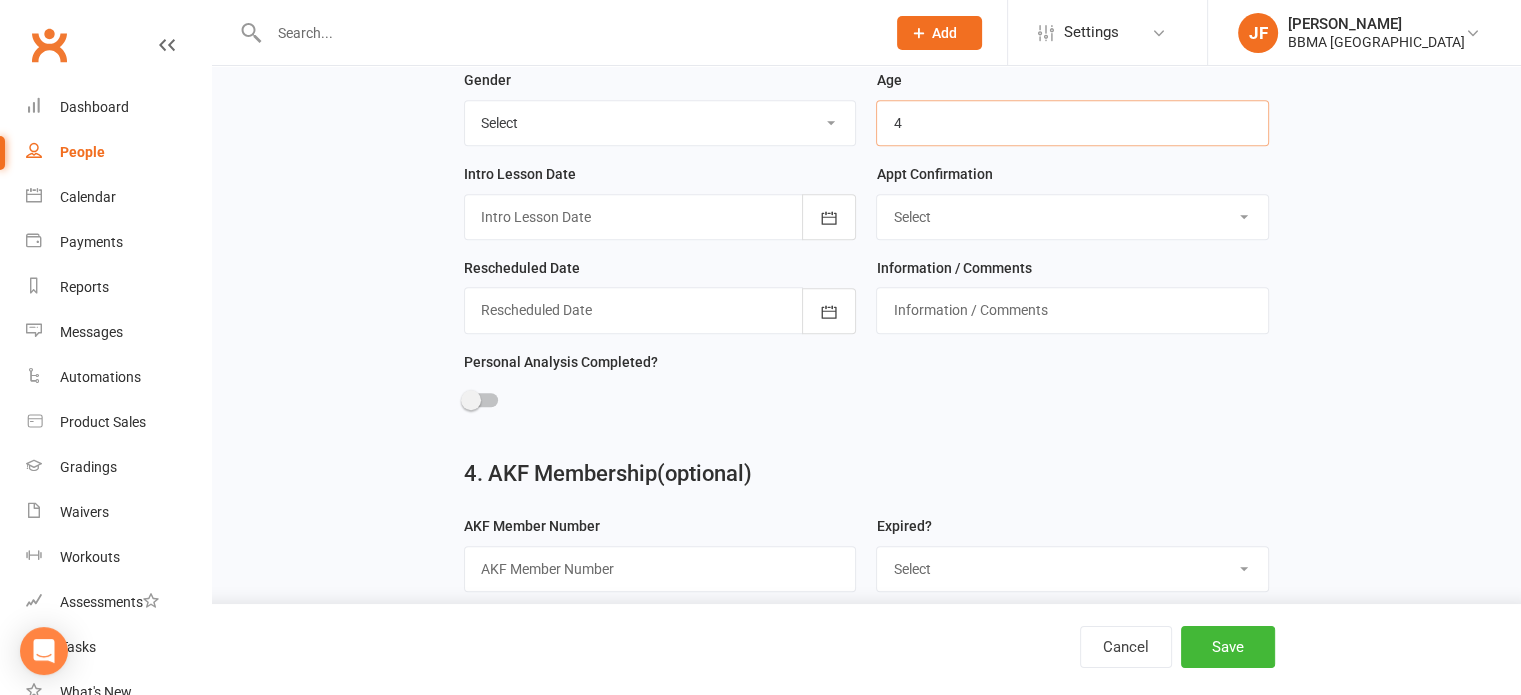 type on "4" 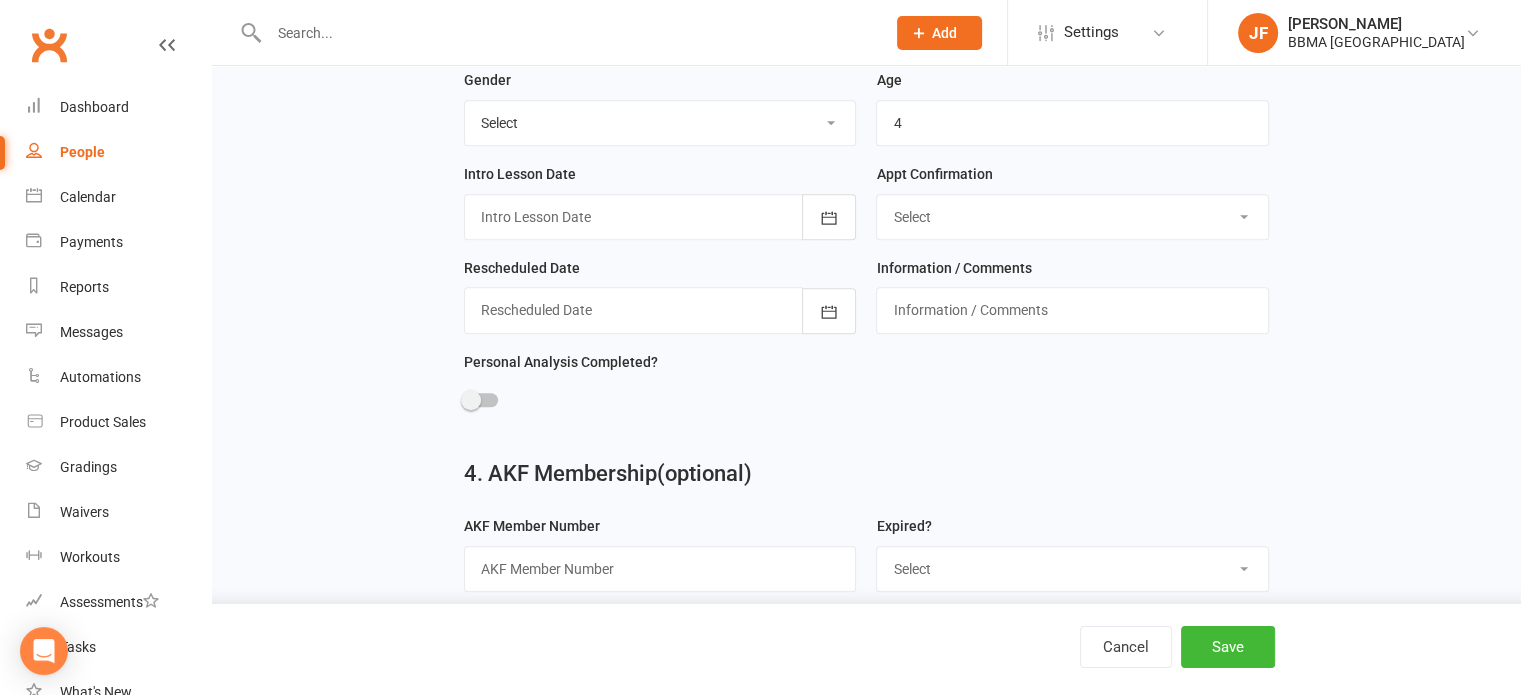 click on "Gender  Select Male Female Other
Age  4
Intro Lesson Date
July 2025
Sun Mon Tue Wed Thu Fri Sat
27
29
30
01
02
03
04
05
28
06
07
08
09
10
11
12
29
13
14
15
16
17
18
19
30
20
21
22
23
24
25
26
31
27
28
29
30
31
01" at bounding box center (866, 255) 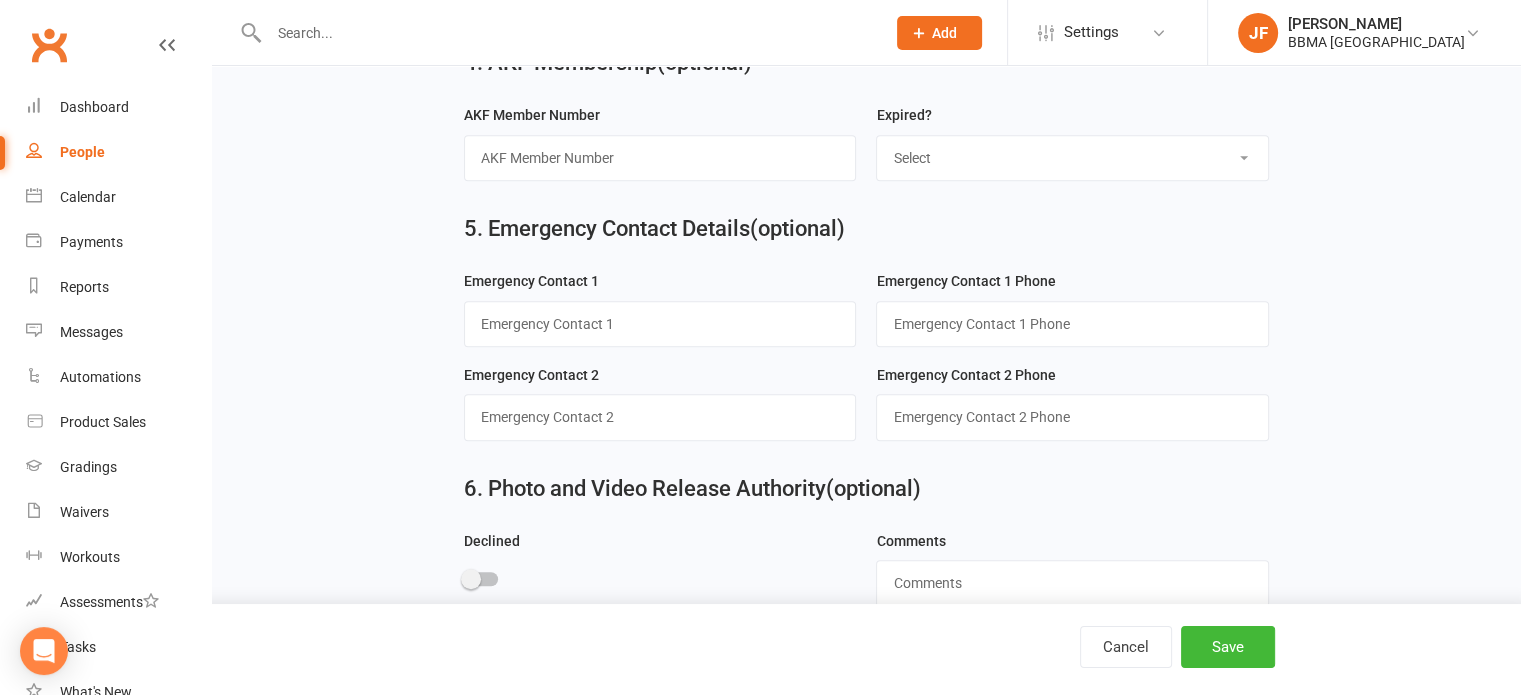 scroll, scrollTop: 1624, scrollLeft: 0, axis: vertical 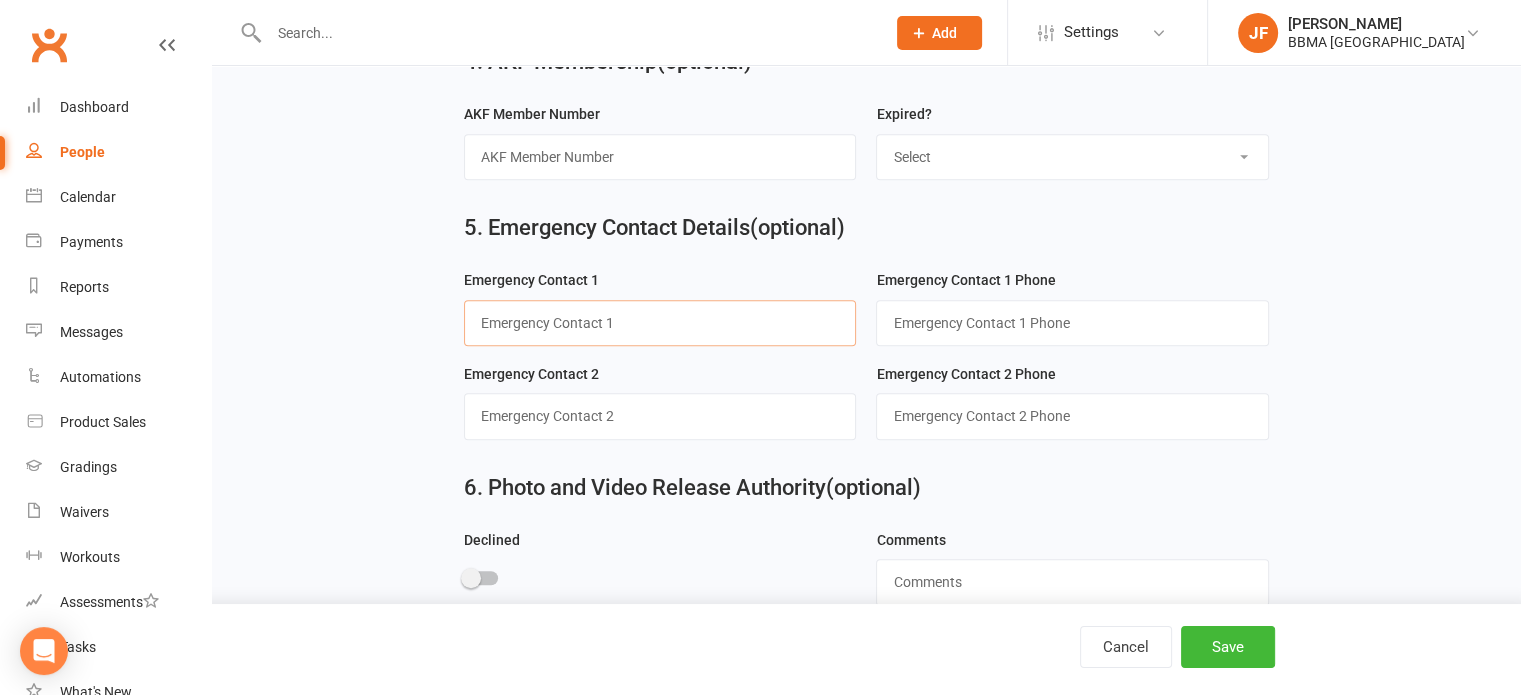 paste on "Cara (mum)" 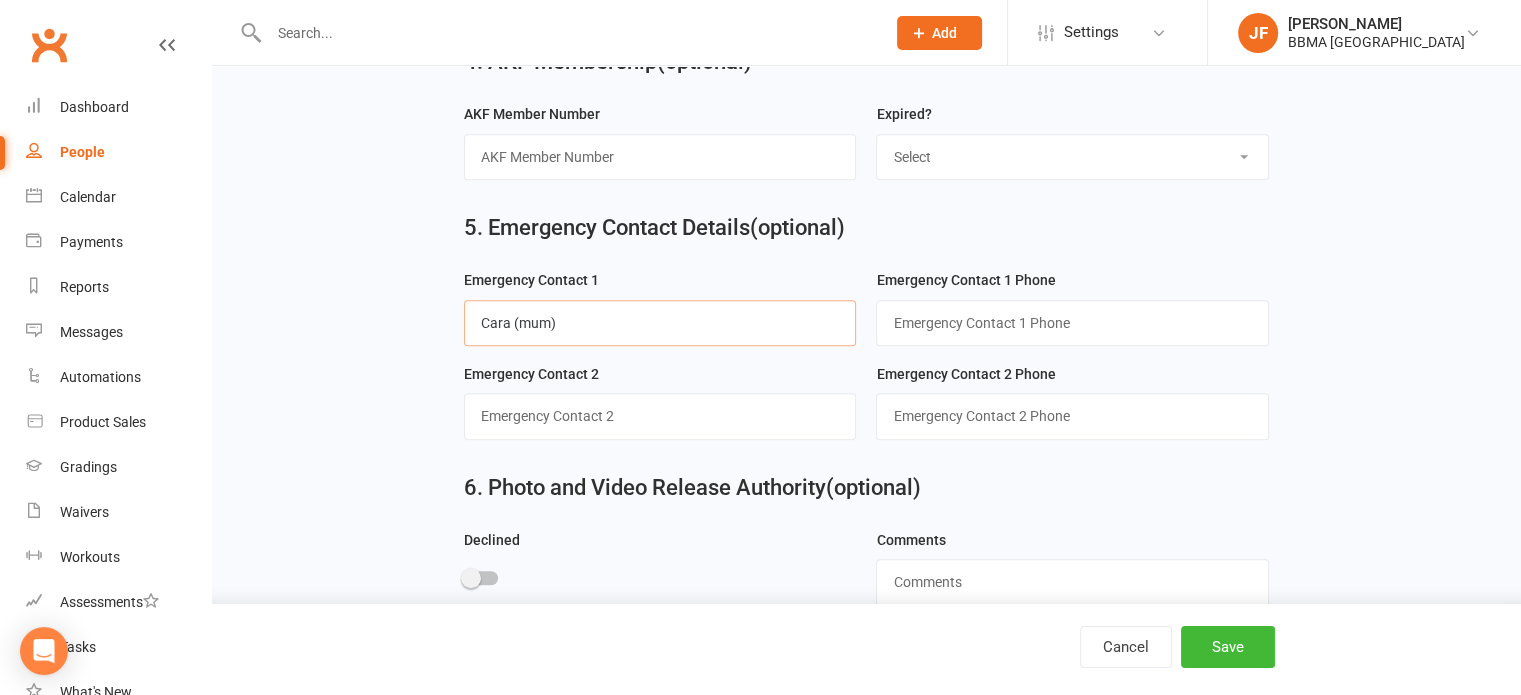 click on "Cara (mum)" at bounding box center (660, 323) 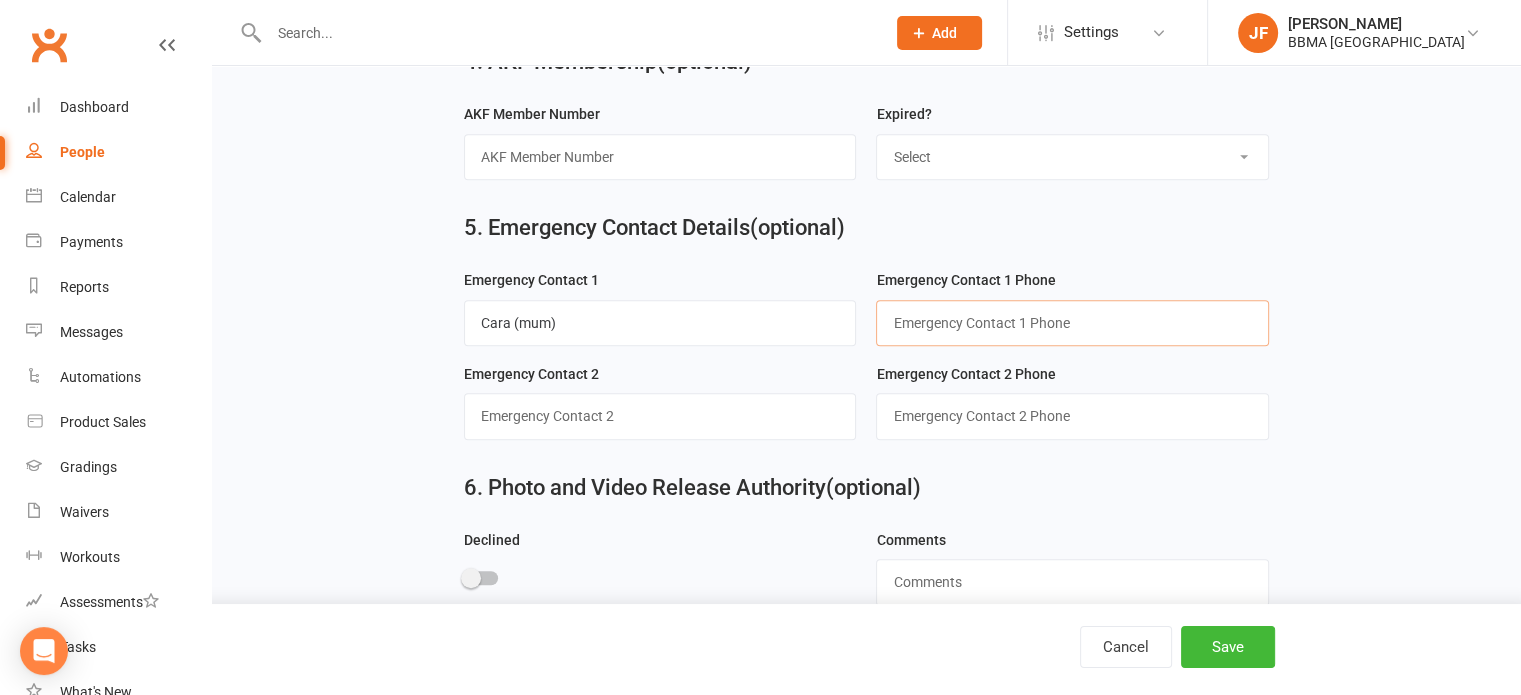 paste on "0417690901" 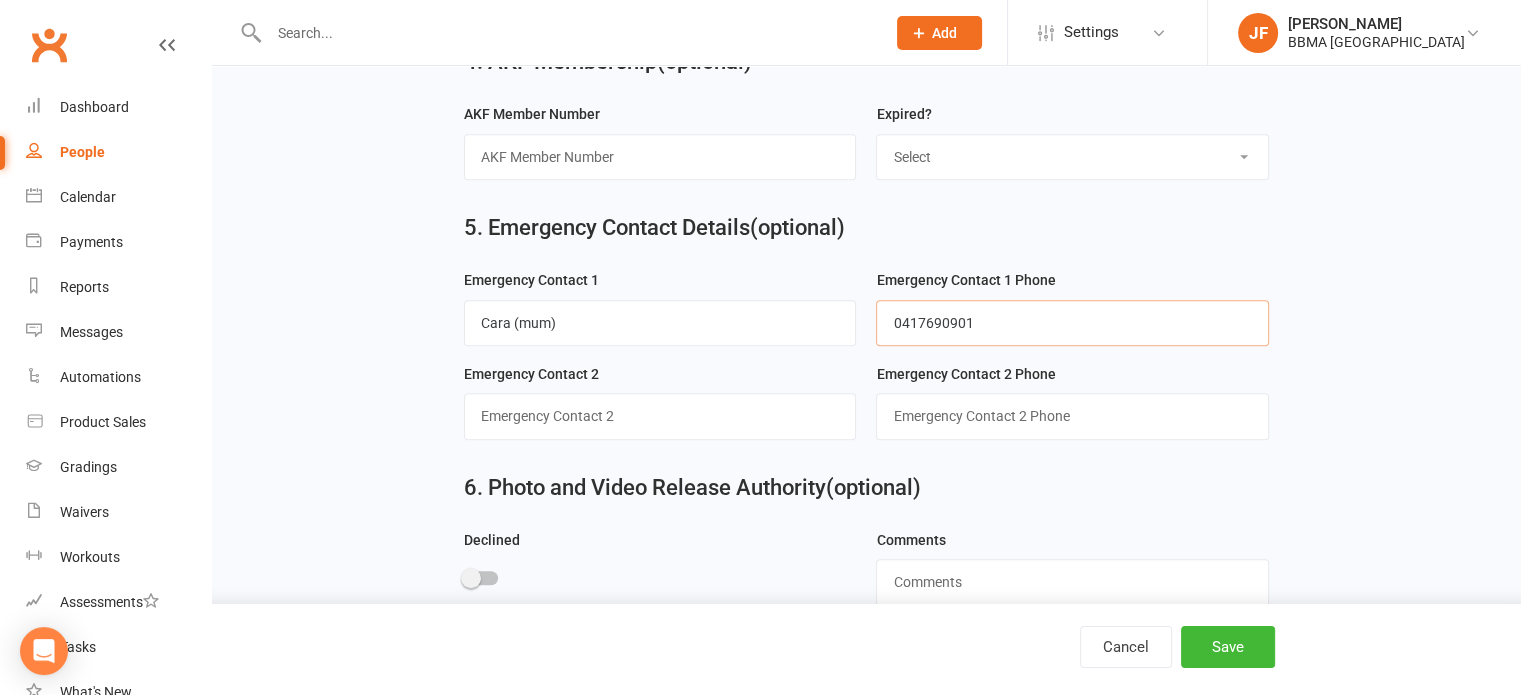 click on "0417690901" at bounding box center [1072, 323] 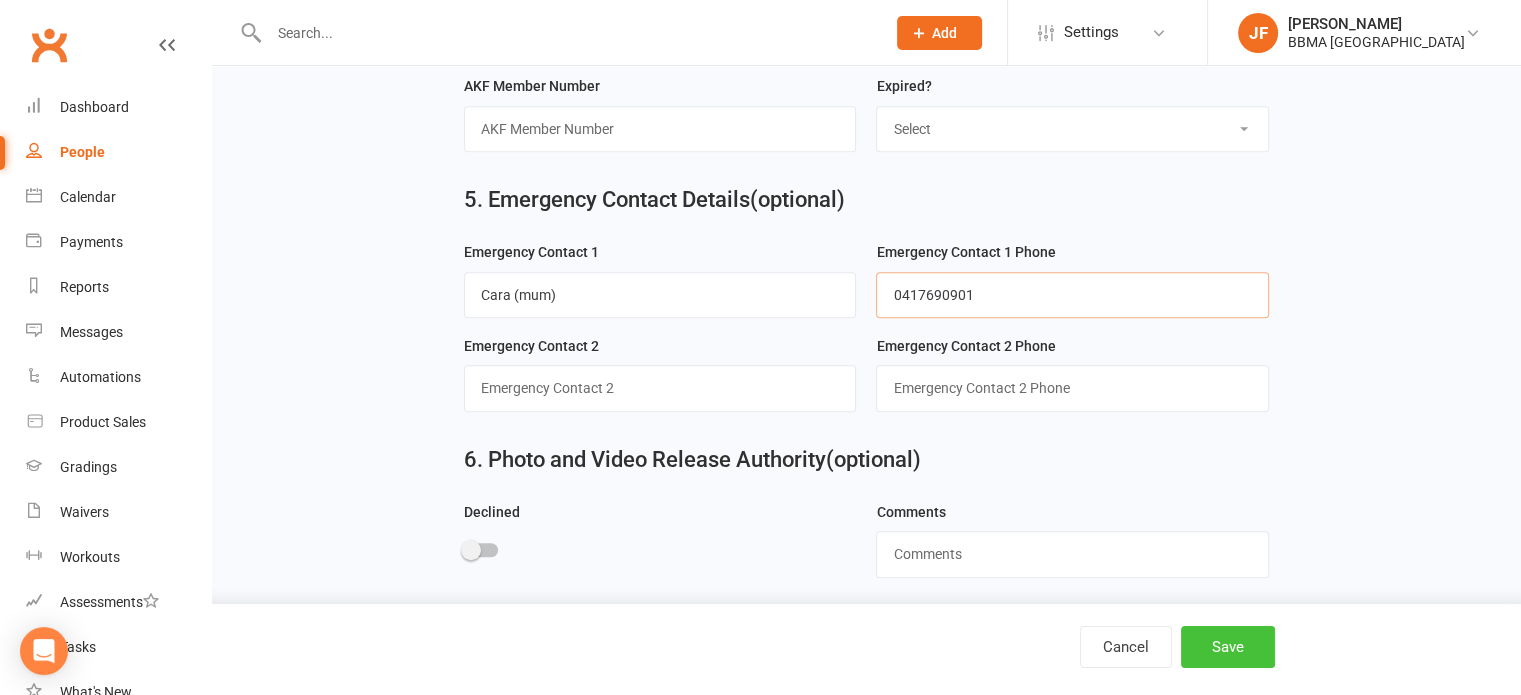 type on "0417690901" 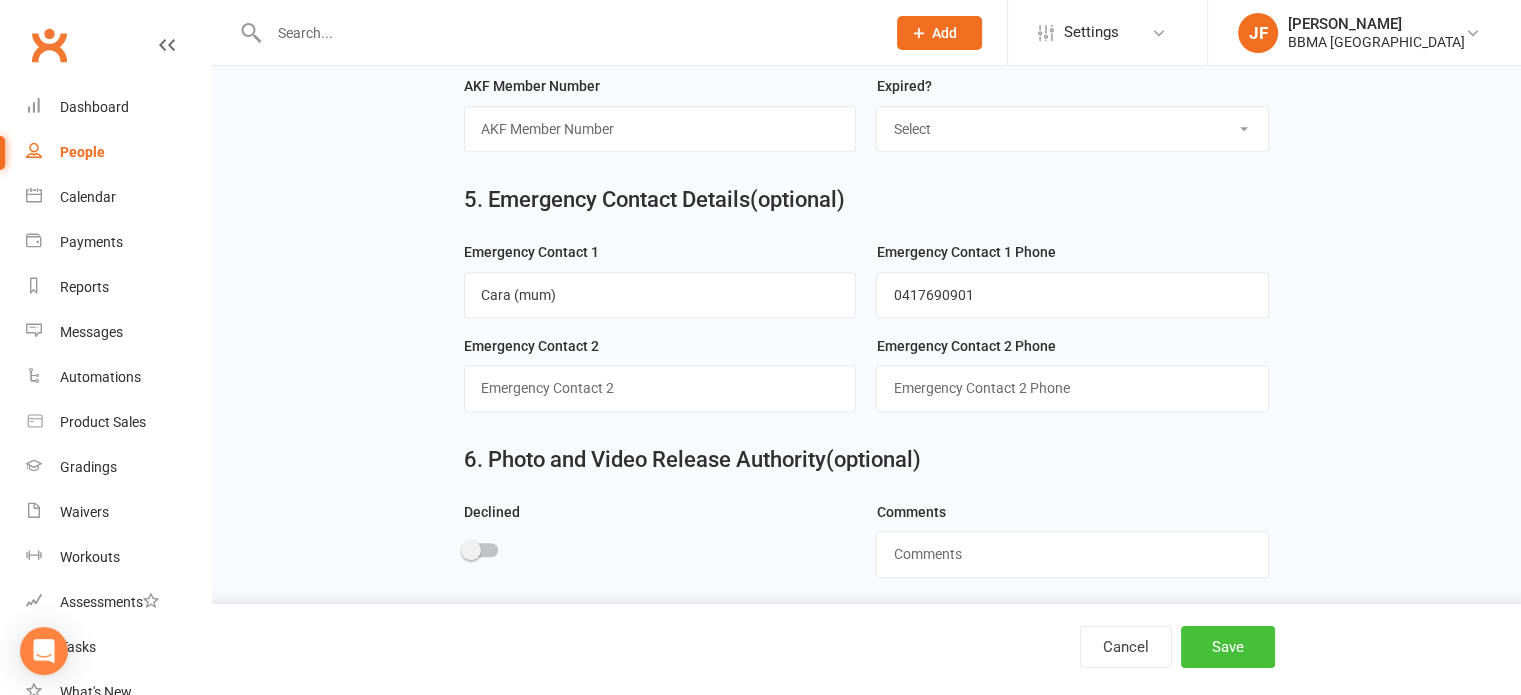 click on "Save" at bounding box center (1228, 647) 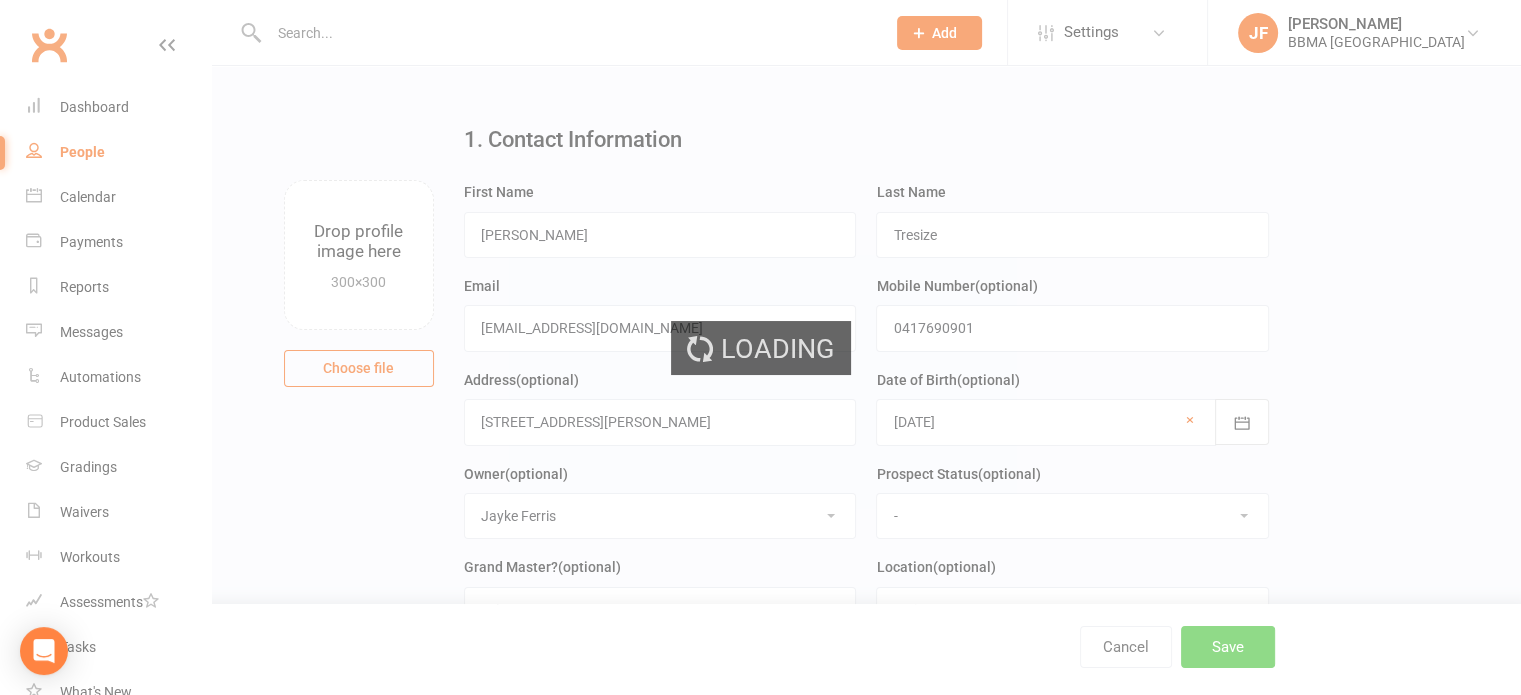 scroll, scrollTop: 0, scrollLeft: 0, axis: both 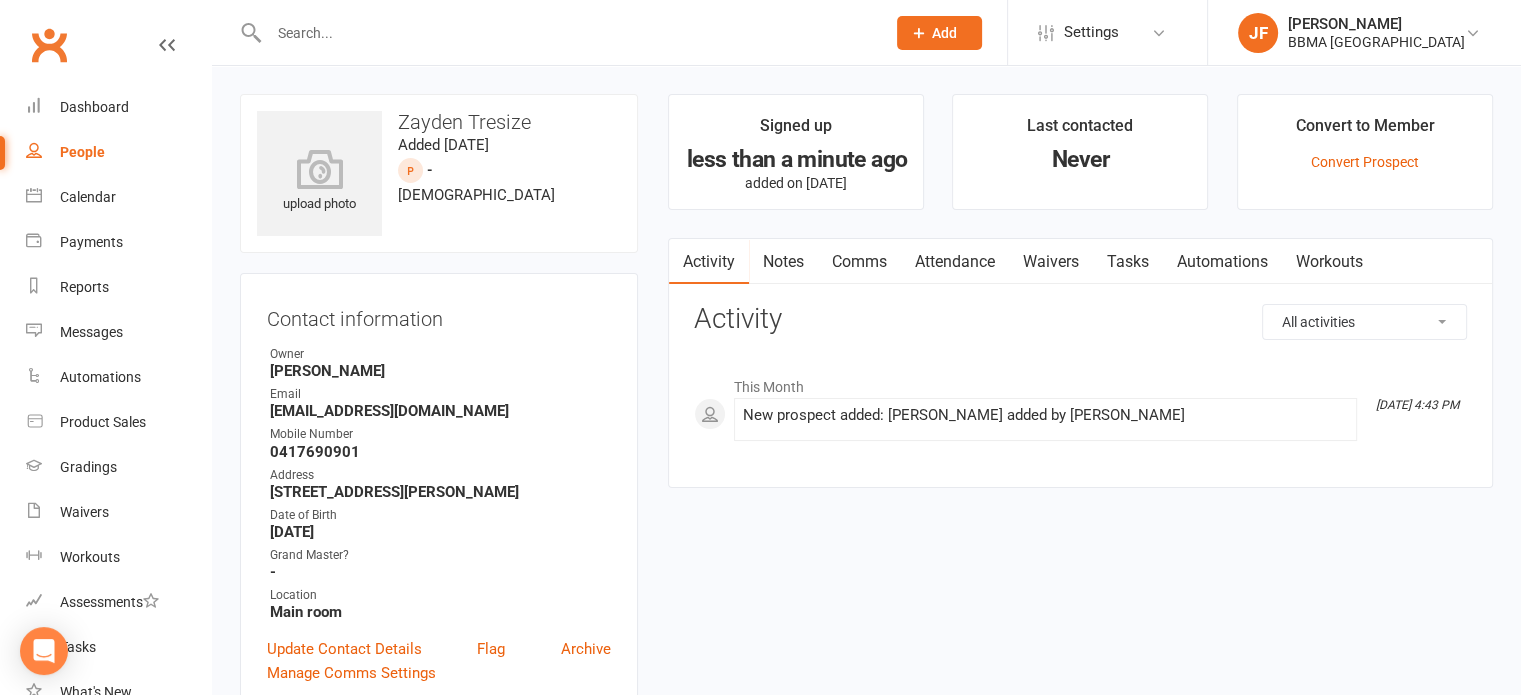 click on "Comms" at bounding box center [859, 262] 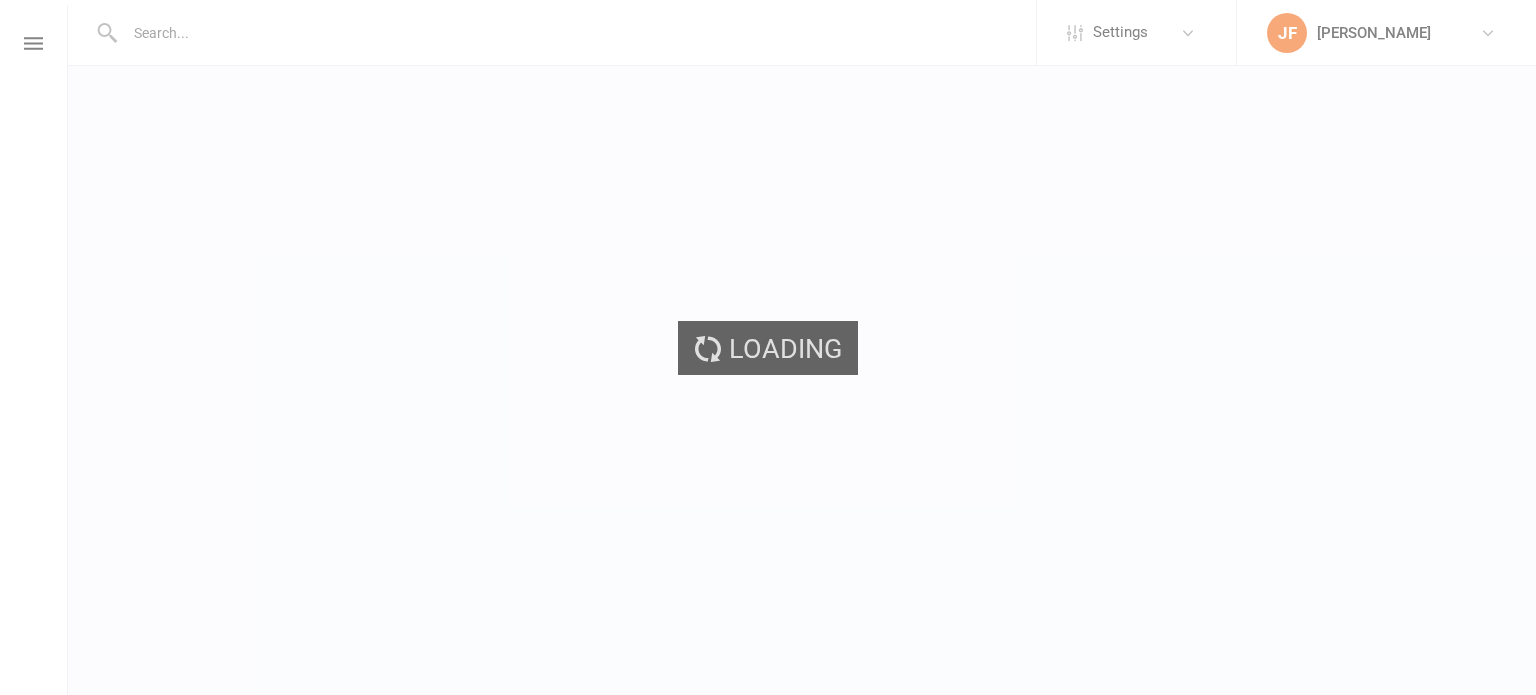 scroll, scrollTop: 0, scrollLeft: 0, axis: both 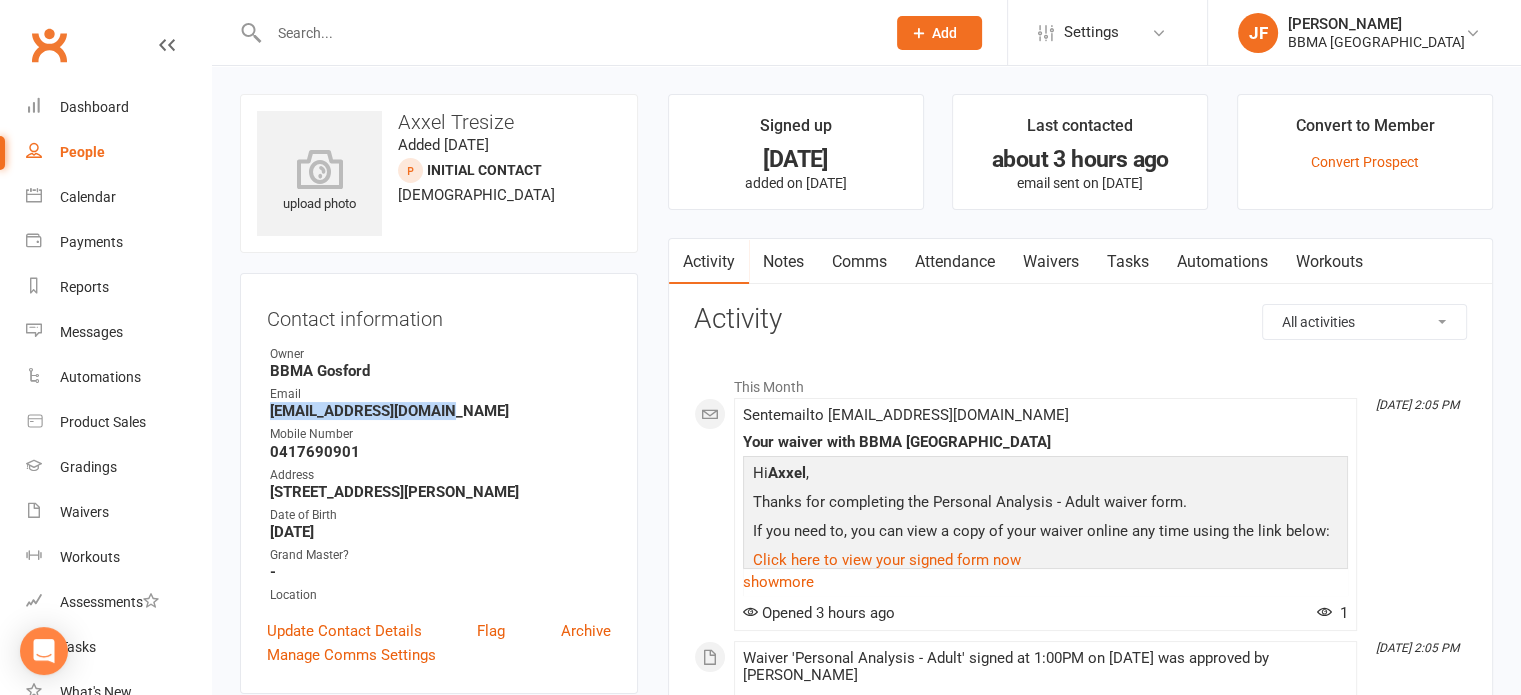 drag, startPoint x: 265, startPoint y: 418, endPoint x: 502, endPoint y: 411, distance: 237.10335 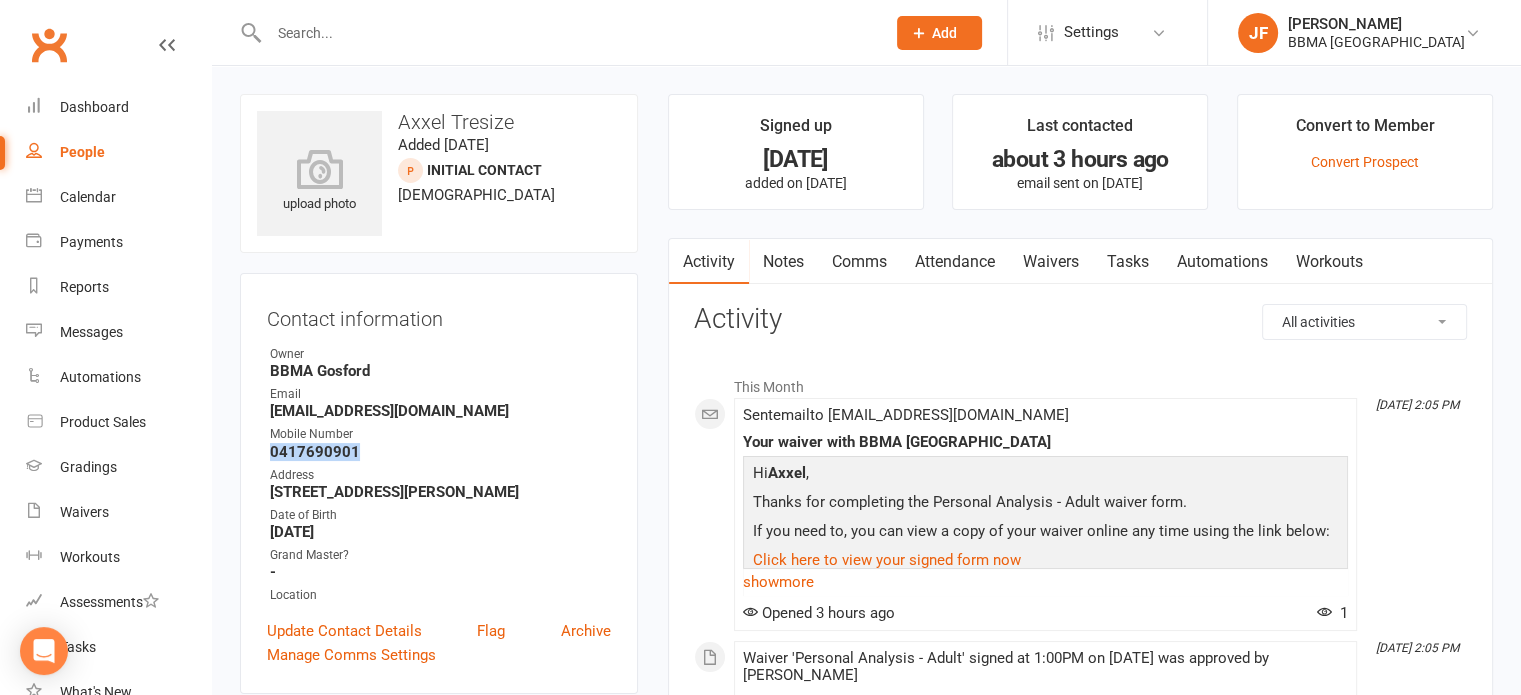 drag, startPoint x: 266, startPoint y: 456, endPoint x: 397, endPoint y: 459, distance: 131.03435 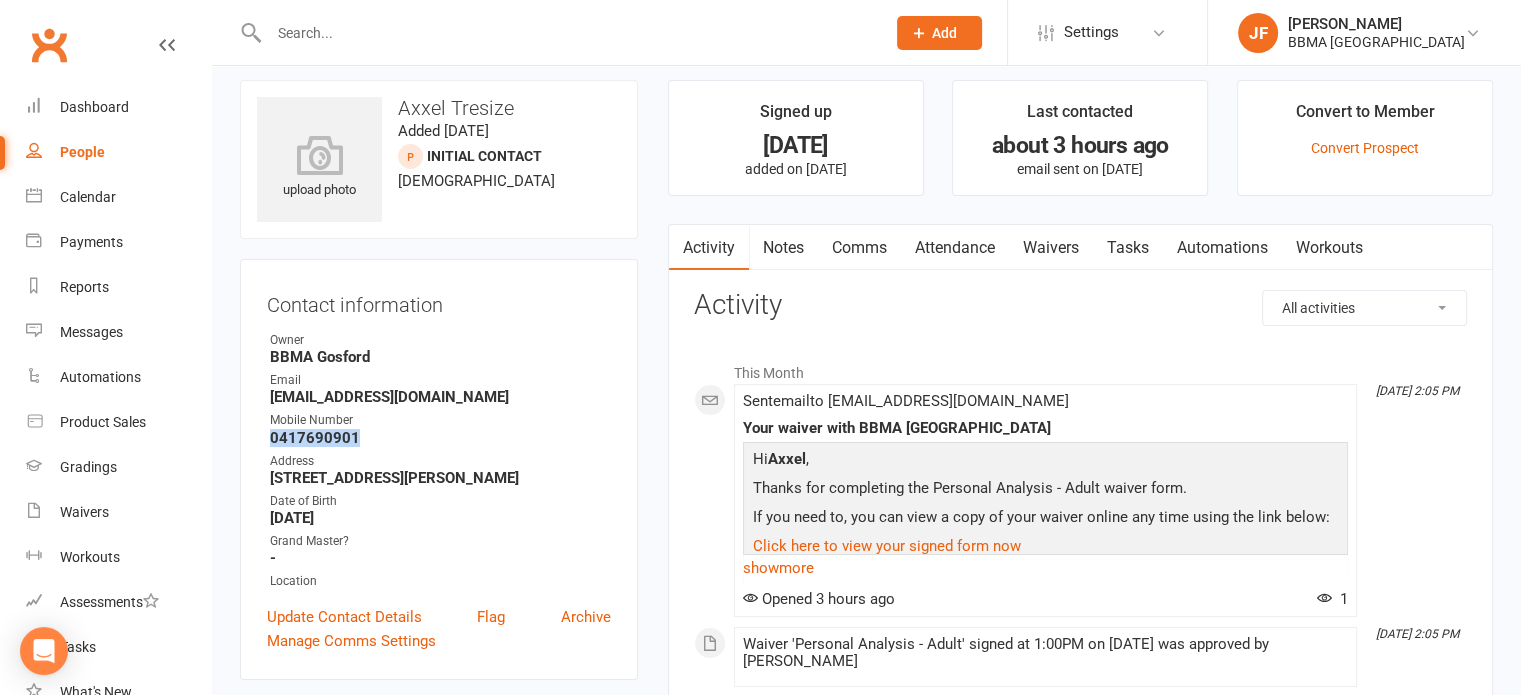 scroll, scrollTop: 15, scrollLeft: 0, axis: vertical 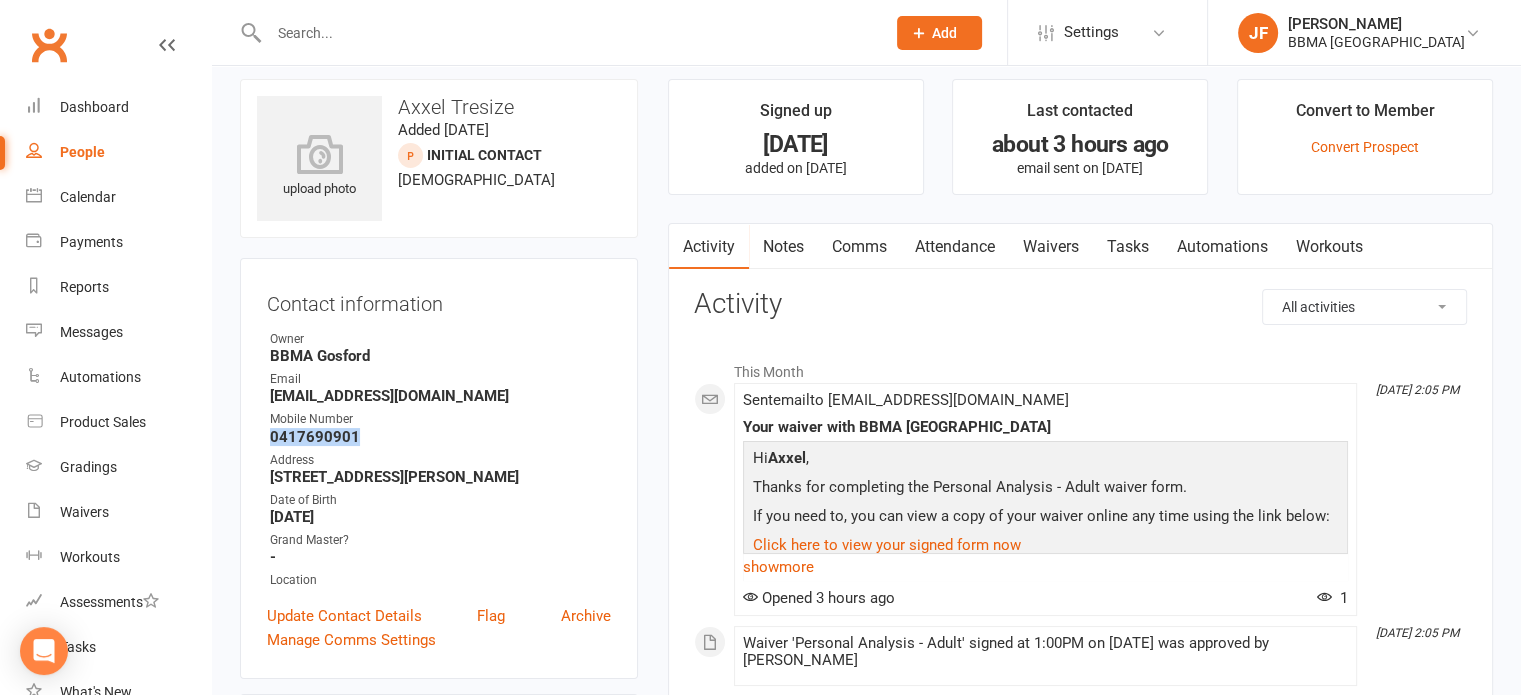 drag, startPoint x: 268, startPoint y: 472, endPoint x: 530, endPoint y: 474, distance: 262.00763 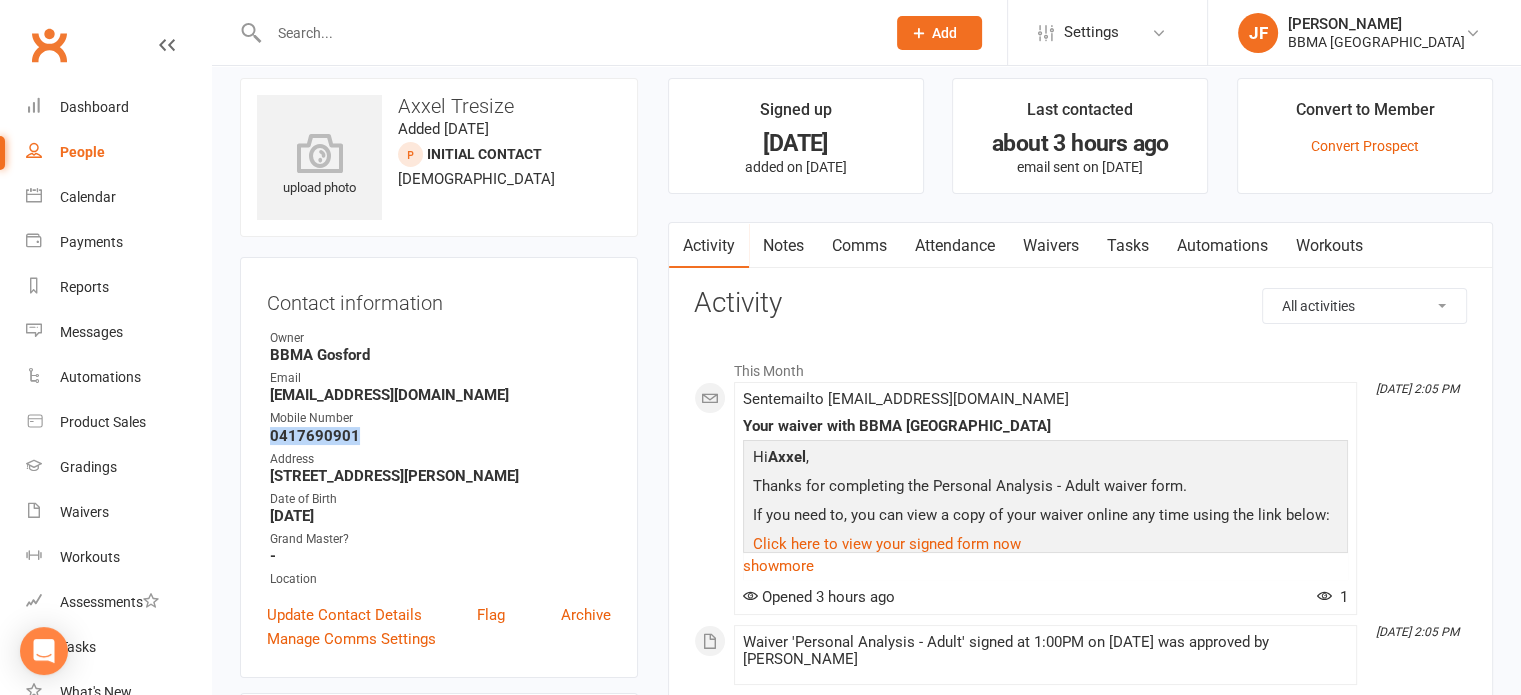 scroll, scrollTop: 18, scrollLeft: 0, axis: vertical 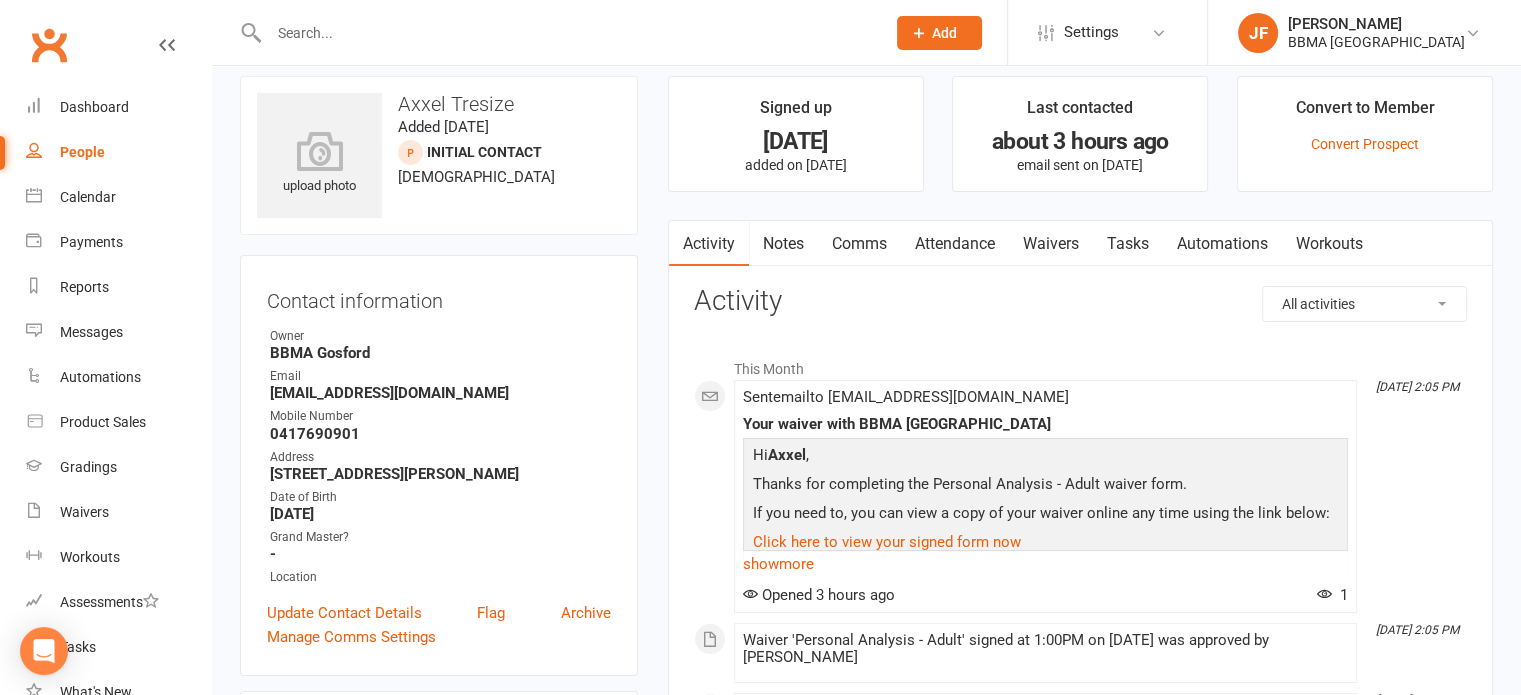 click on "Email" at bounding box center (440, 376) 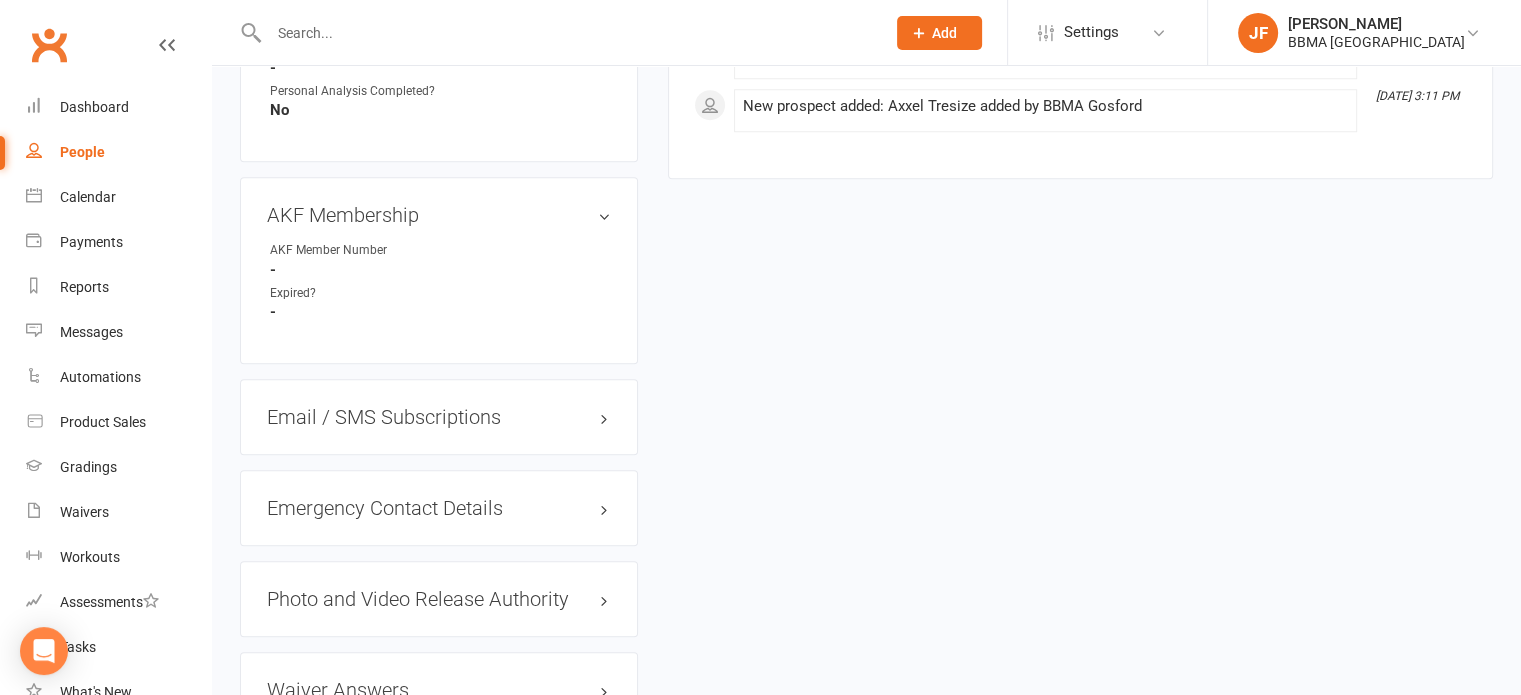 scroll, scrollTop: 1636, scrollLeft: 0, axis: vertical 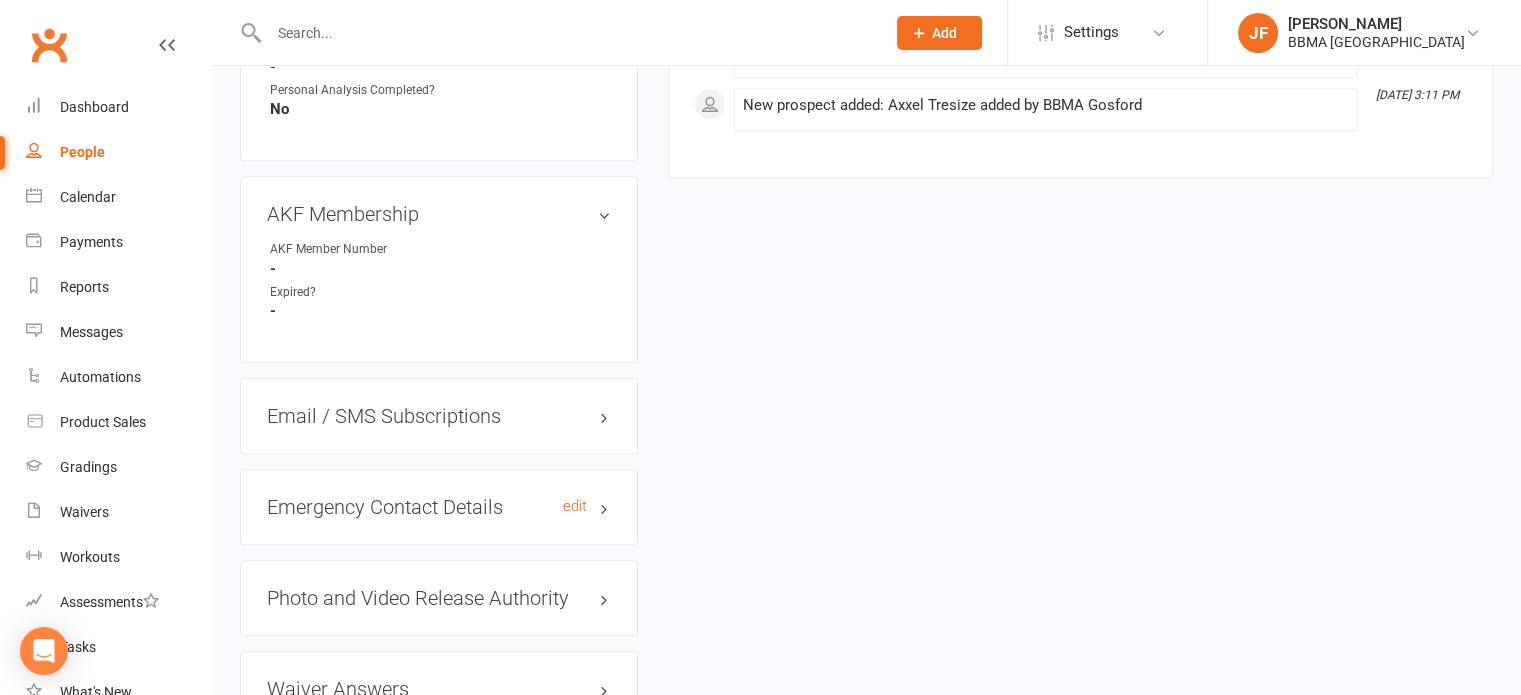 click on "Emergency Contact Details  edit" at bounding box center [439, 507] 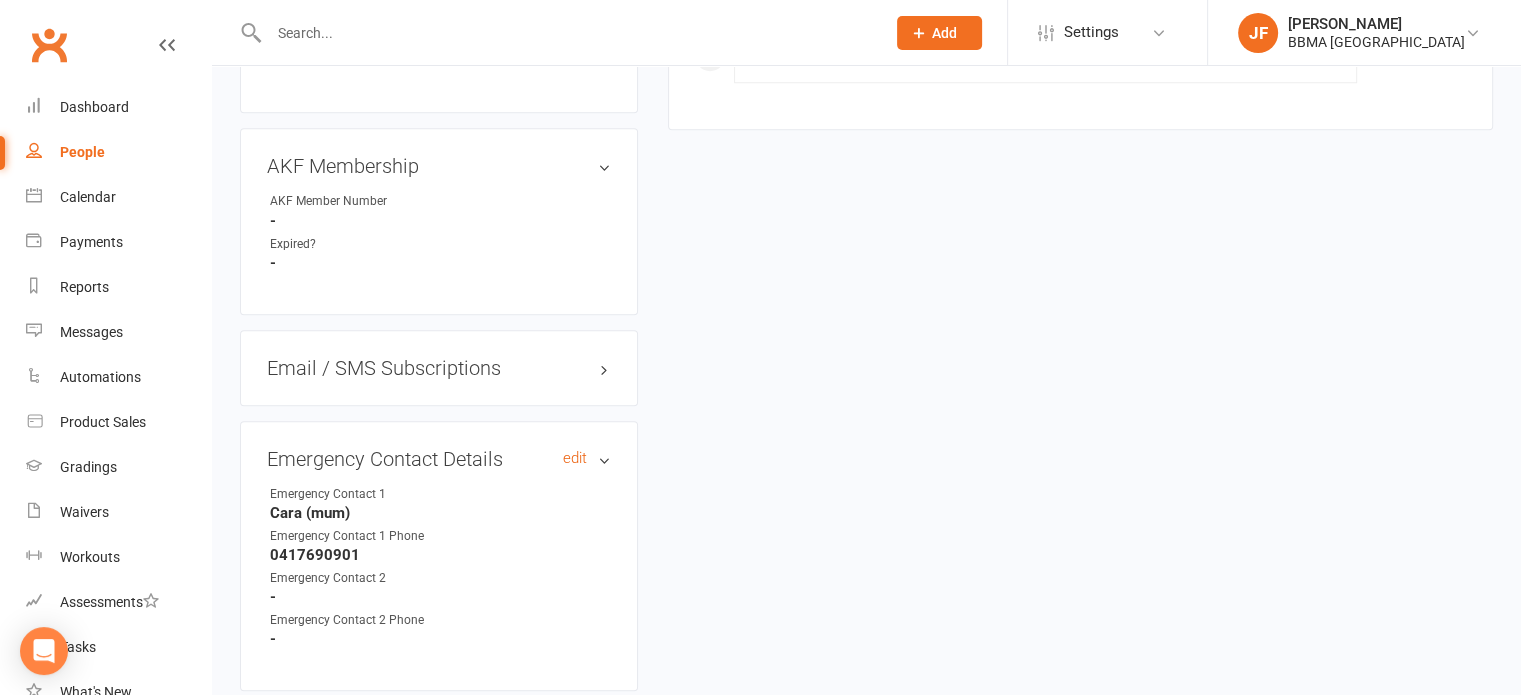 scroll, scrollTop: 1692, scrollLeft: 0, axis: vertical 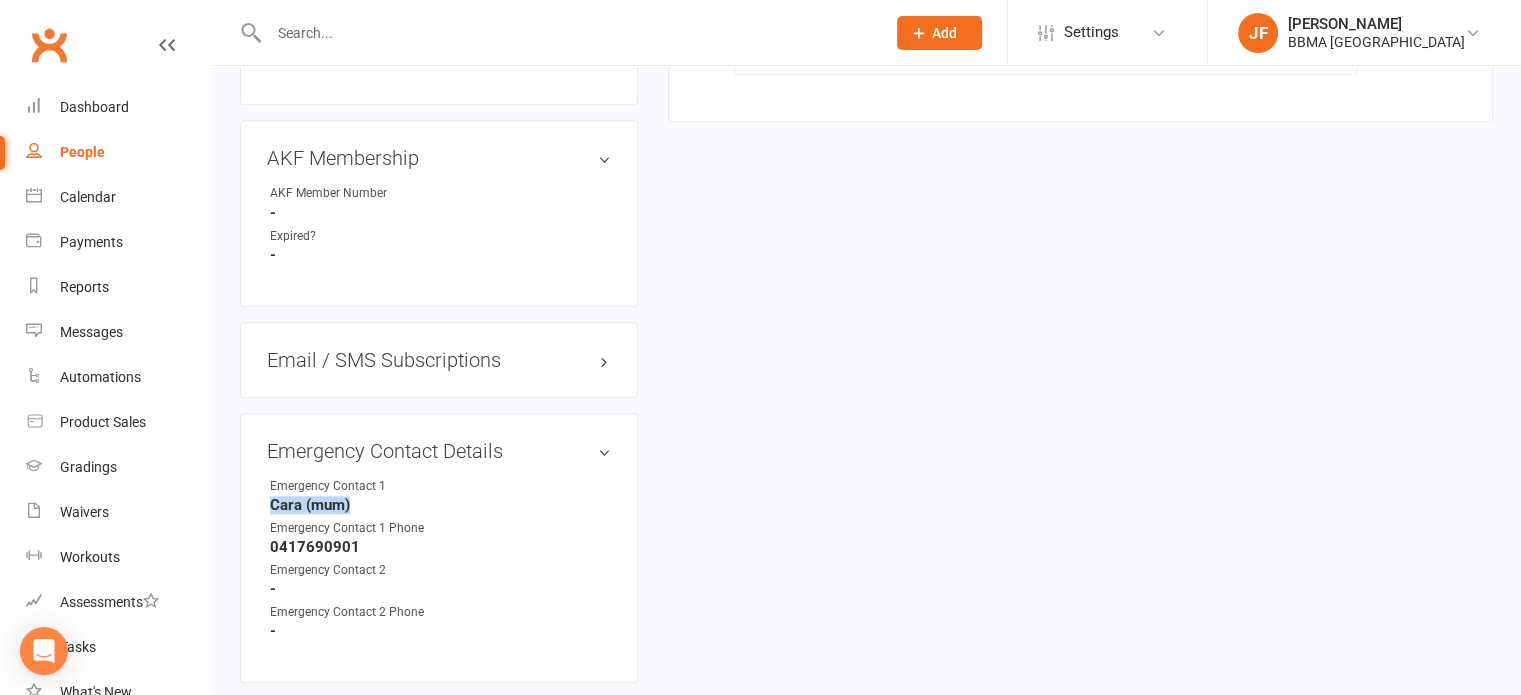drag, startPoint x: 268, startPoint y: 514, endPoint x: 360, endPoint y: 520, distance: 92.19544 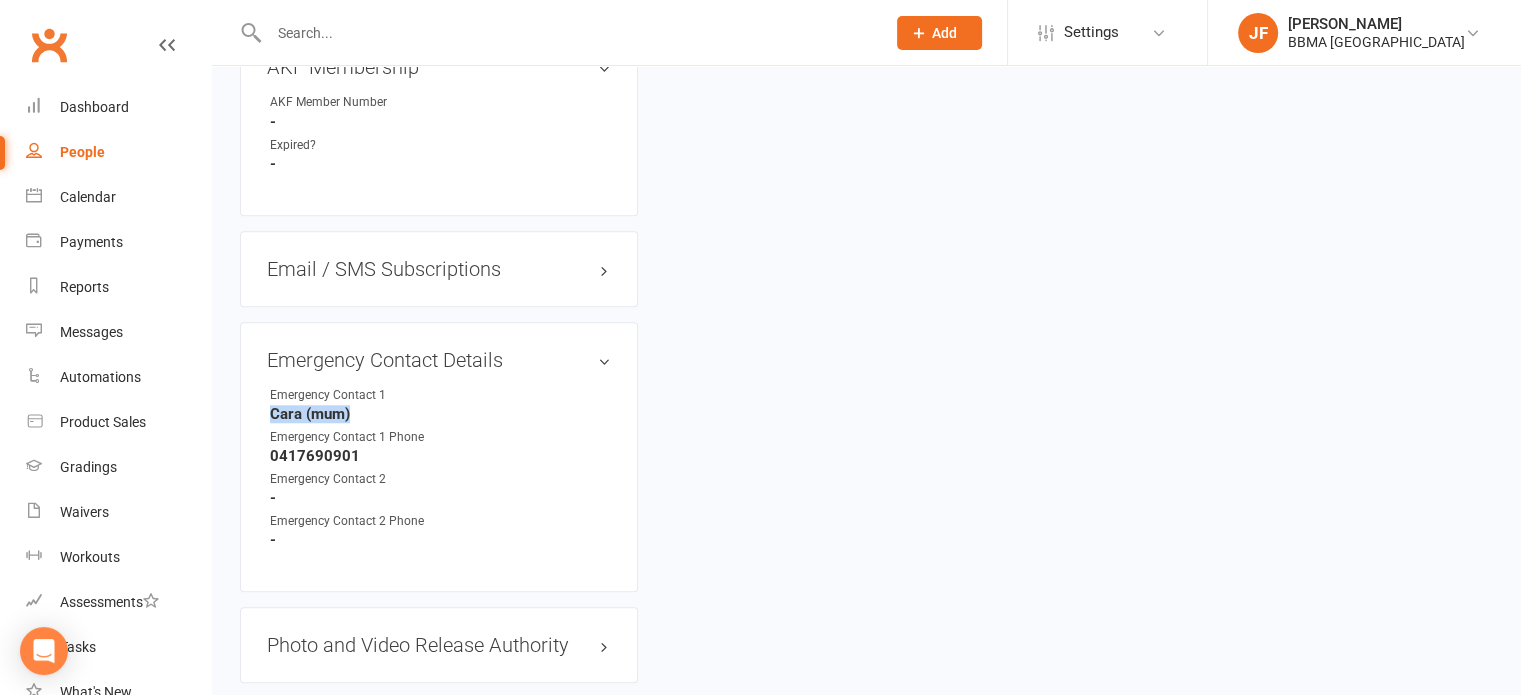 scroll, scrollTop: 2012, scrollLeft: 0, axis: vertical 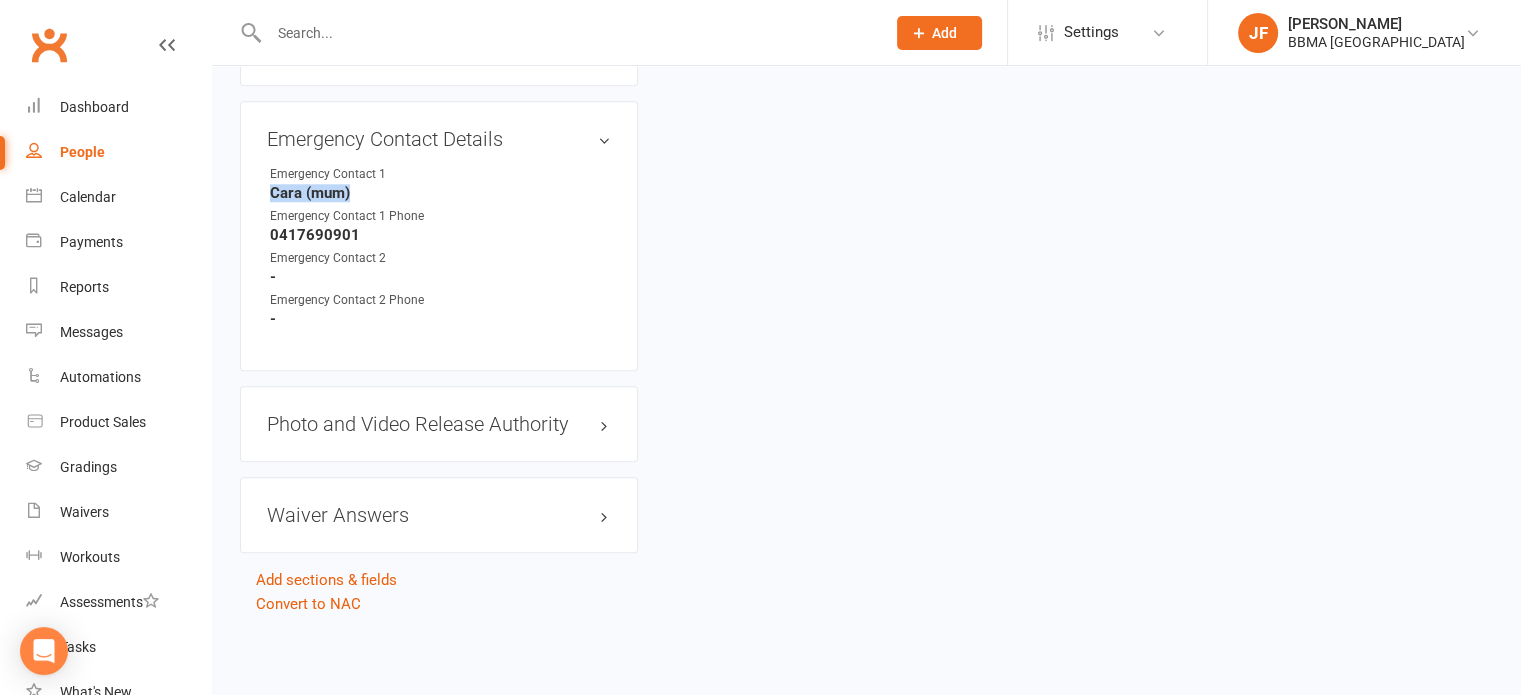 click on "Emergency Contact Details  edit Emergency Contact 1 Cara (mum)
Emergency Contact 1 Phone 0417690901
Emergency Contact 2 -
Emergency Contact 2 Phone -" at bounding box center (439, 236) 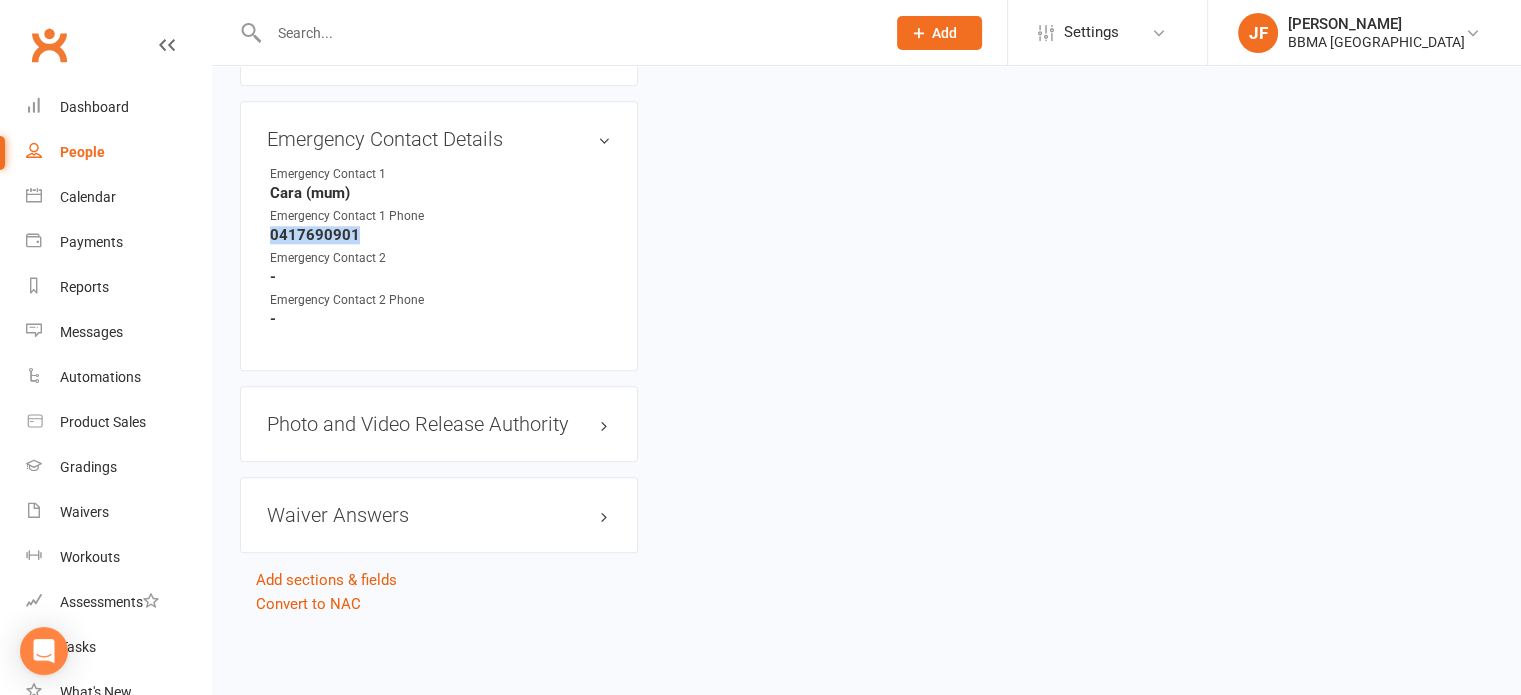 drag, startPoint x: 264, startPoint y: 235, endPoint x: 384, endPoint y: 248, distance: 120.70211 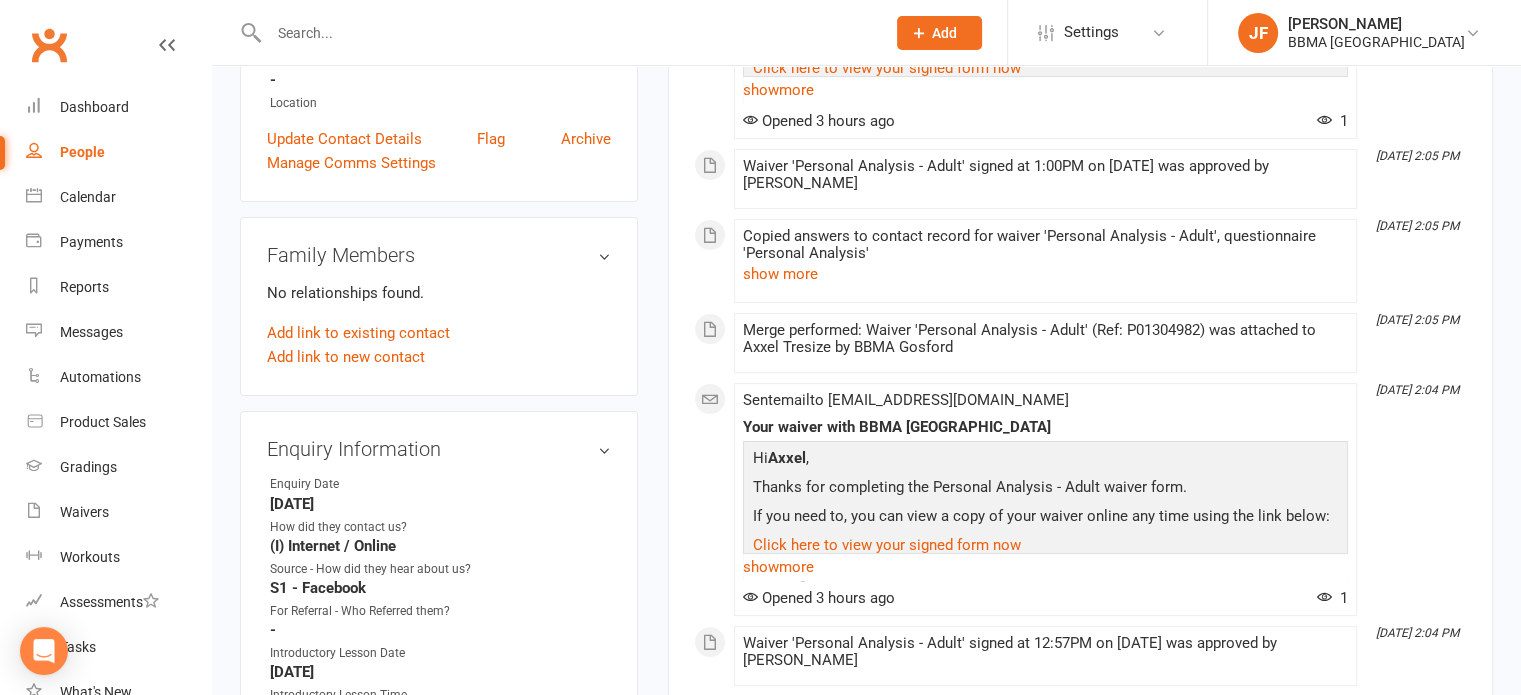 scroll, scrollTop: 495, scrollLeft: 0, axis: vertical 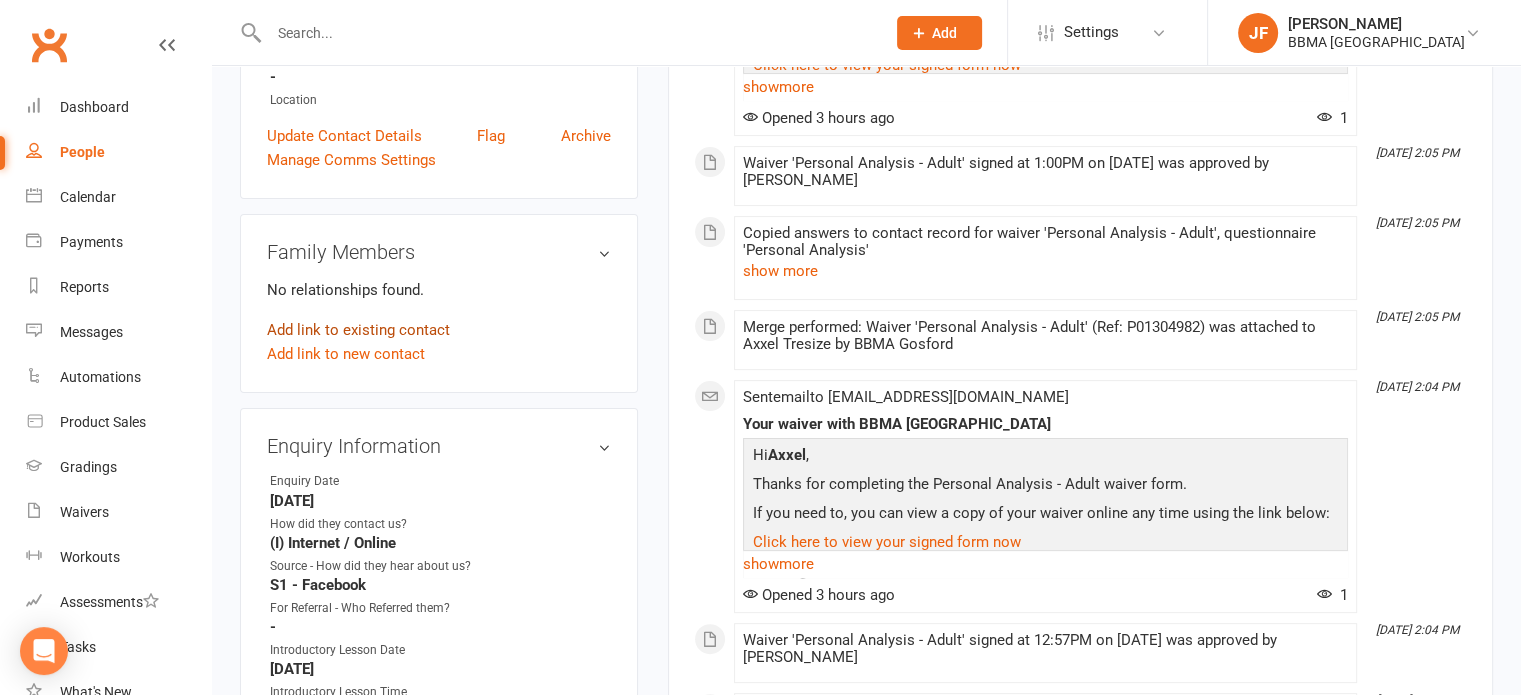 click on "Add link to existing contact" at bounding box center [358, 330] 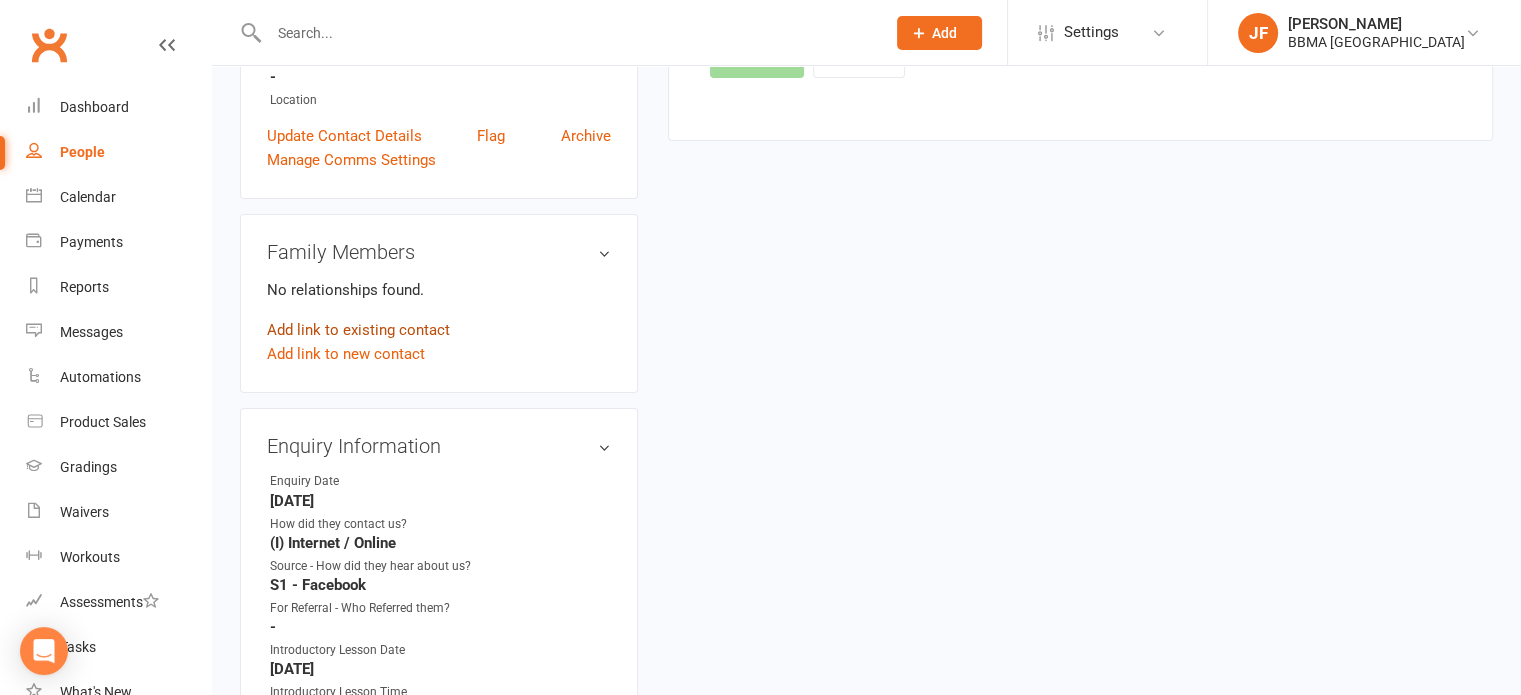 scroll, scrollTop: 32, scrollLeft: 0, axis: vertical 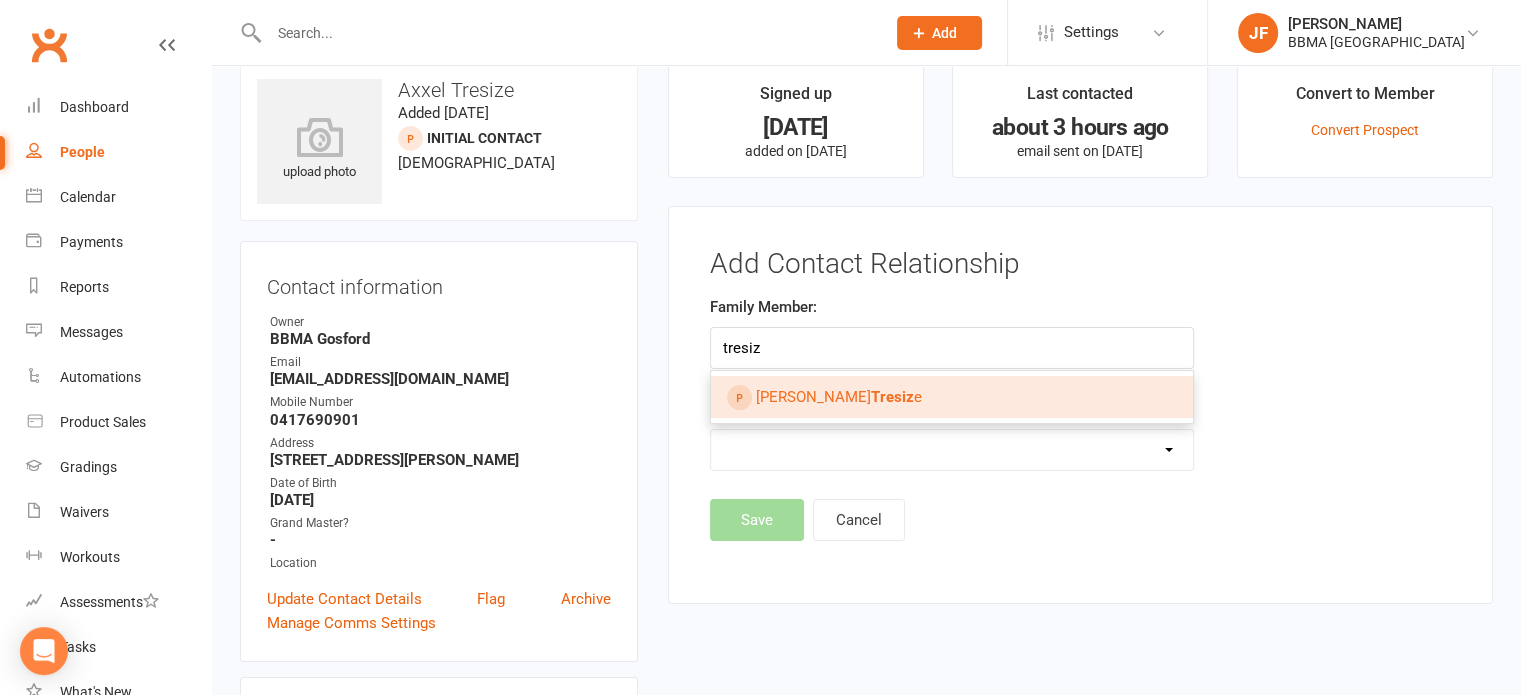 type on "tresiz" 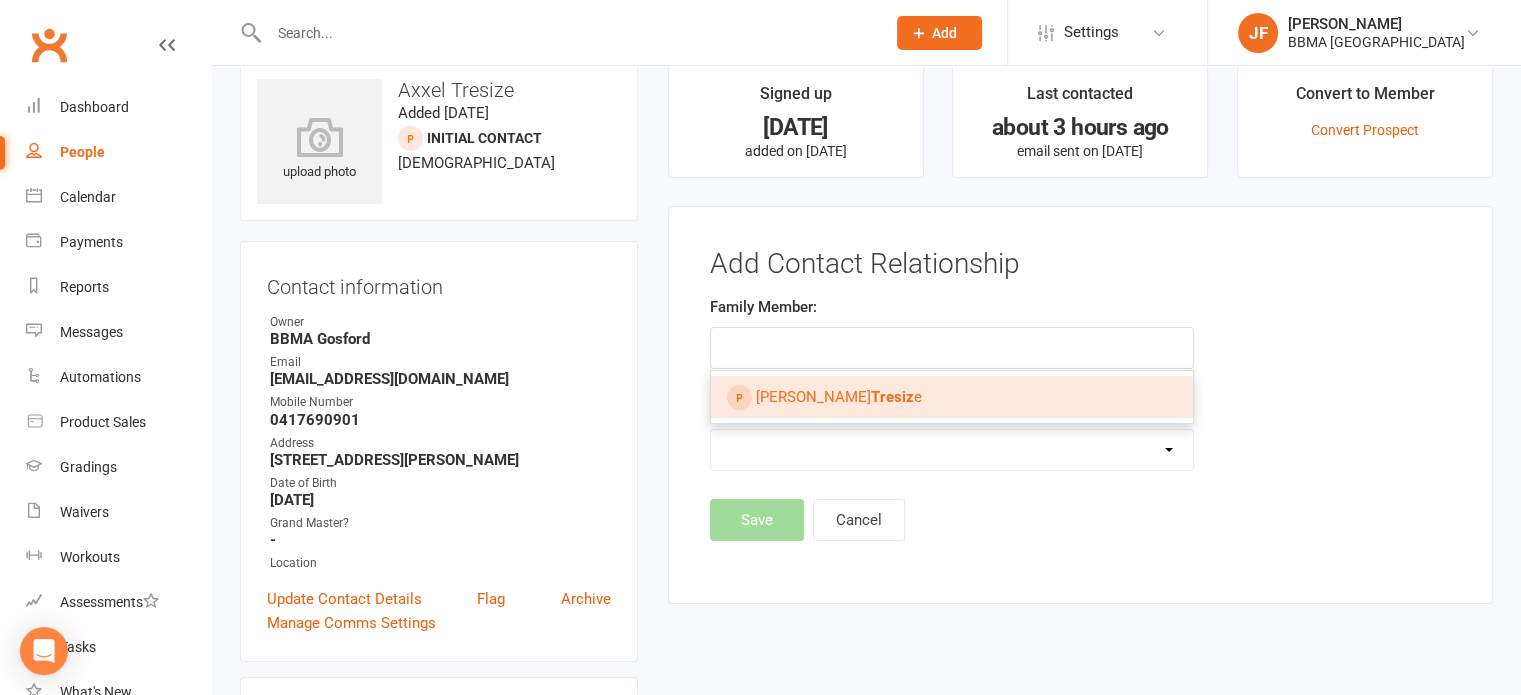 click on "Zayden  Tresiz e" at bounding box center [839, 397] 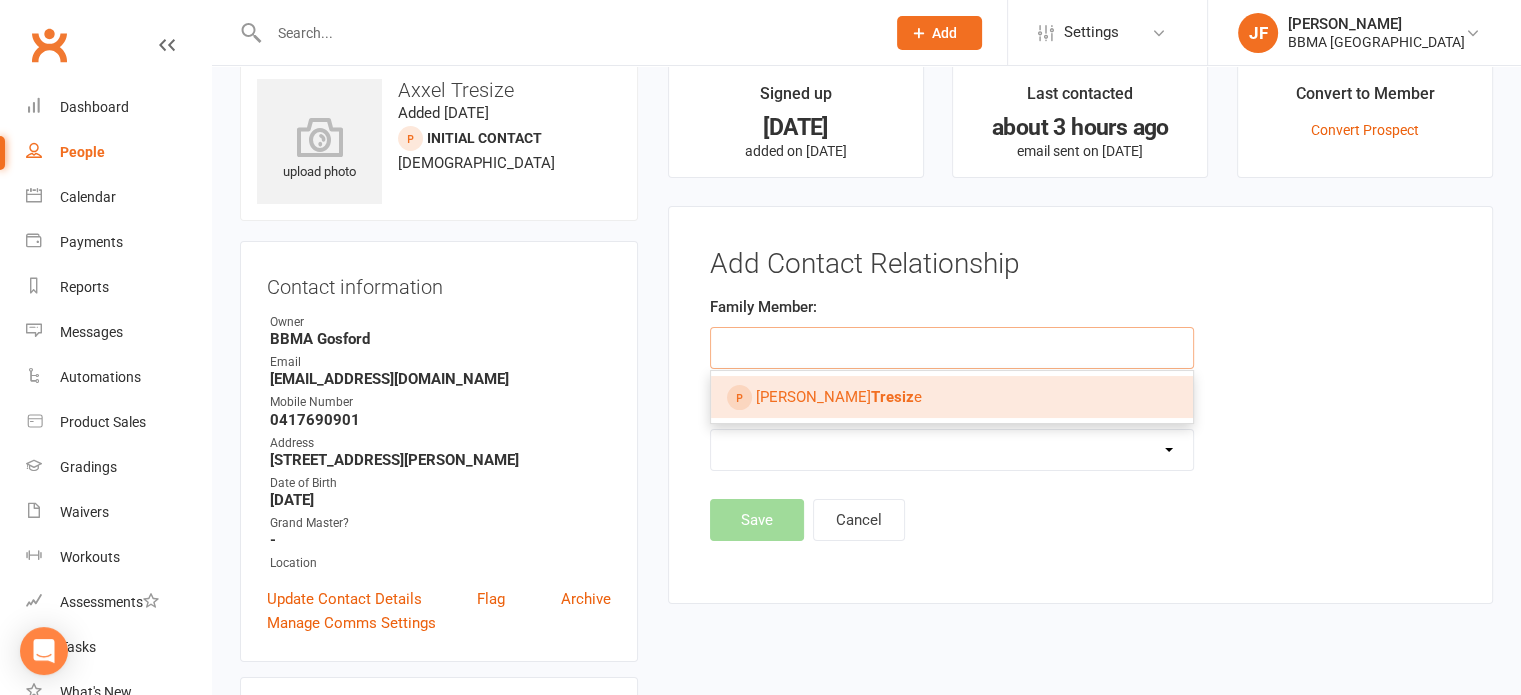 type on "Zayden Tresize" 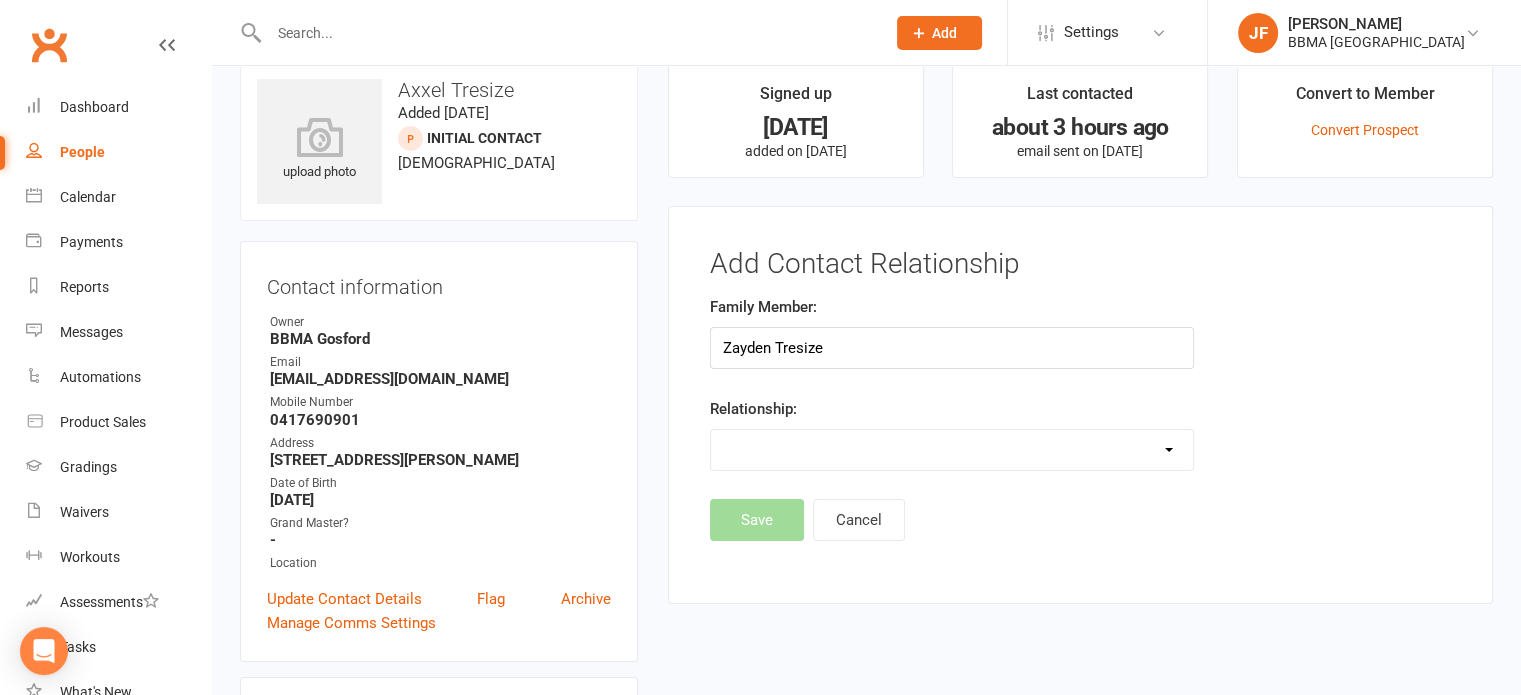 click on "Parent / Guardian Child Sibling (parent not in system) Spouse / Partner Cousin / Other Family Friend Other" at bounding box center (952, 450) 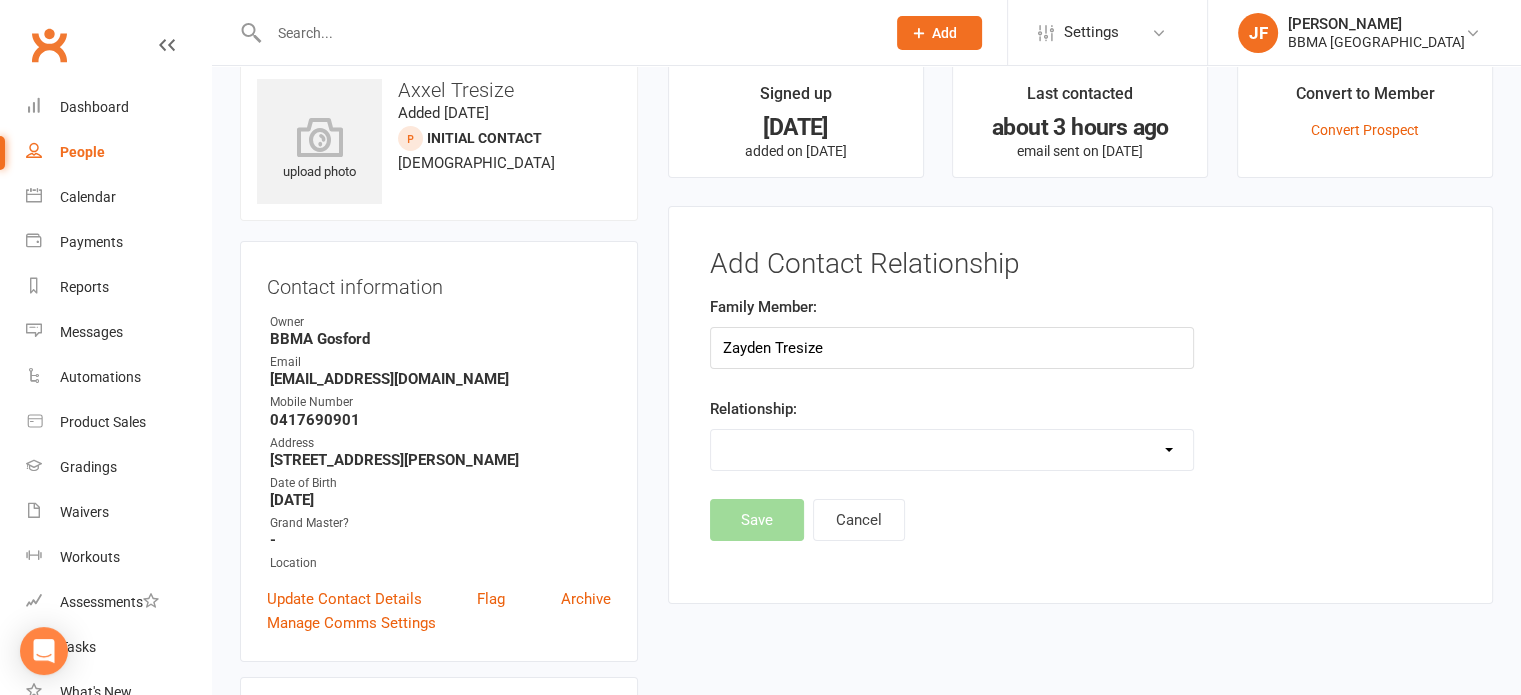 select on "2" 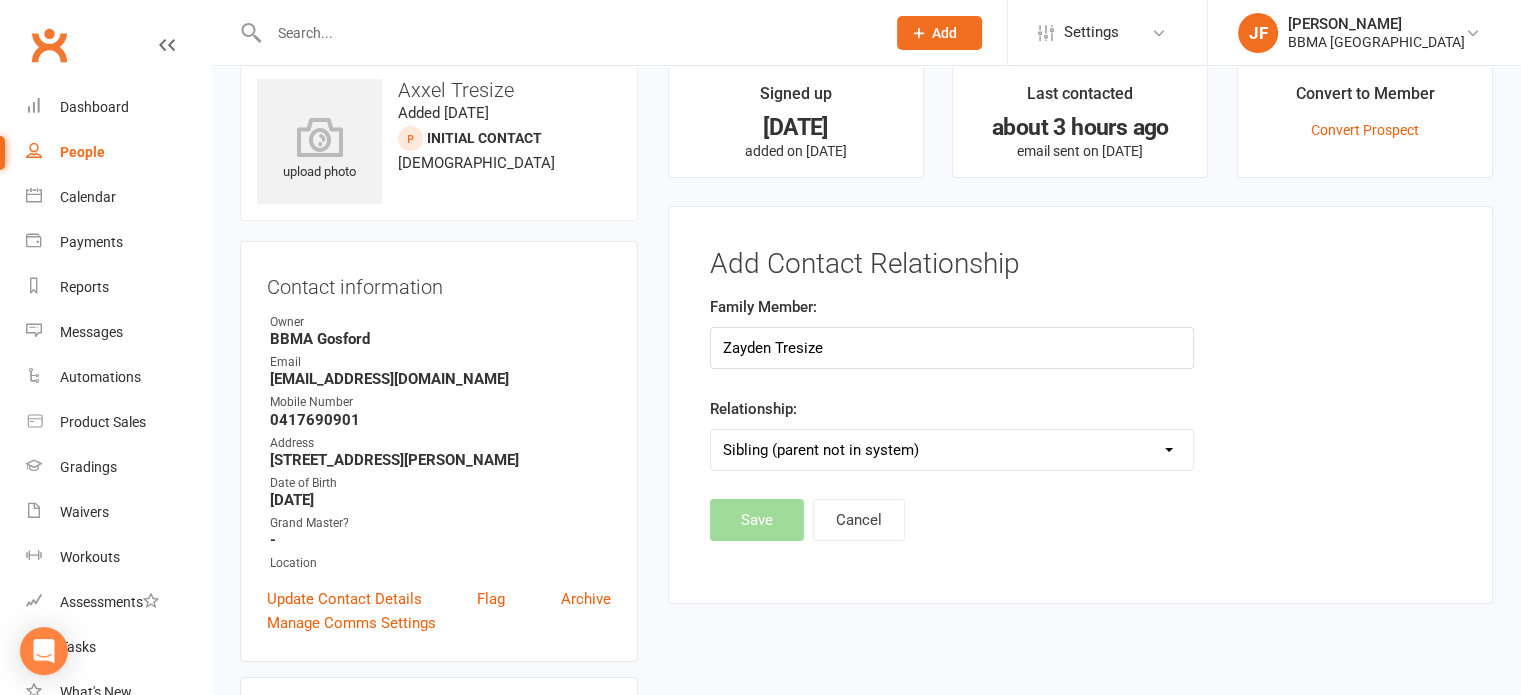 click on "Parent / Guardian Child Sibling (parent not in system) Spouse / Partner Cousin / Other Family Friend Other" at bounding box center (952, 450) 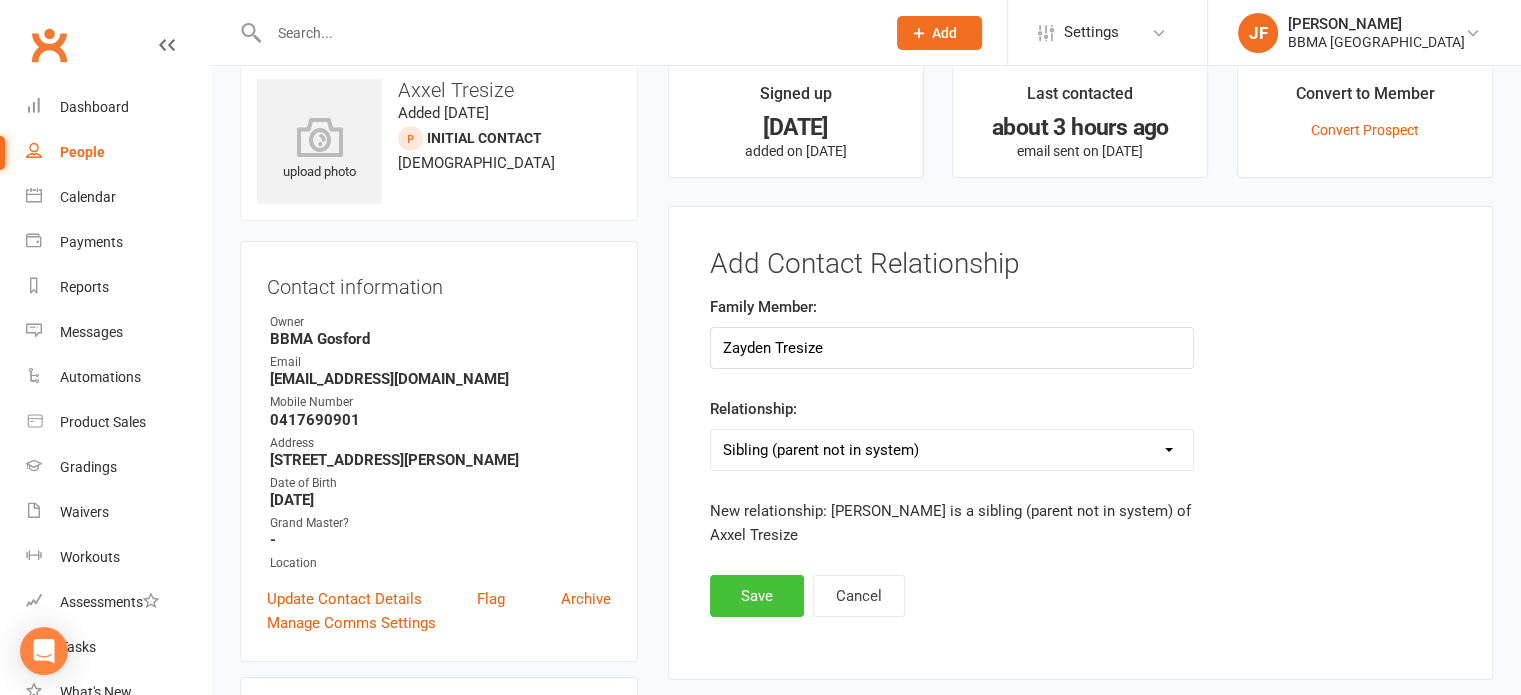 click on "Save" at bounding box center (757, 596) 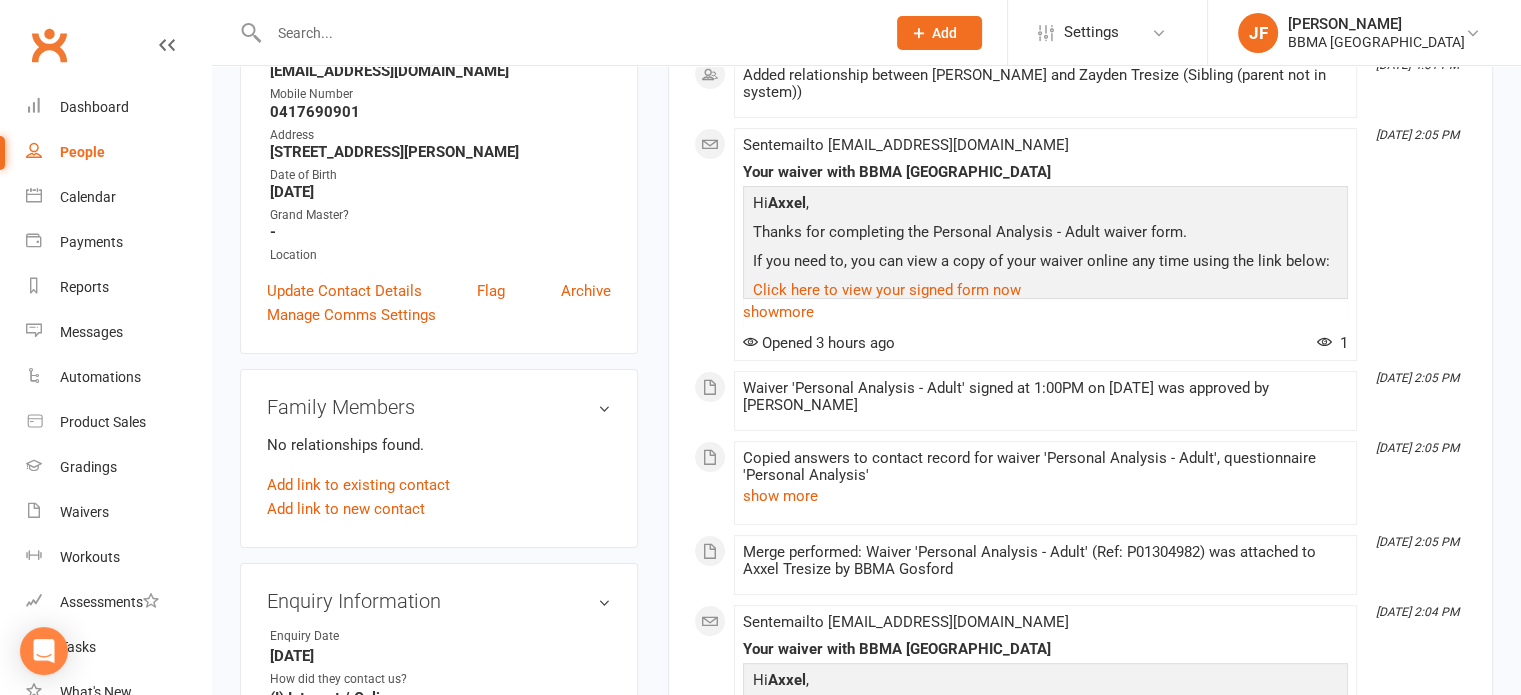 scroll, scrollTop: 348, scrollLeft: 0, axis: vertical 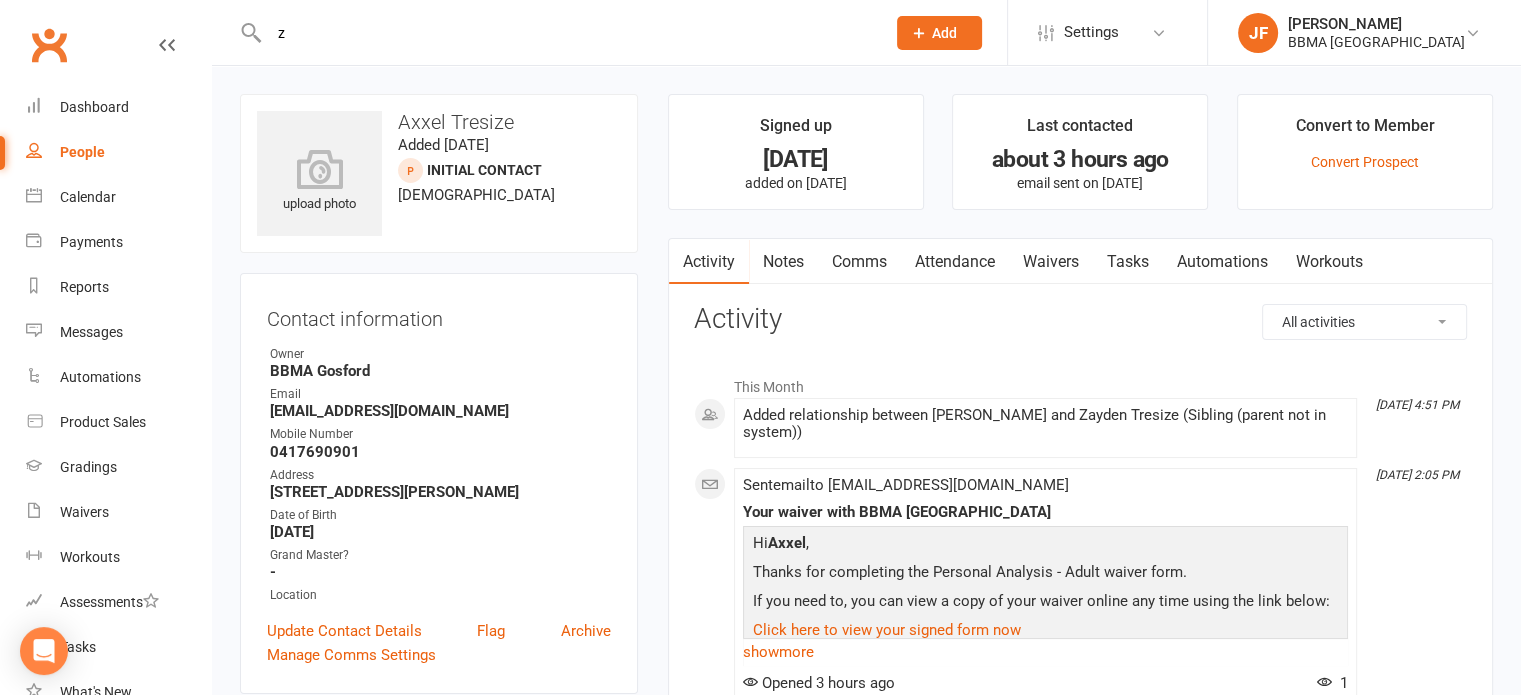 click on "z" at bounding box center (567, 33) 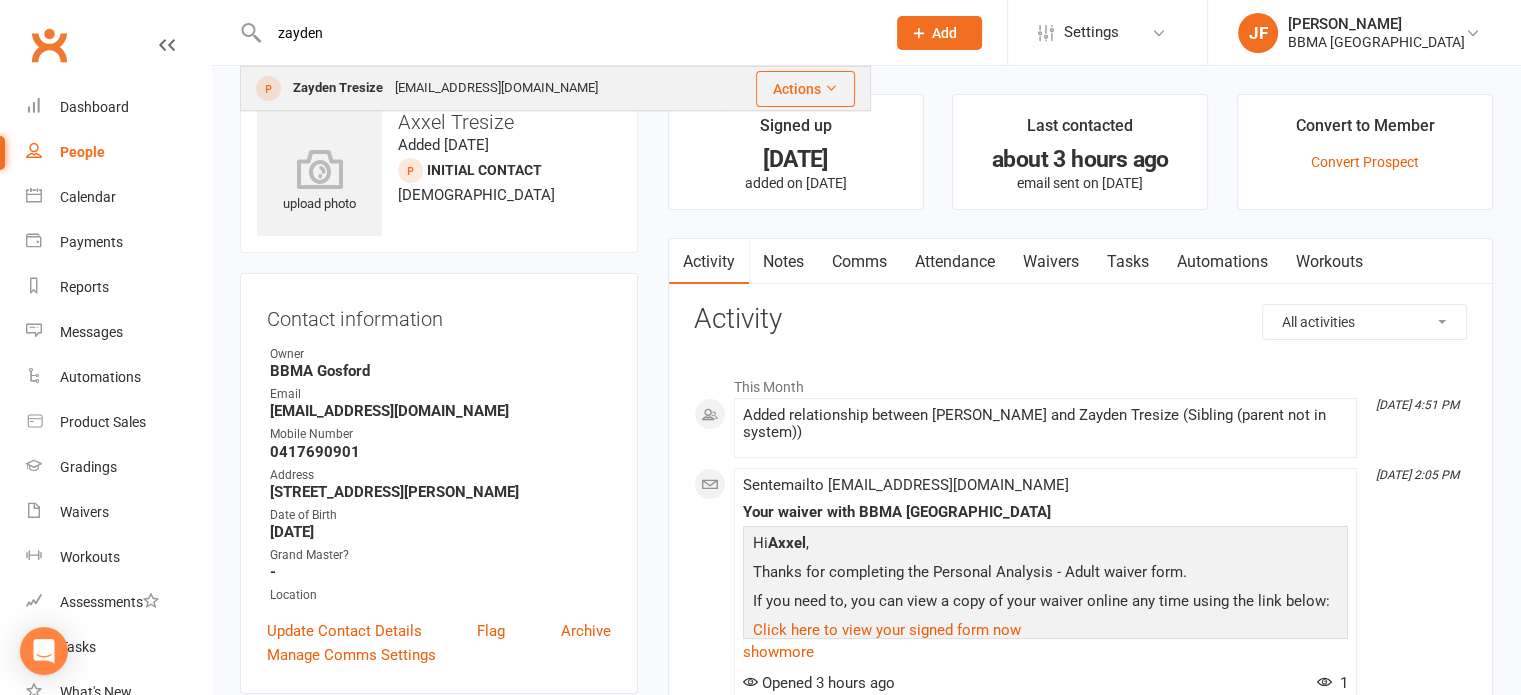 type on "zayden" 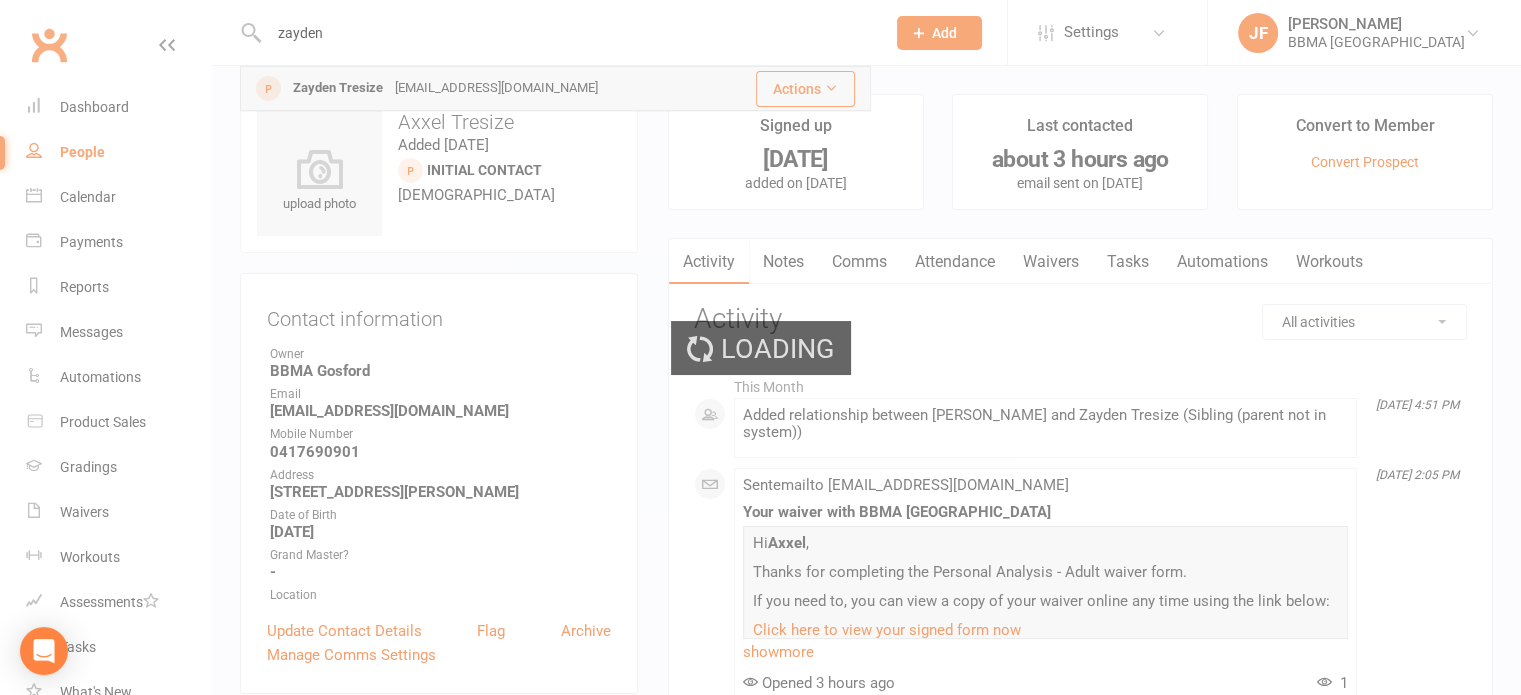 type 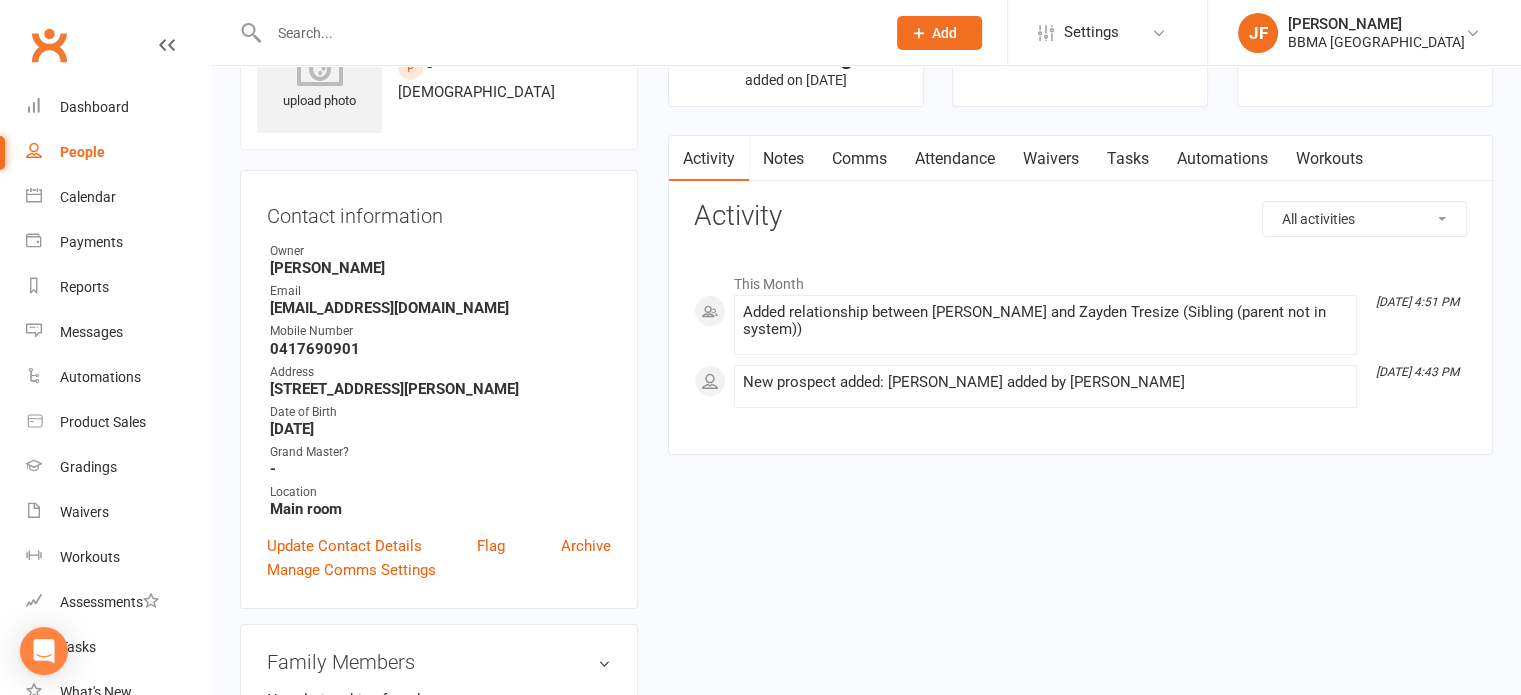 scroll, scrollTop: 0, scrollLeft: 0, axis: both 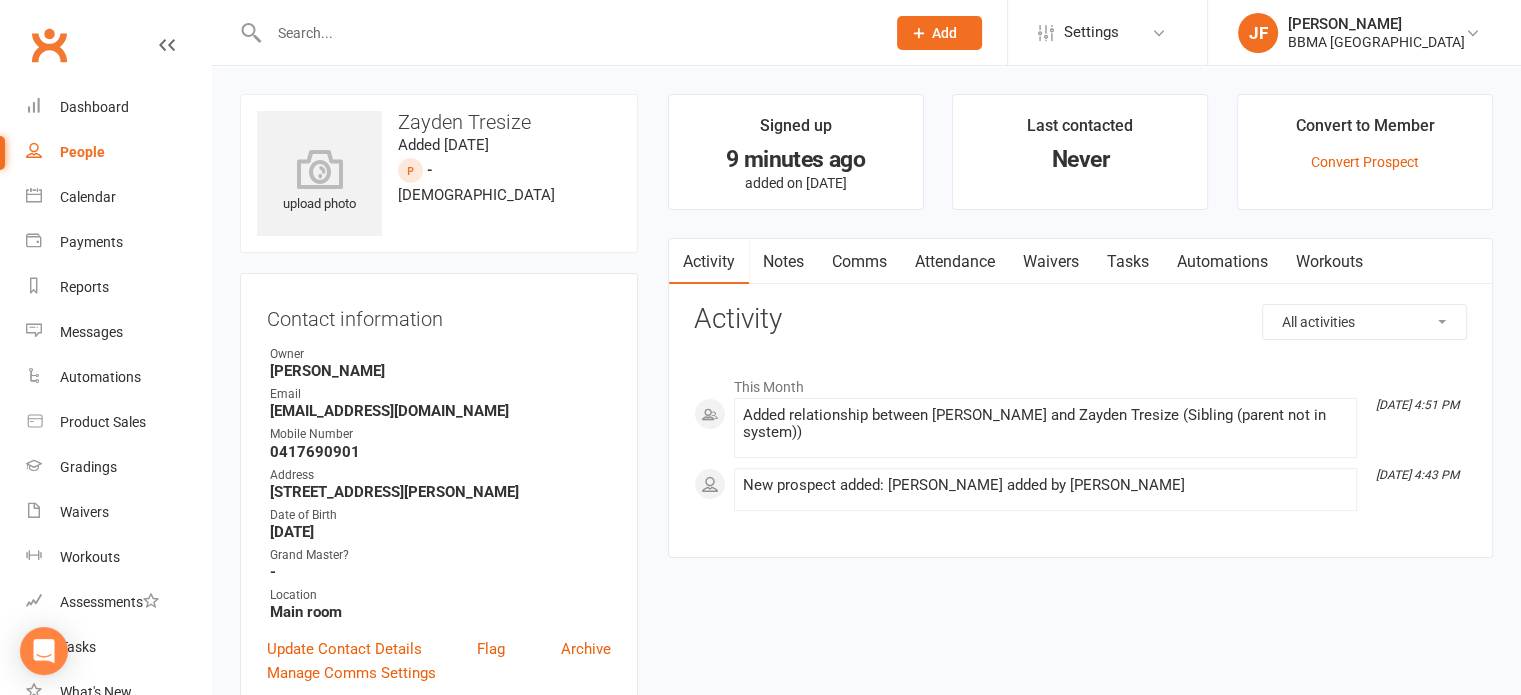 click on "Comms" at bounding box center [859, 262] 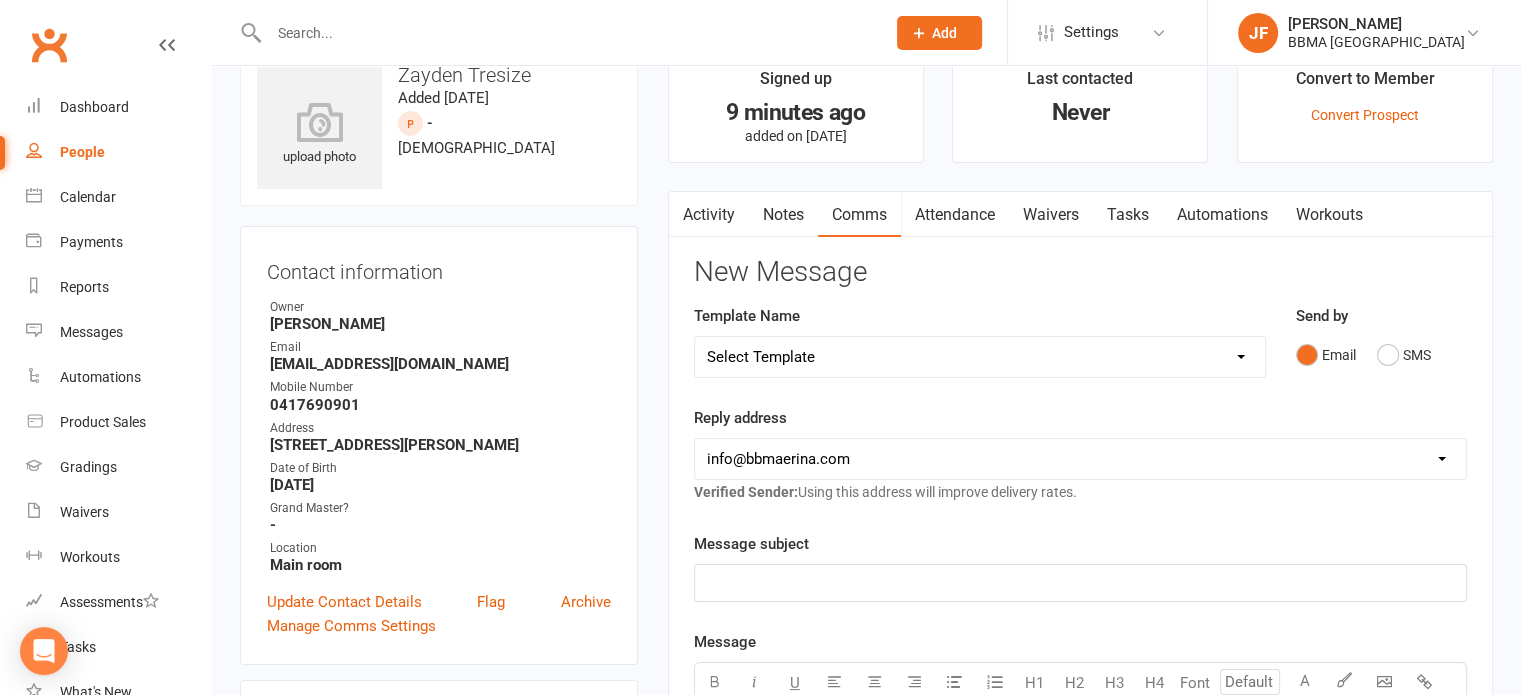 scroll, scrollTop: 54, scrollLeft: 0, axis: vertical 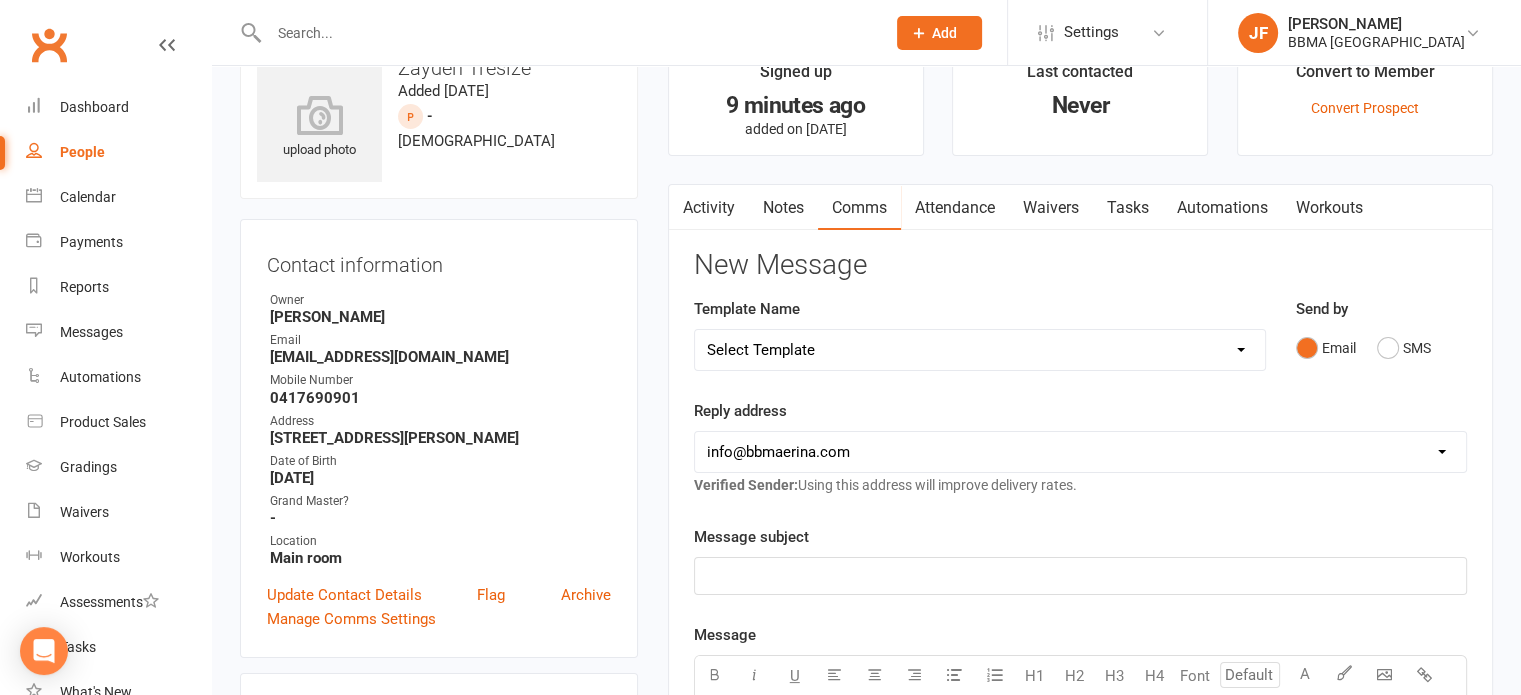 click on "Select Template [Email] Student Grading KPI [Email] Party Confirmation [Email] Pizza Party Confirmation [Email] Pizza Party Invite [Email] Group Grading - Green Adv belt [Email] Group Grading - Orange Adv Belt [Email] Group Grading Payment Reminder [Email] Group Grading - Purple Adv Belt [Email] Lil Dragon Black Belt Grading Term [Email] Prep Cycle Fee Reminder [Email] Pretest Feedback [Email] Pretest Feedback - Next time [Email] Pretest Feedback - Retesting [Email] Welcome to Level 3! [Email] White Belt Graduation Invite [Email] Champions For Life Invite [Email] Holiday Camp Booking Email [Email] Level 3 News! [Email] Billing Reminder over the Break [Email] Manual PF [Email] Payment Failure [Email] PIF Renewal [SMS] Rescheduled payment text [Email] Appointment Confirmation - Adult [Email] Appointment Confirmation - Child [SMS] Personal Analysis - Adult - Text message [SMS] Personal Analysis - Child - Text message [SMS] Attendance Checkpoint - Karate [SMS] Attendance Follow Up - End of Term [SMS] We're Back!" at bounding box center (980, 350) 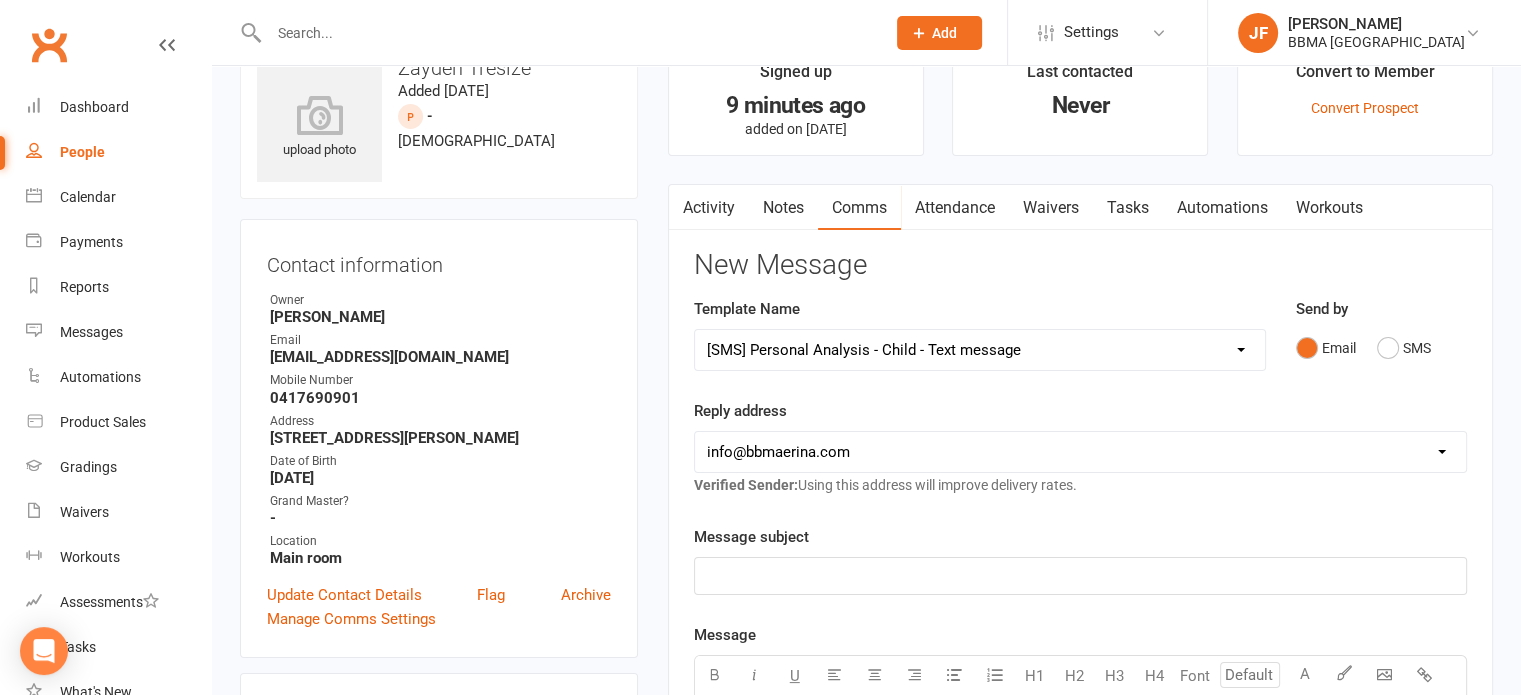 click on "Select Template [Email] Student Grading KPI [Email] Party Confirmation [Email] Pizza Party Confirmation [Email] Pizza Party Invite [Email] Group Grading - Green Adv belt [Email] Group Grading - Orange Adv Belt [Email] Group Grading Payment Reminder [Email] Group Grading - Purple Adv Belt [Email] Lil Dragon Black Belt Grading Term [Email] Prep Cycle Fee Reminder [Email] Pretest Feedback [Email] Pretest Feedback - Next time [Email] Pretest Feedback - Retesting [Email] Welcome to Level 3! [Email] White Belt Graduation Invite [Email] Champions For Life Invite [Email] Holiday Camp Booking Email [Email] Level 3 News! [Email] Billing Reminder over the Break [Email] Manual PF [Email] Payment Failure [Email] PIF Renewal [SMS] Rescheduled payment text [Email] Appointment Confirmation - Adult [Email] Appointment Confirmation - Child [SMS] Personal Analysis - Adult - Text message [SMS] Personal Analysis - Child - Text message [SMS] Attendance Checkpoint - Karate [SMS] Attendance Follow Up - End of Term [SMS] We're Back!" at bounding box center (980, 350) 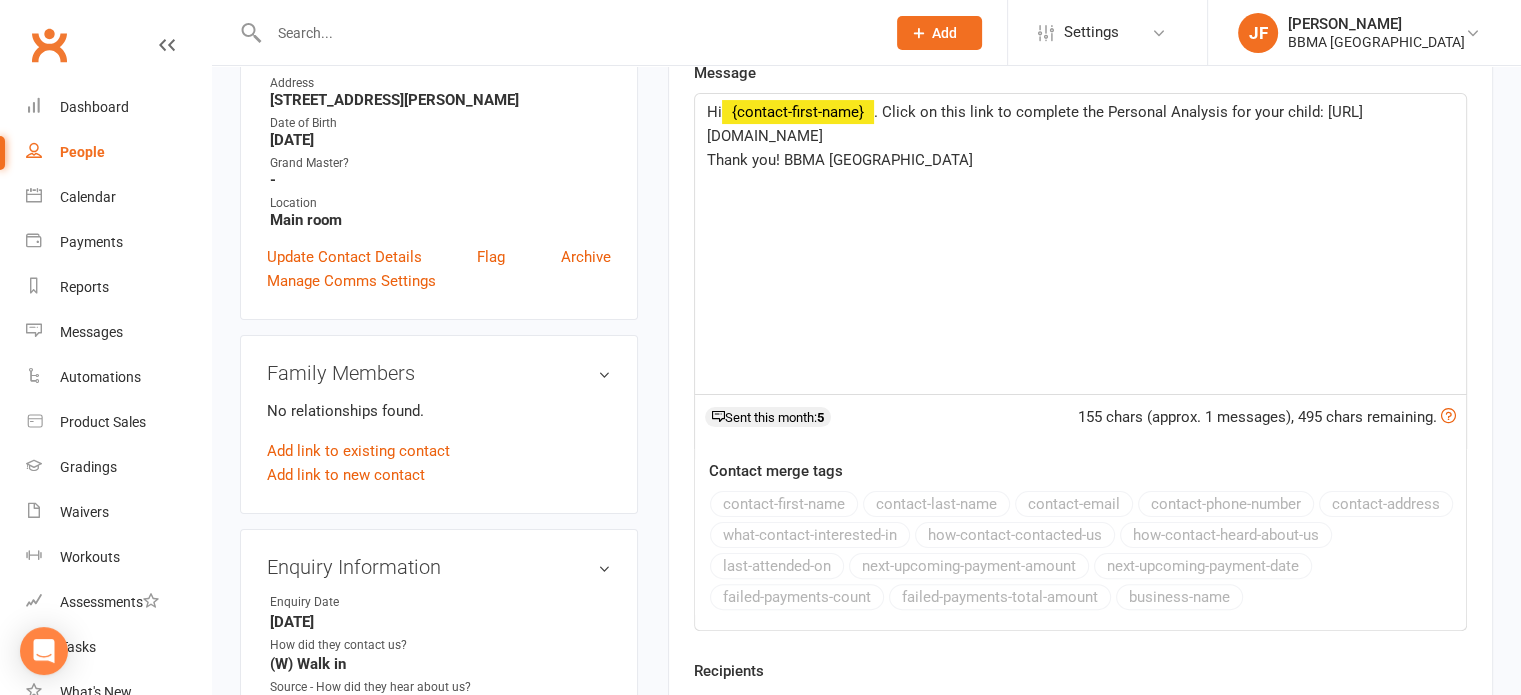 scroll, scrollTop: 390, scrollLeft: 0, axis: vertical 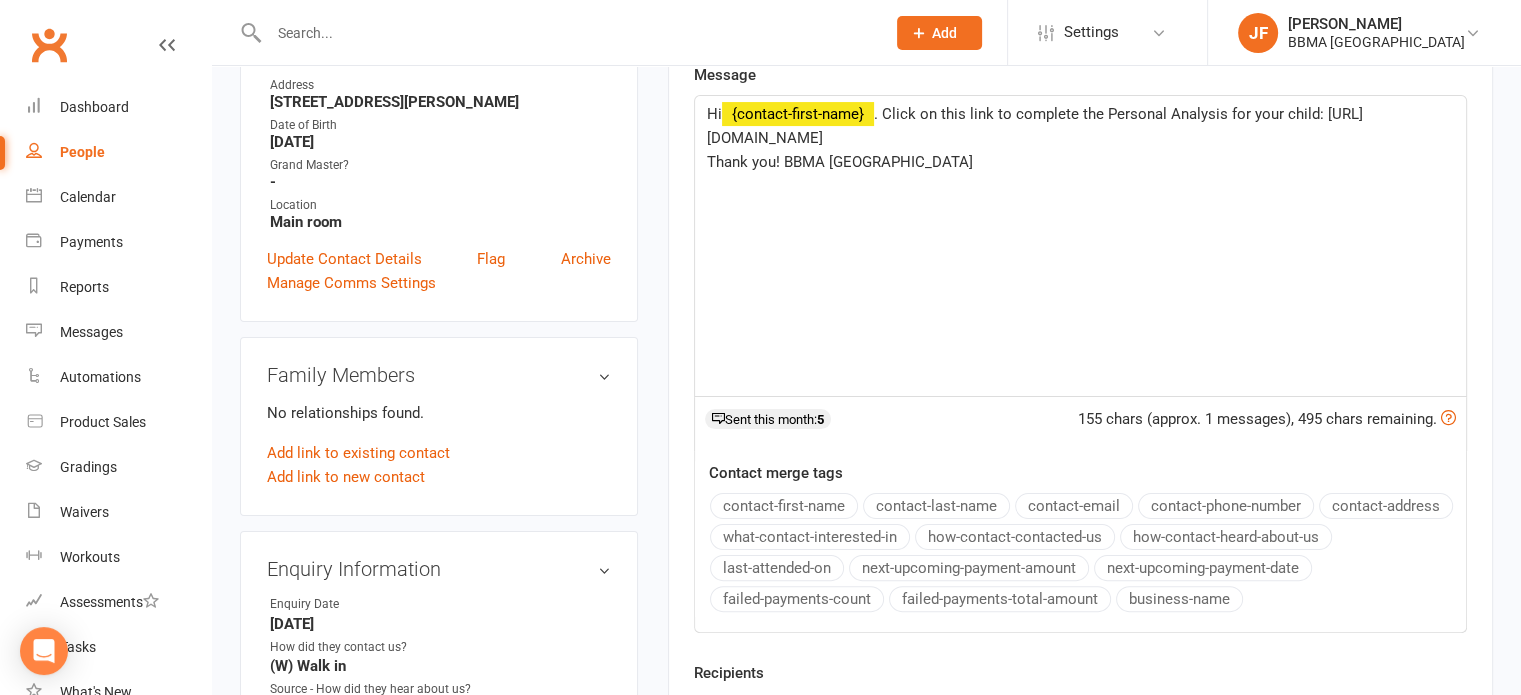 drag, startPoint x: 708, startPoint y: 135, endPoint x: 1005, endPoint y: 130, distance: 297.04208 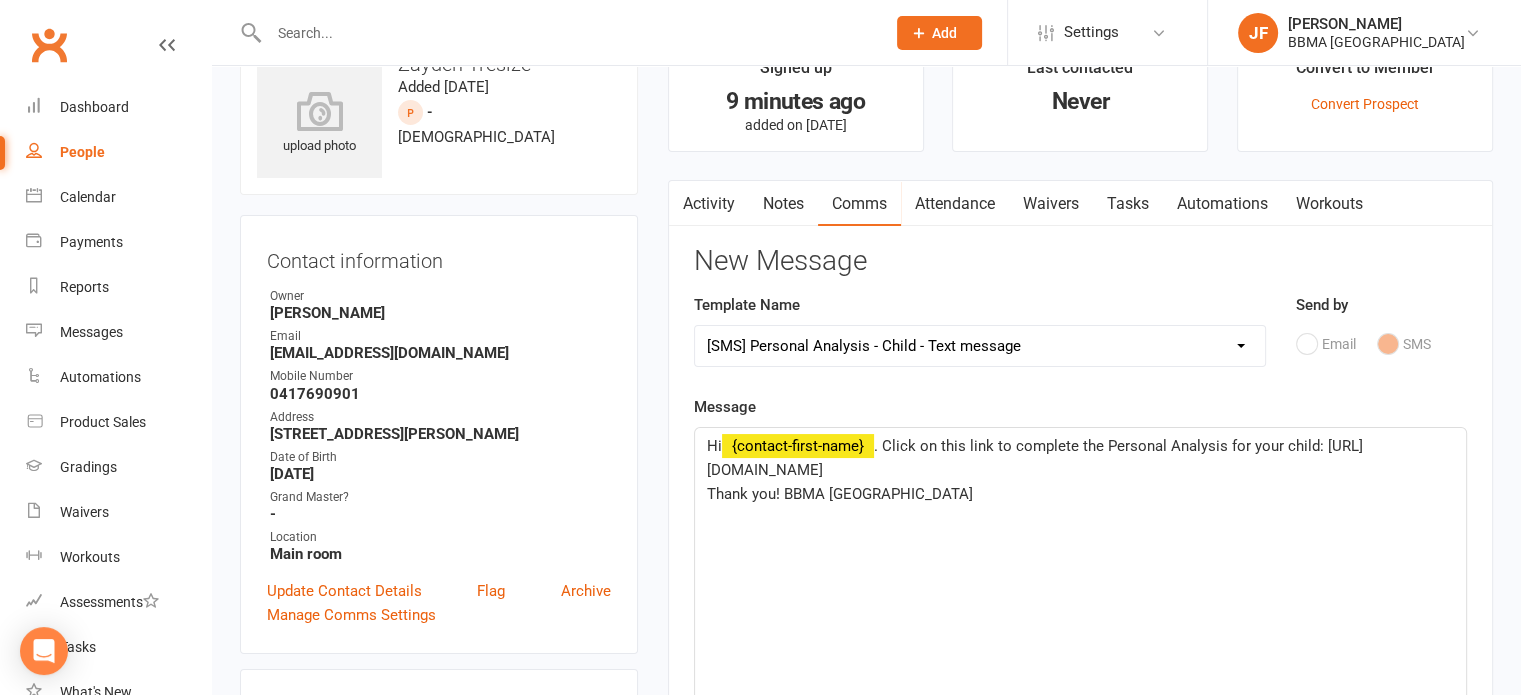 scroll, scrollTop: 59, scrollLeft: 0, axis: vertical 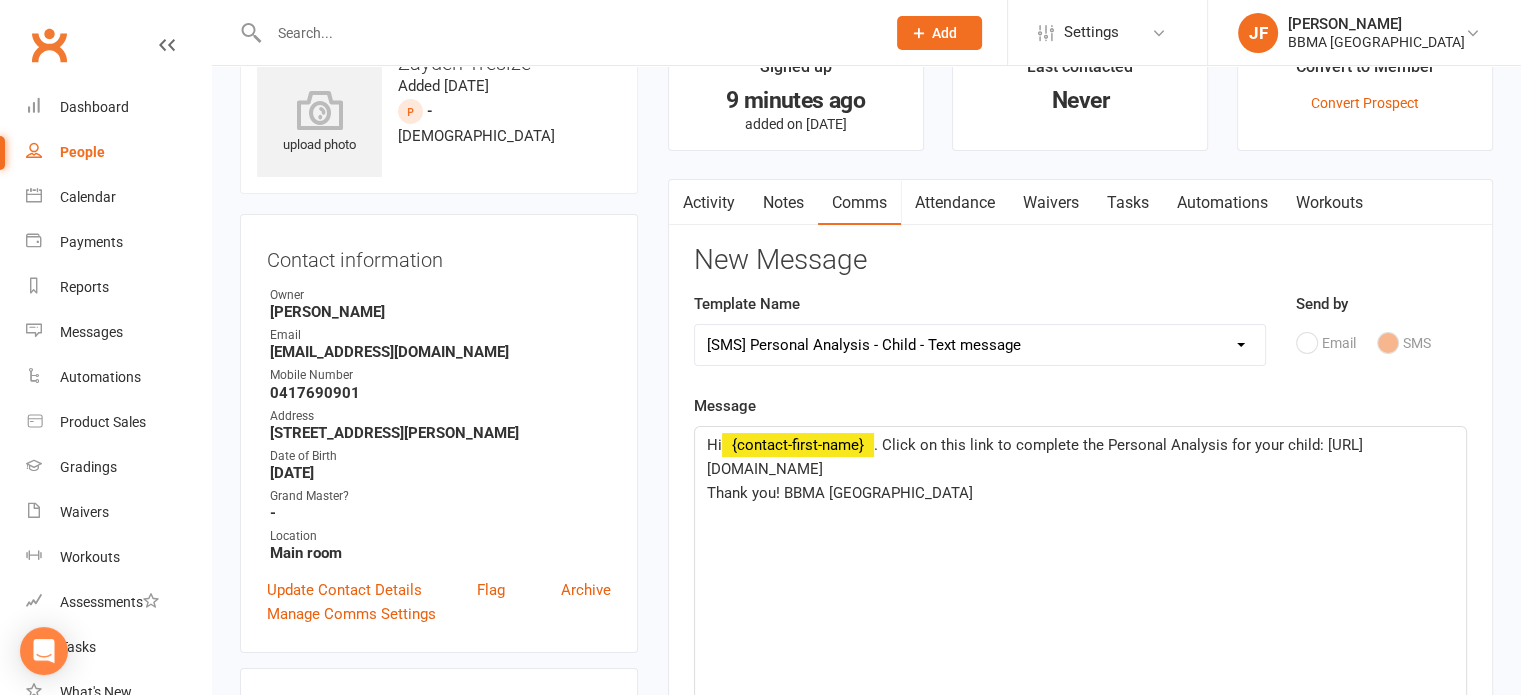 click on "Hi  ﻿ {contact-first-name}  . Click on this link to complete the Personal Analysis for your child: https://app.clubworx.com/s/ZftuVOwE Thank you! BBMA Erina Heights" 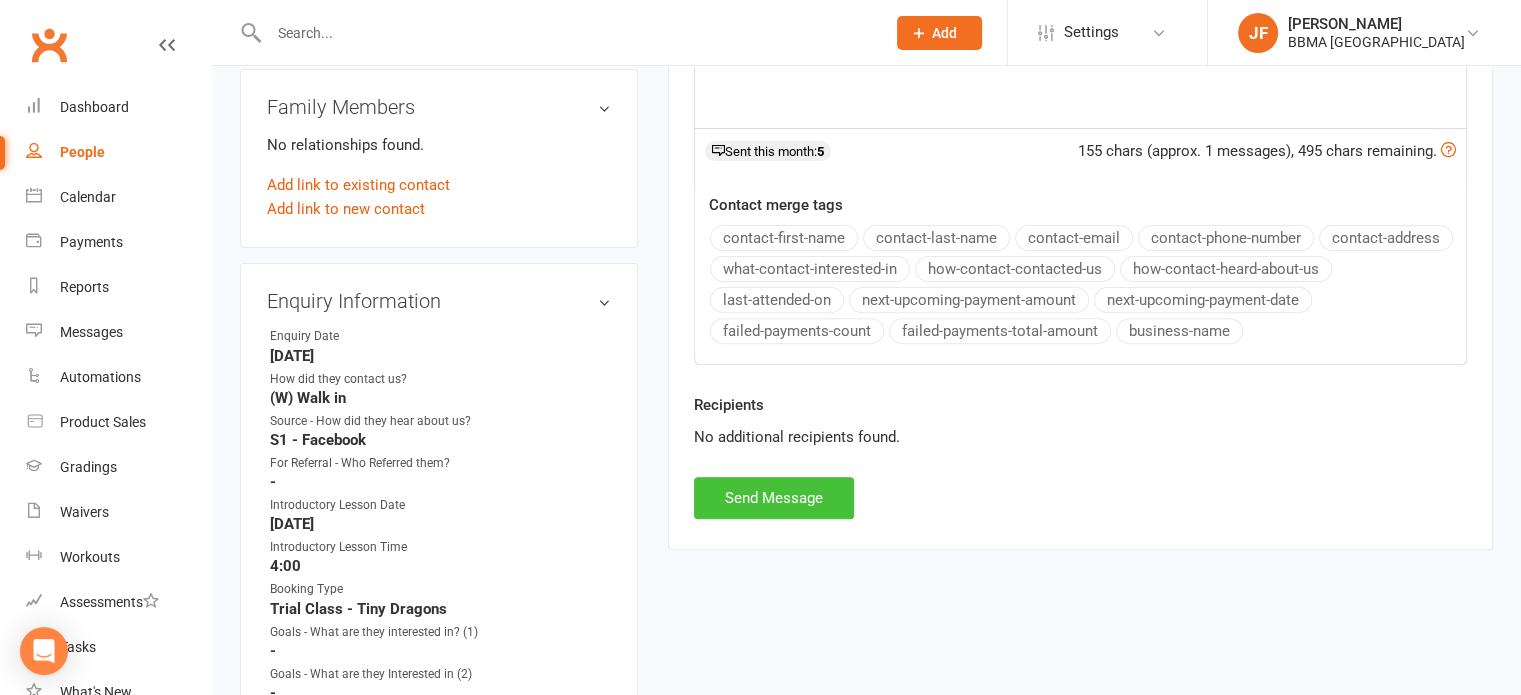 scroll, scrollTop: 662, scrollLeft: 0, axis: vertical 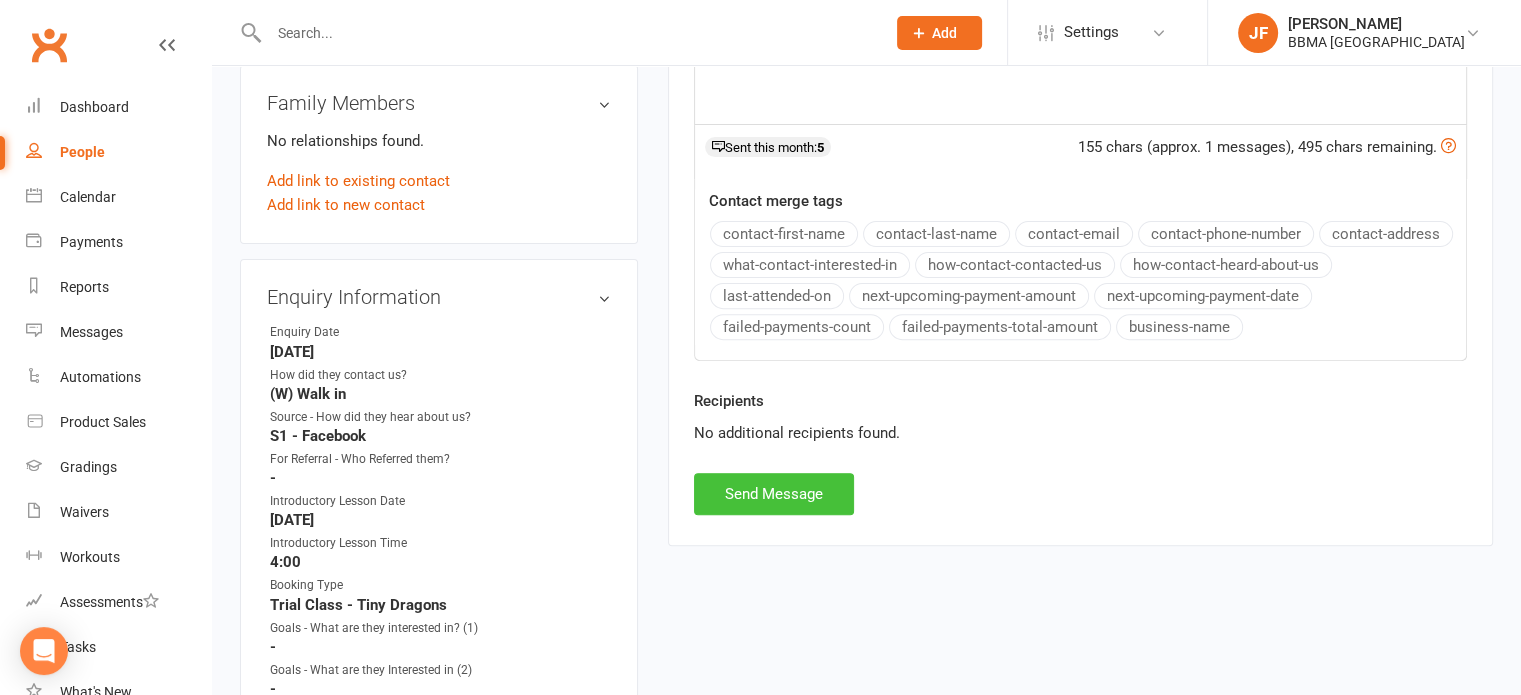 click on "Send Message" at bounding box center [774, 494] 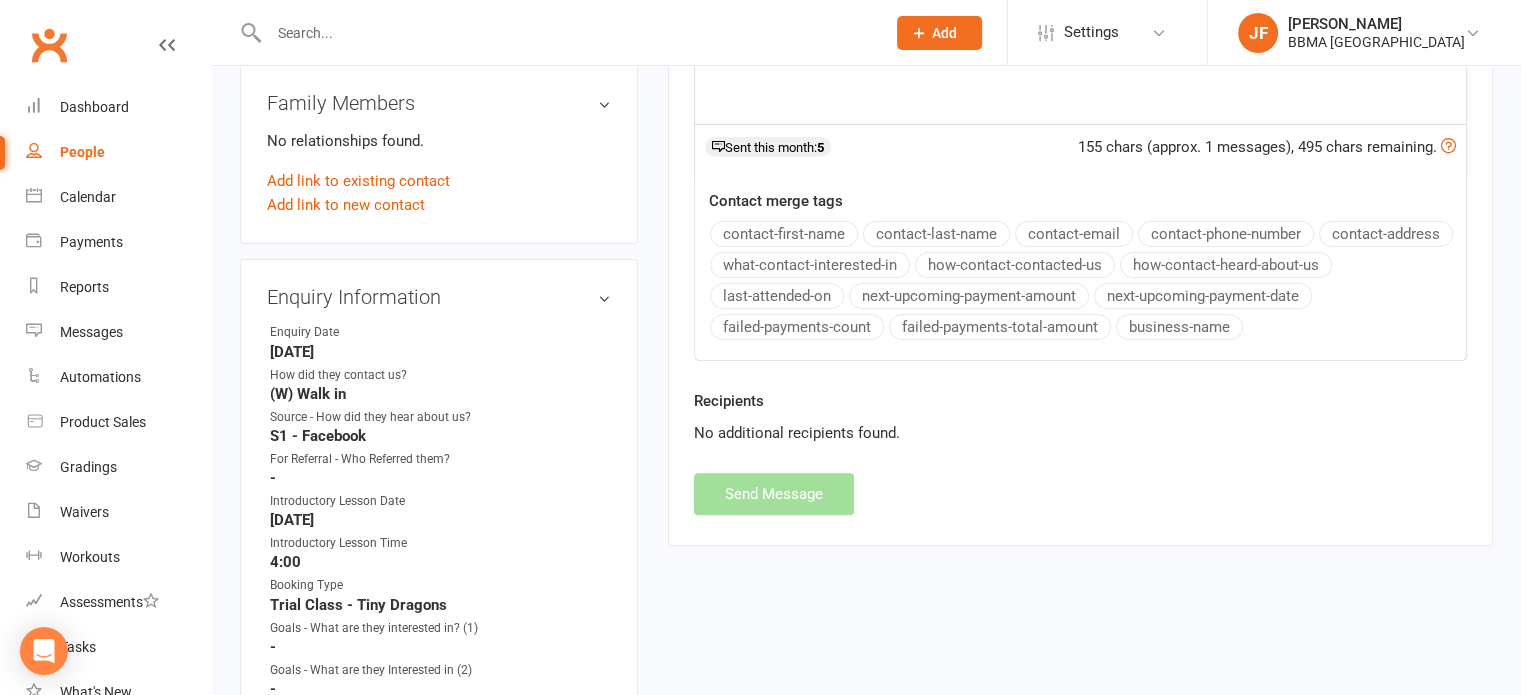 scroll, scrollTop: 0, scrollLeft: 0, axis: both 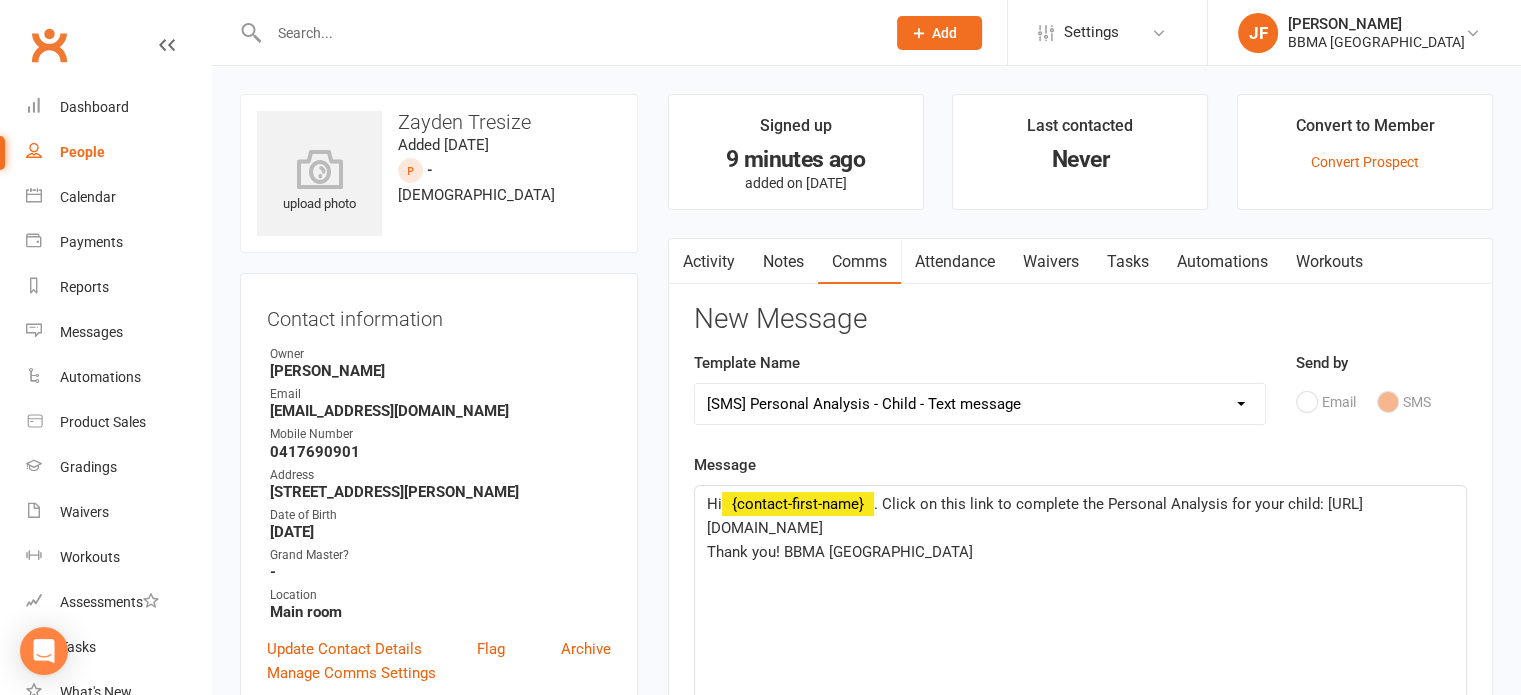 select 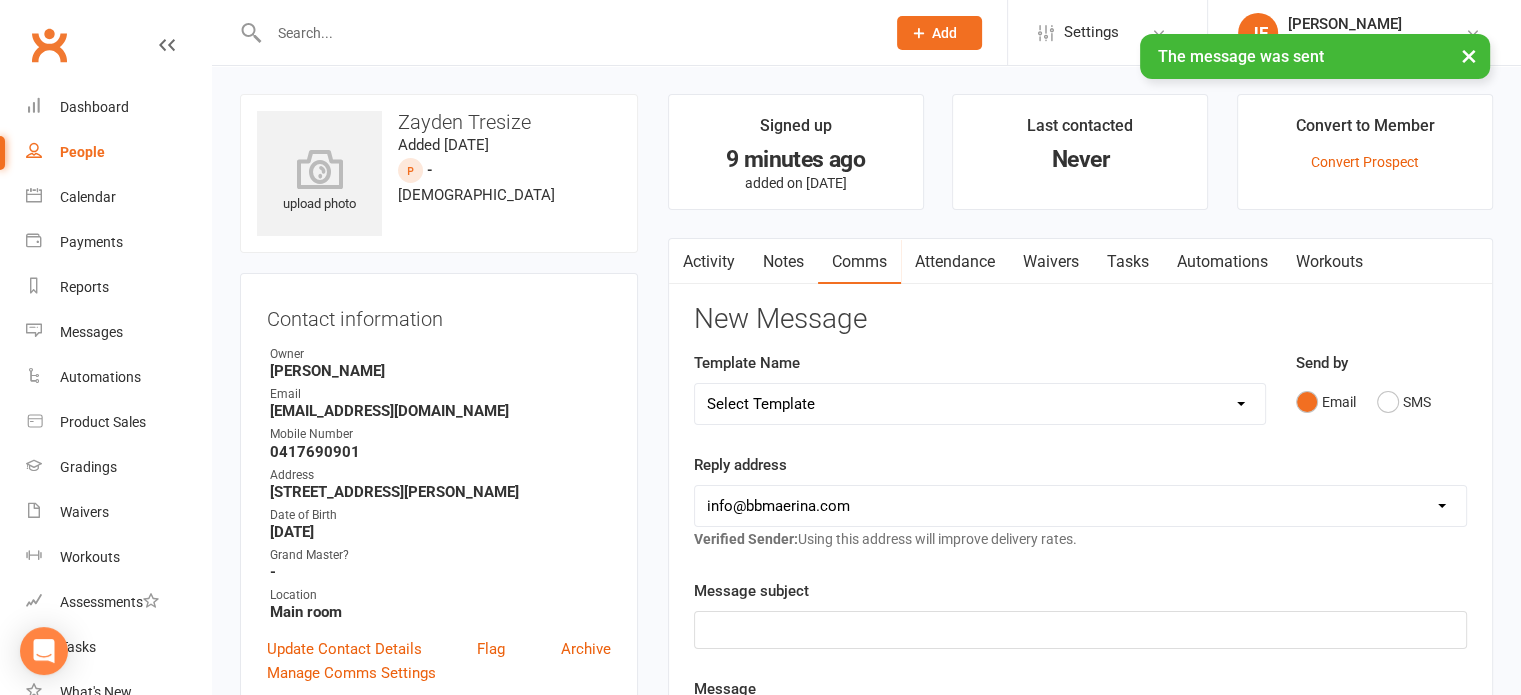 click 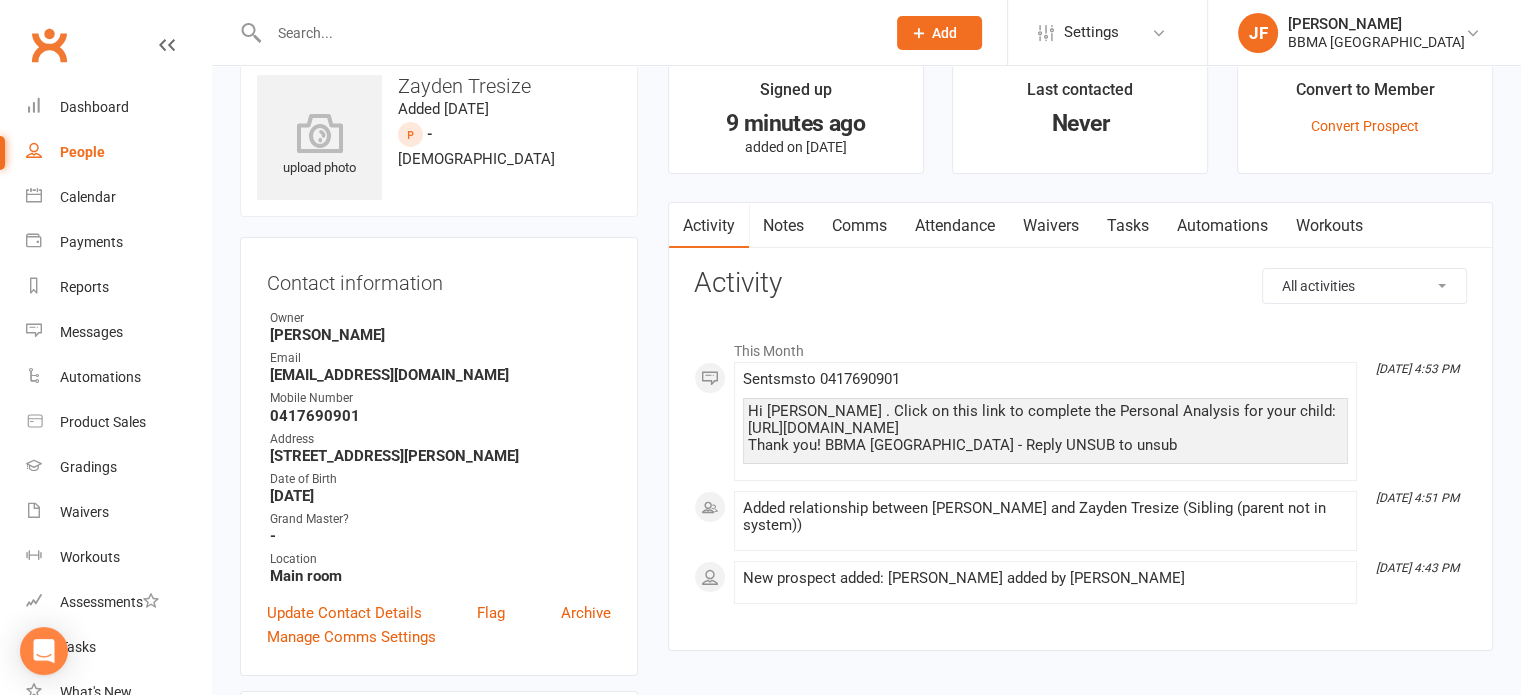 scroll, scrollTop: 0, scrollLeft: 0, axis: both 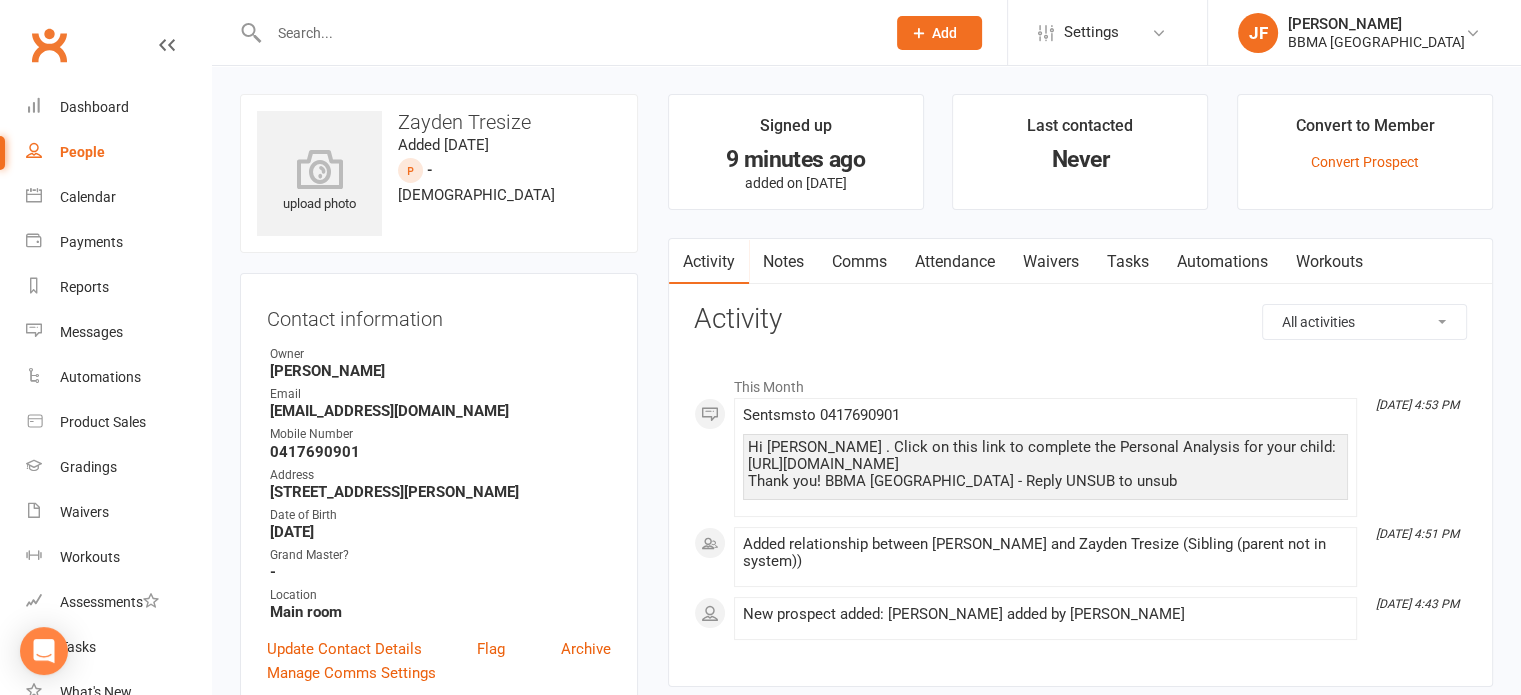 type 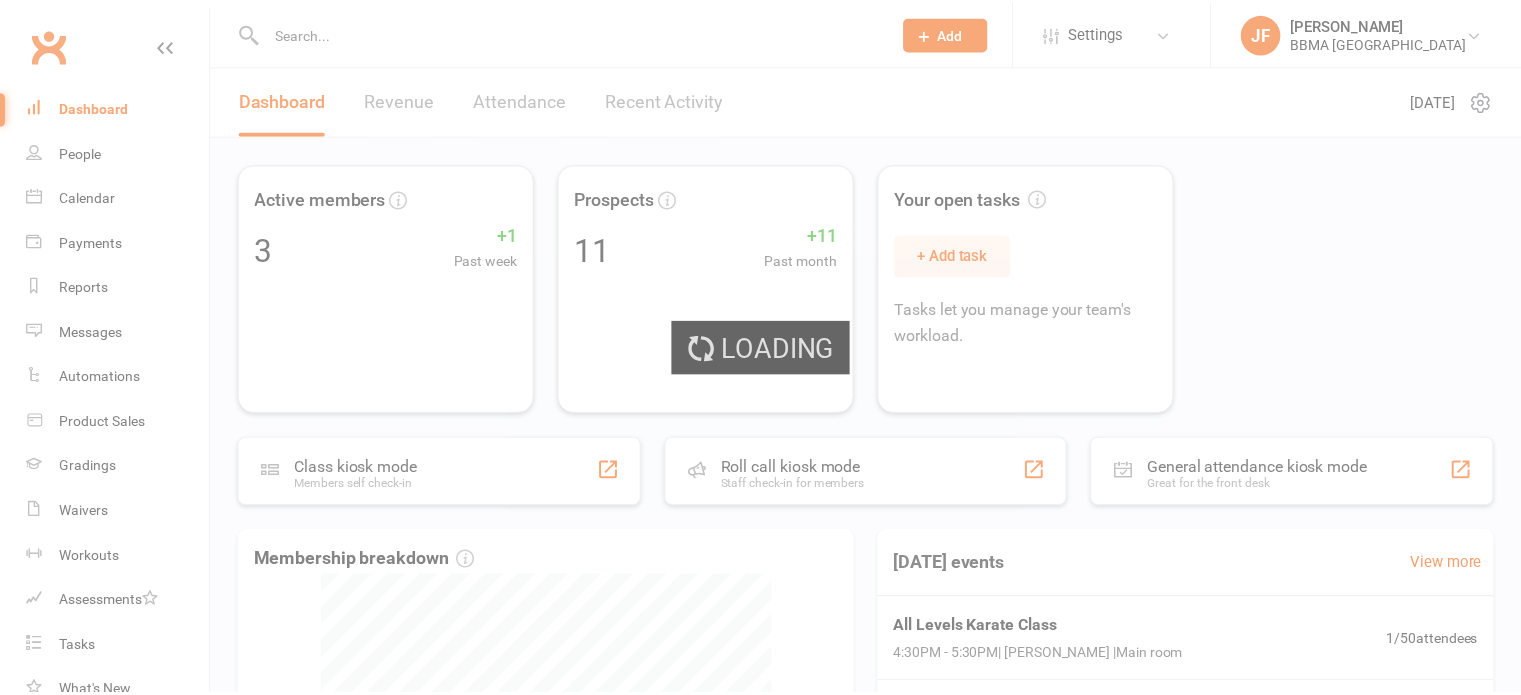 scroll, scrollTop: 0, scrollLeft: 0, axis: both 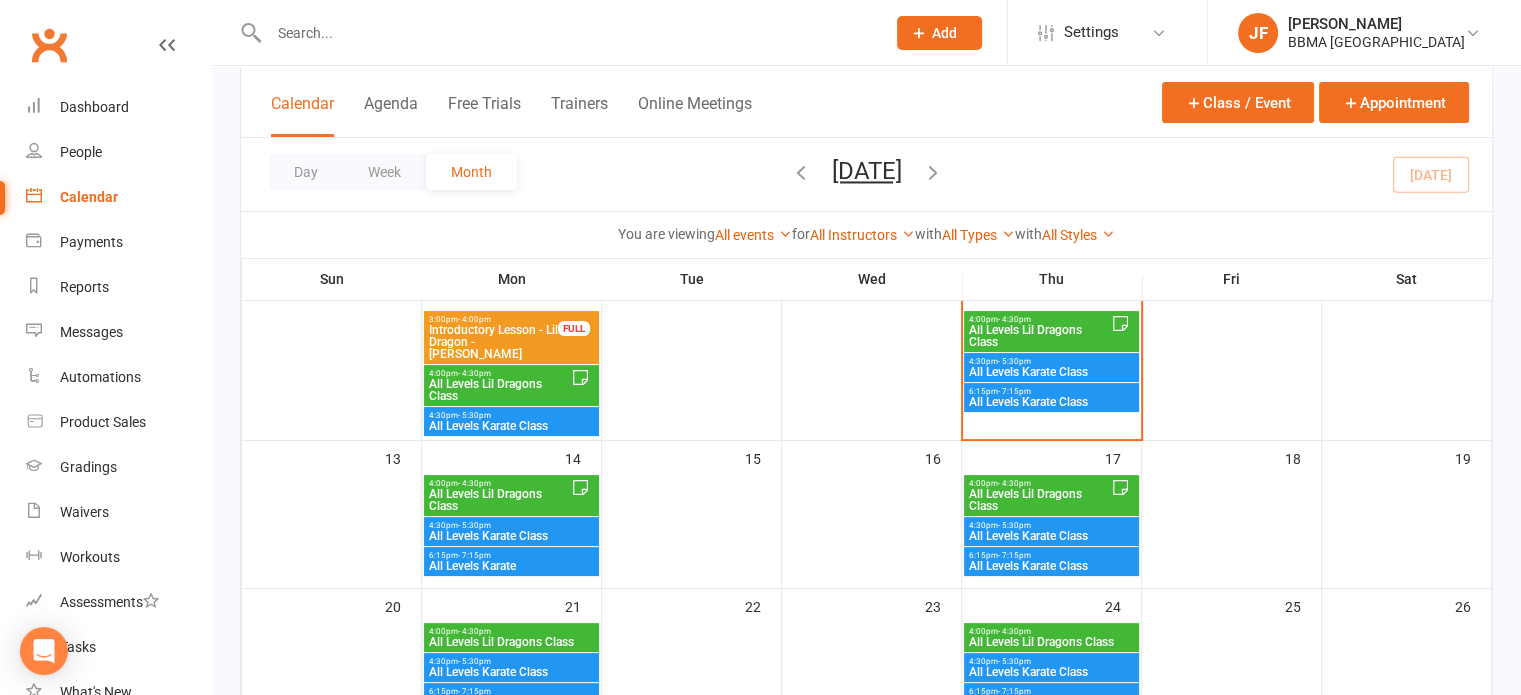click on "- 4:30pm" at bounding box center (1014, 483) 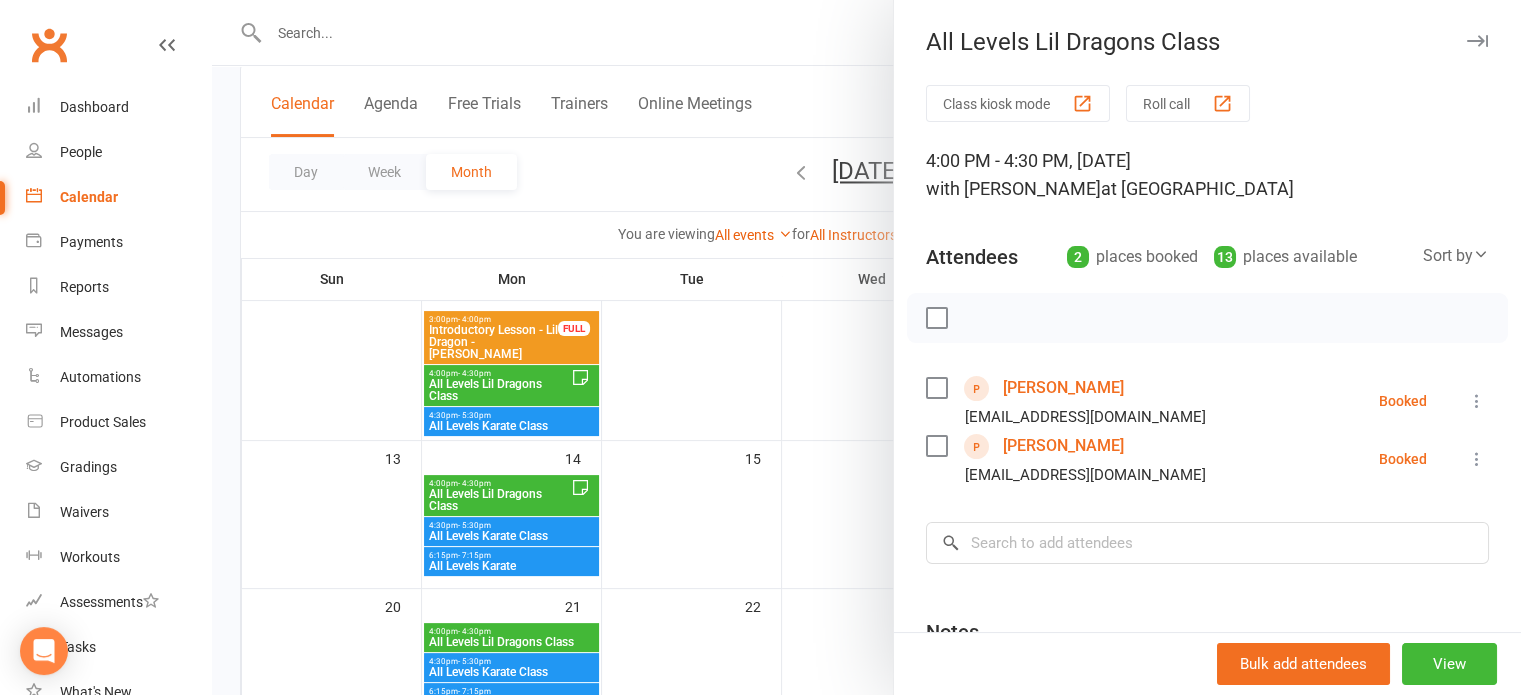 click on "Class kiosk mode  Roll call  4:00 PM - 4:30 PM, Thursday, July, 17, 2025 with Martin Pemberton  at  Main room  Attendees  2  places booked 13  places available Sort by  Last name  First name  Booking created    Edith Connors  katiebridge333@yahoo.com.au Booked More info  Remove  Check in  Mark absent  Send message  Enable recurring bookings    Emerson Connors  katiebridge333@yahoo.com.au Booked More info  Remove  Check in  Mark absent  Send message  Enable recurring bookings  × No results
Notes  Add notes for this class / appointment below Booked in:
Rafael Dualat
Harry Wilcock
Lachlan Mackenzie
Riley Rodrigo
Thalia Rodrigo" at bounding box center [1207, 466] 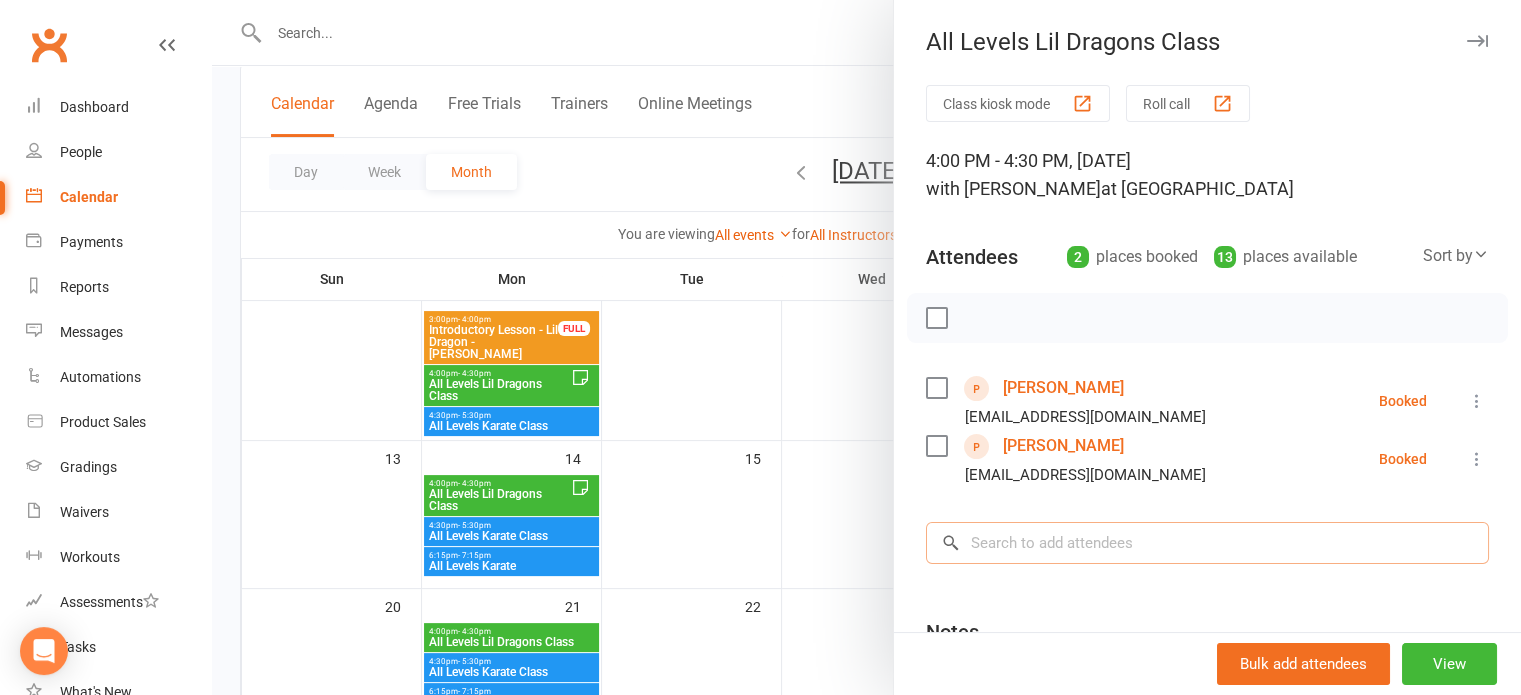 click at bounding box center [1207, 543] 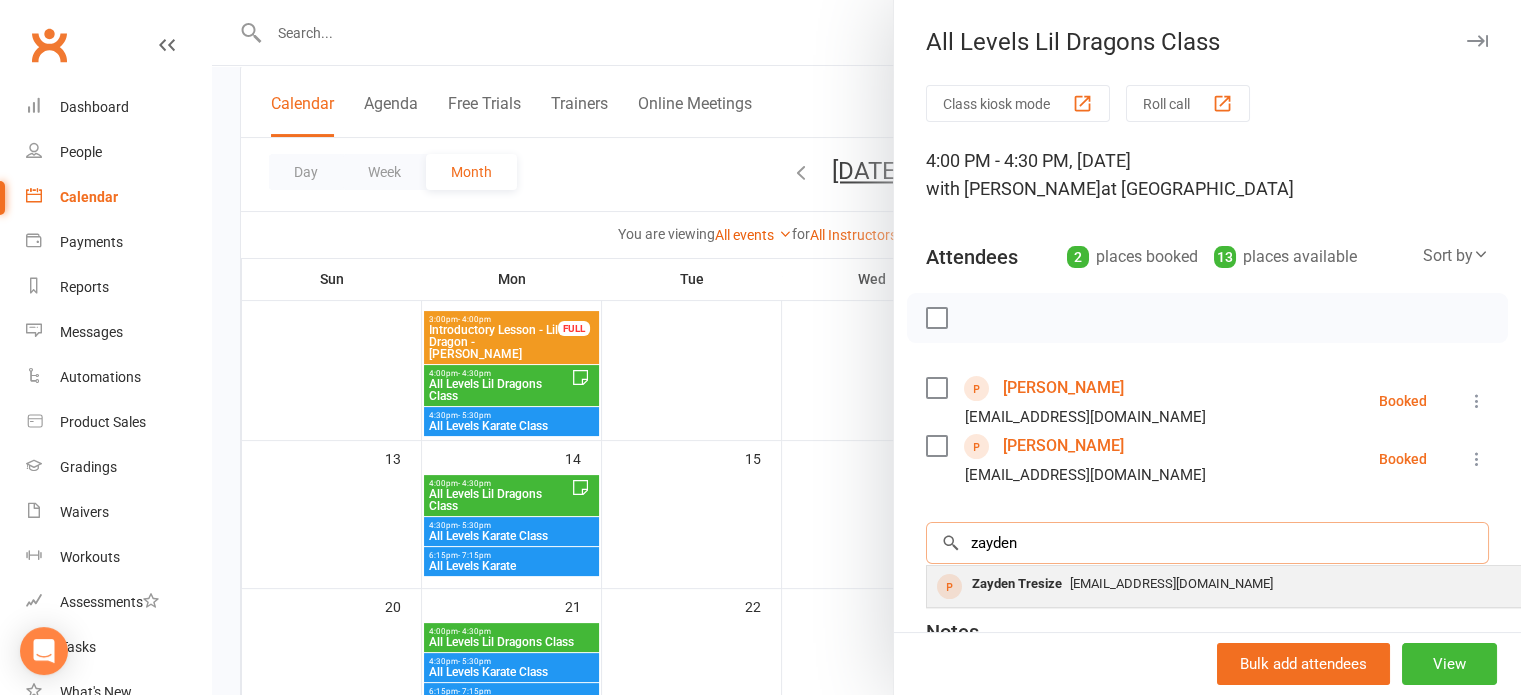 type on "zayden" 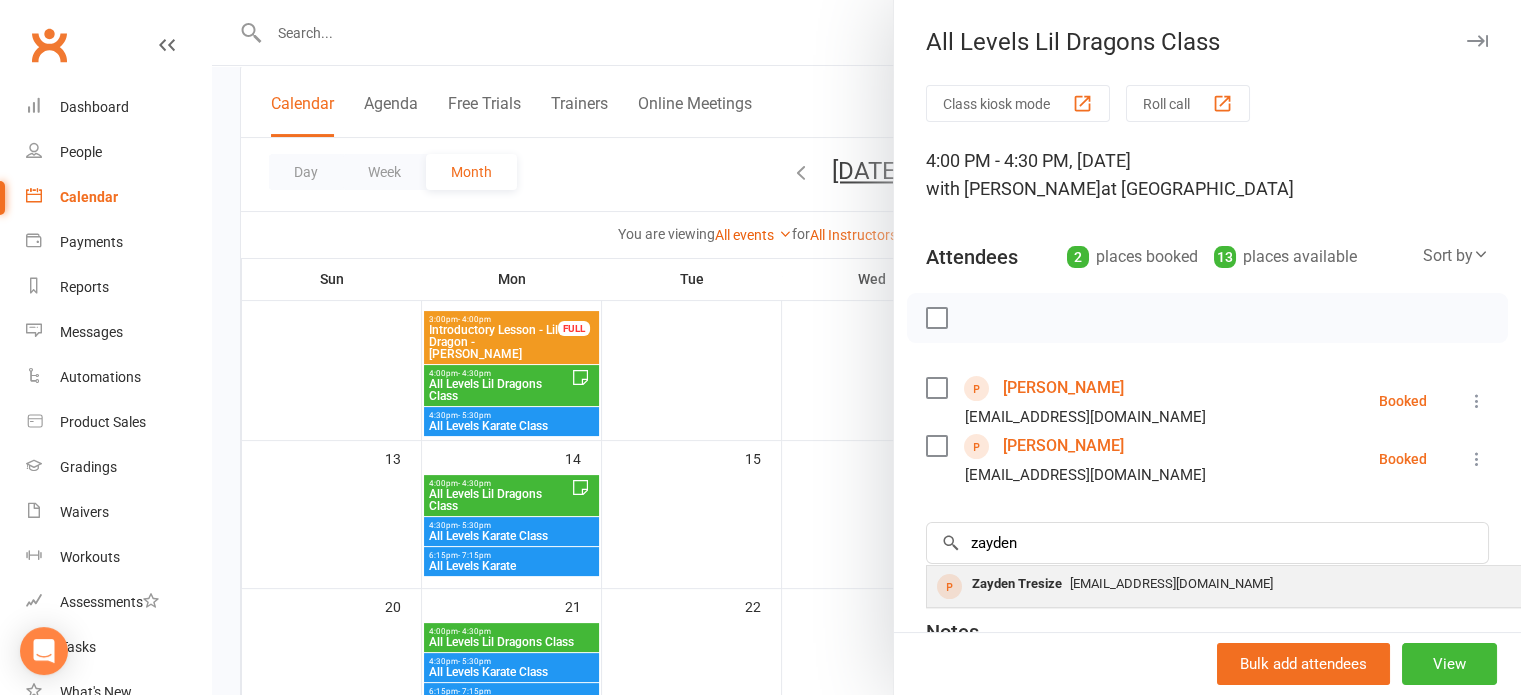click on "Zayden Tresize" at bounding box center (1017, 584) 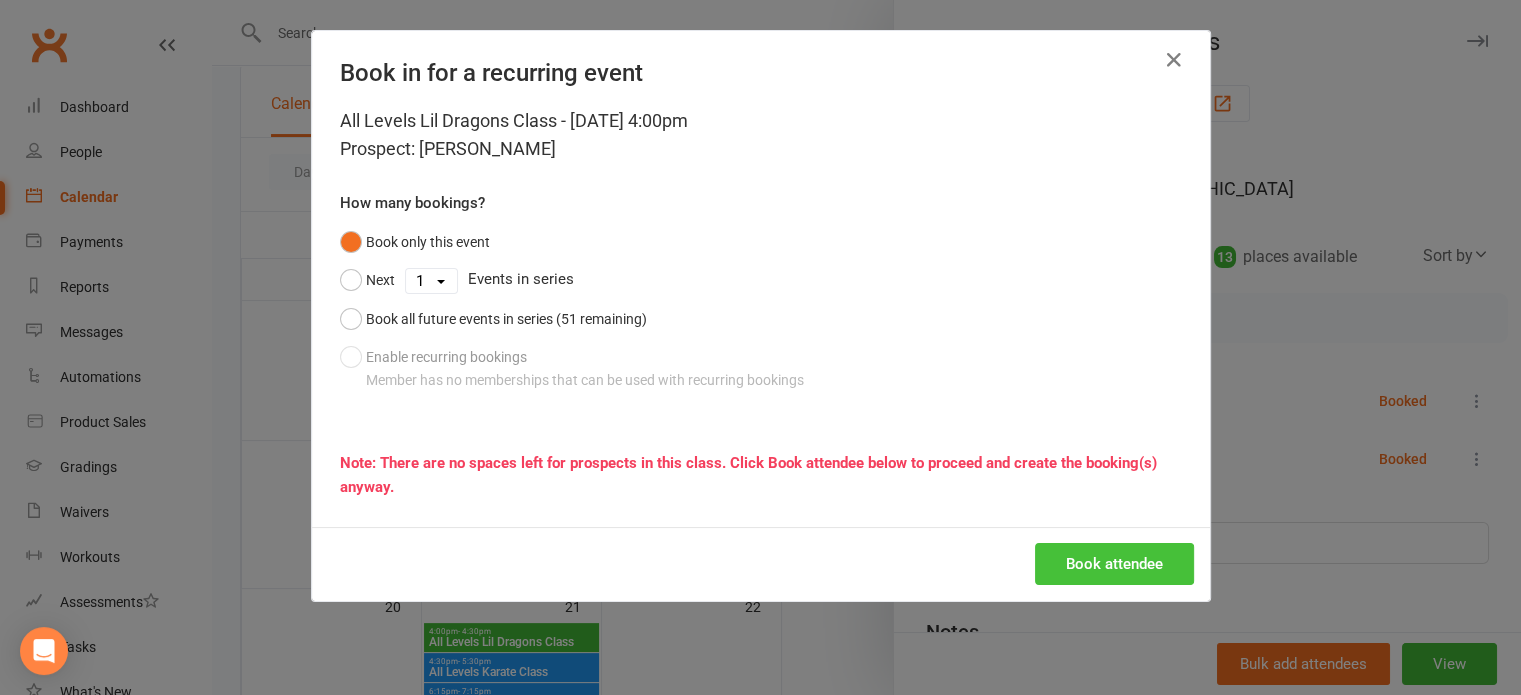 click on "Book attendee" at bounding box center (1114, 564) 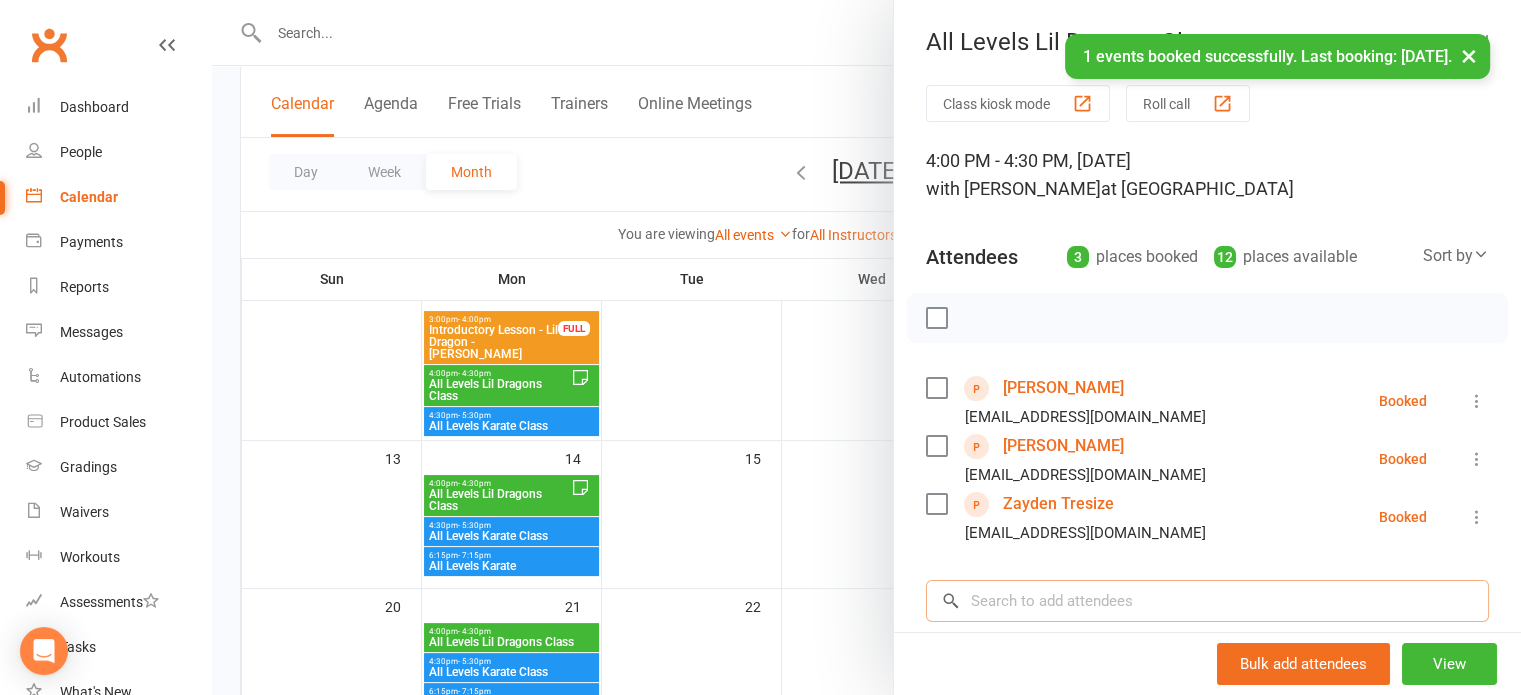 click at bounding box center (1207, 601) 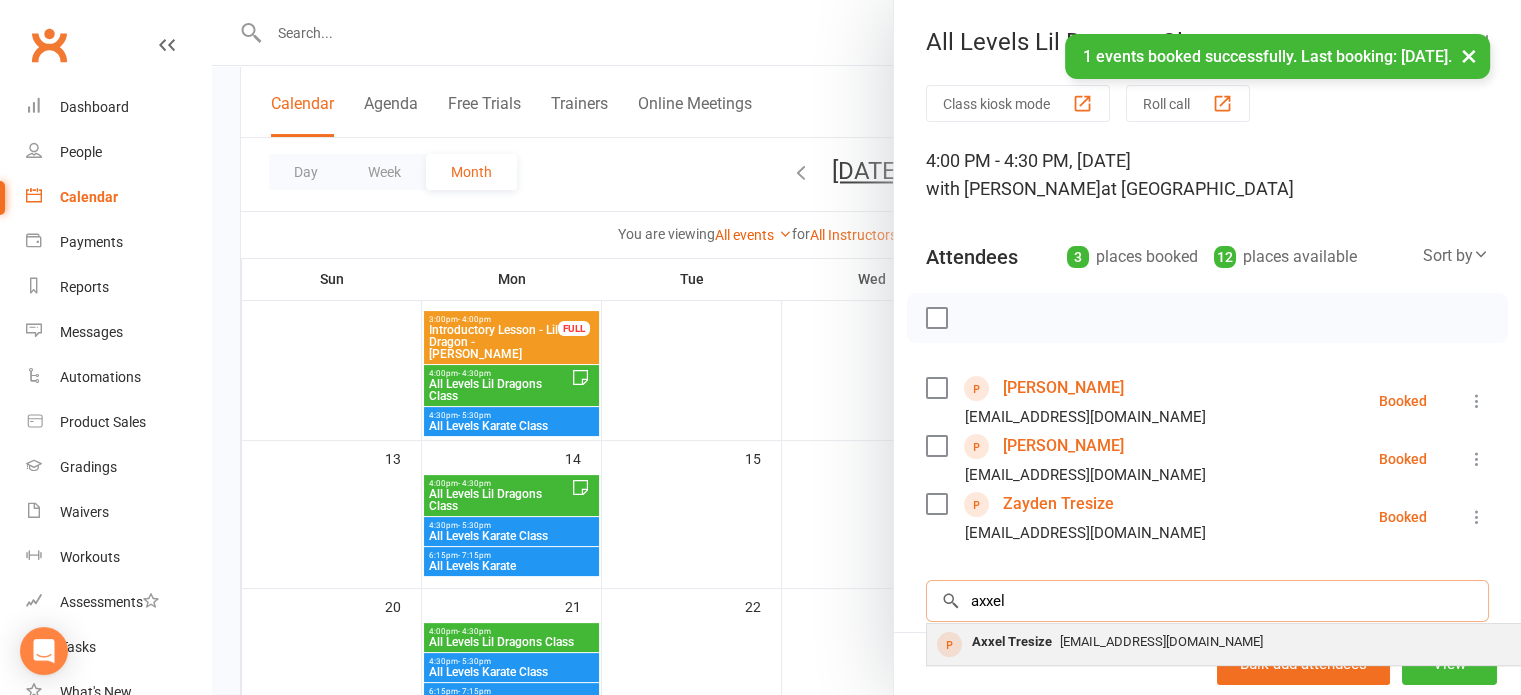type on "axxel" 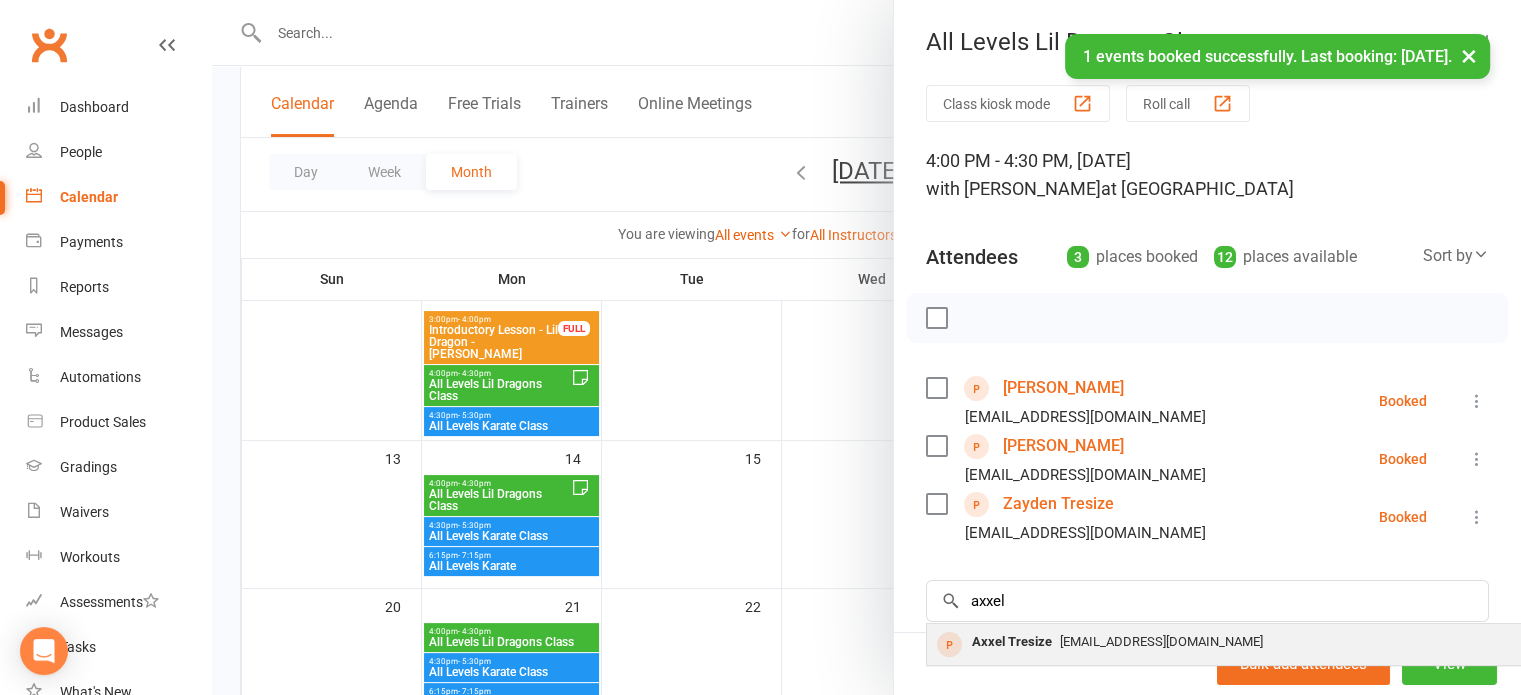 click on "[EMAIL_ADDRESS][DOMAIN_NAME]" at bounding box center (1161, 641) 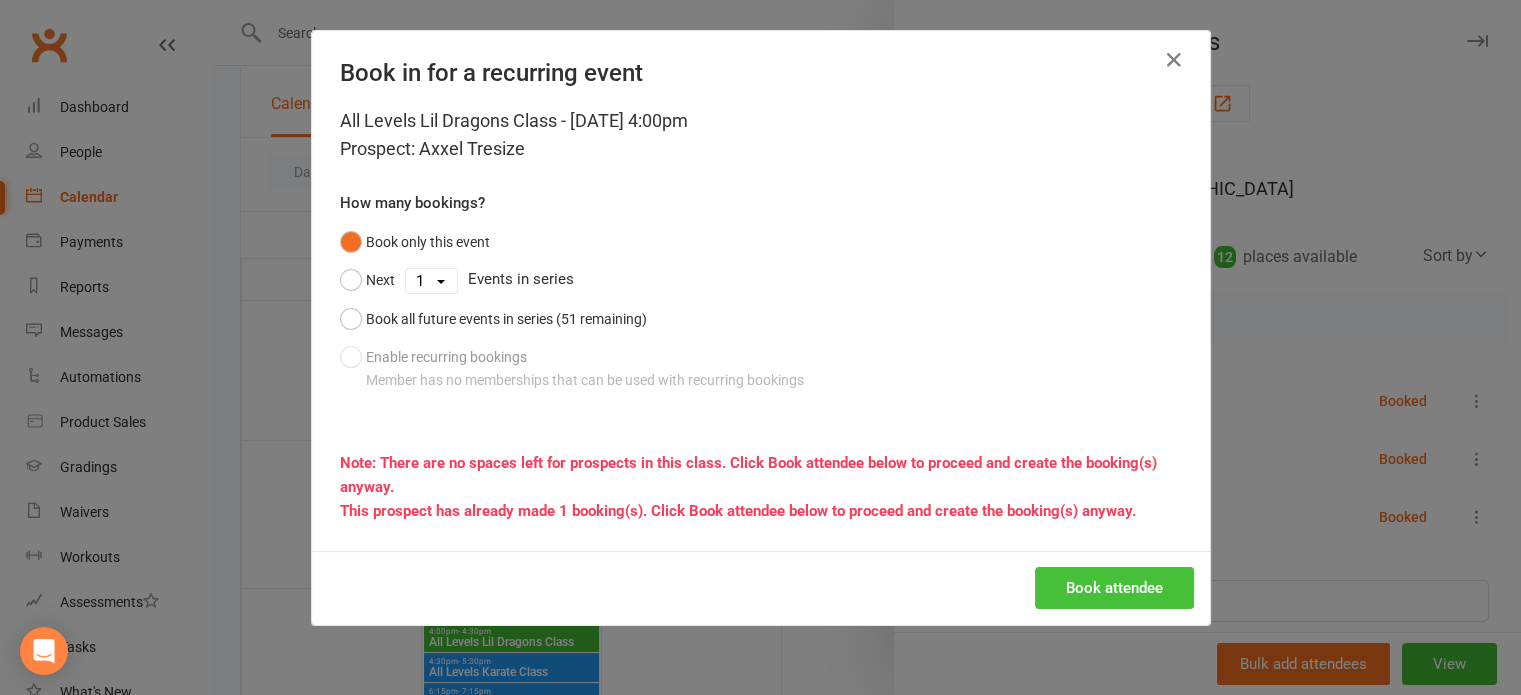 click on "Book attendee" at bounding box center [1114, 588] 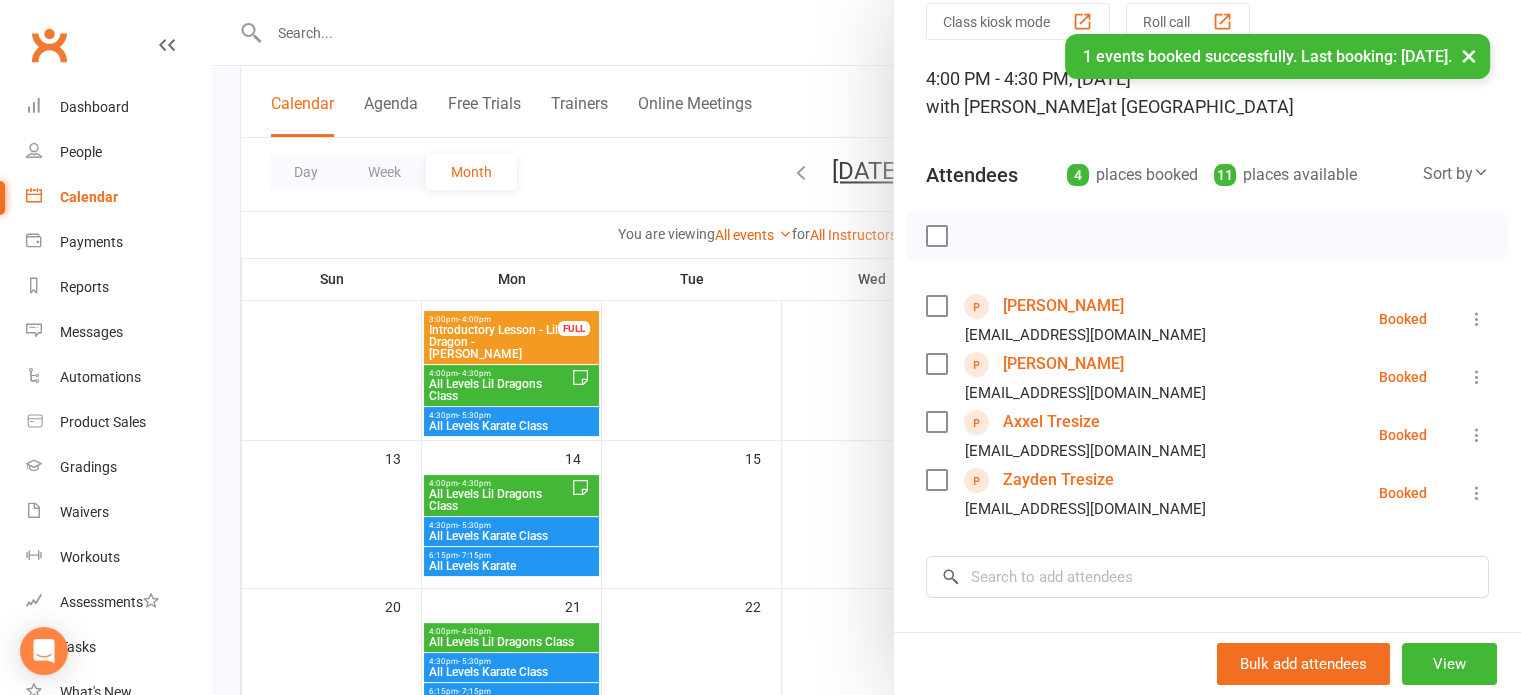 scroll, scrollTop: 90, scrollLeft: 0, axis: vertical 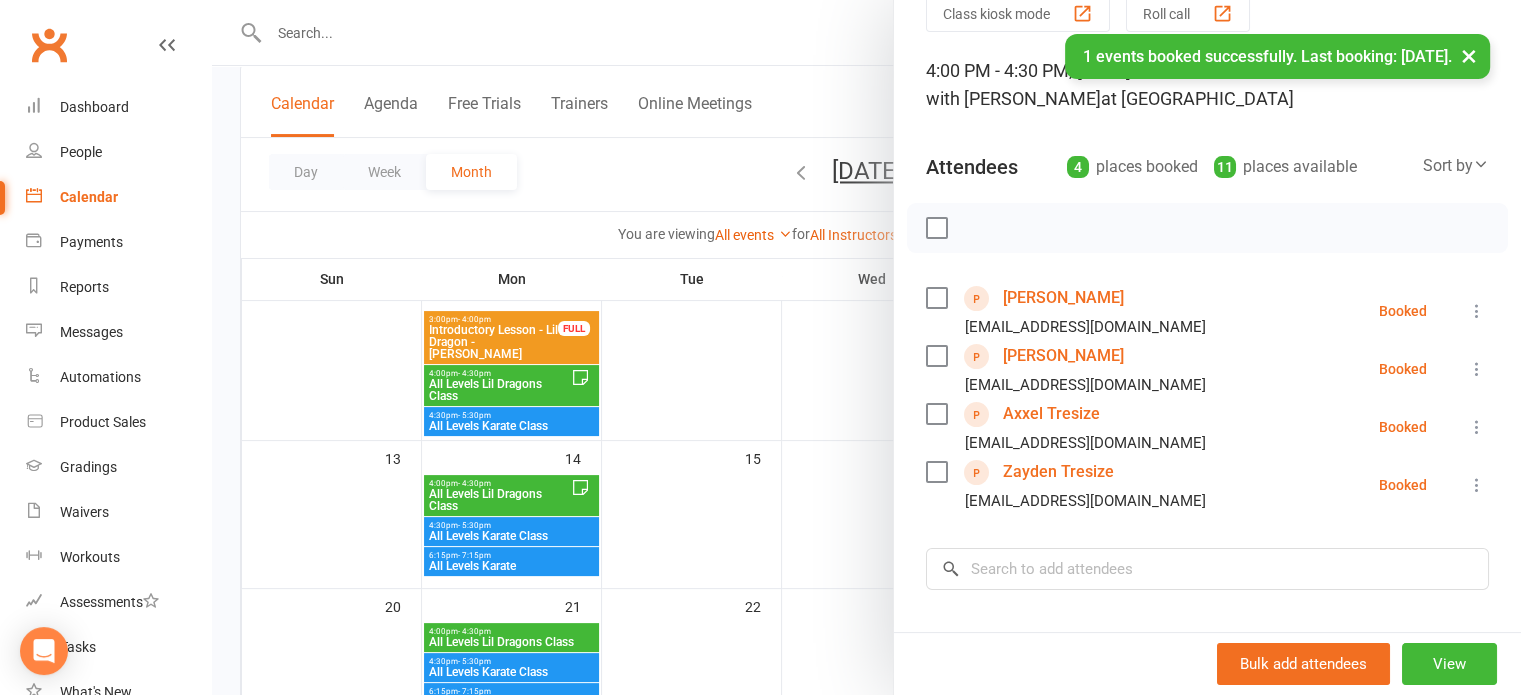 click at bounding box center [866, 347] 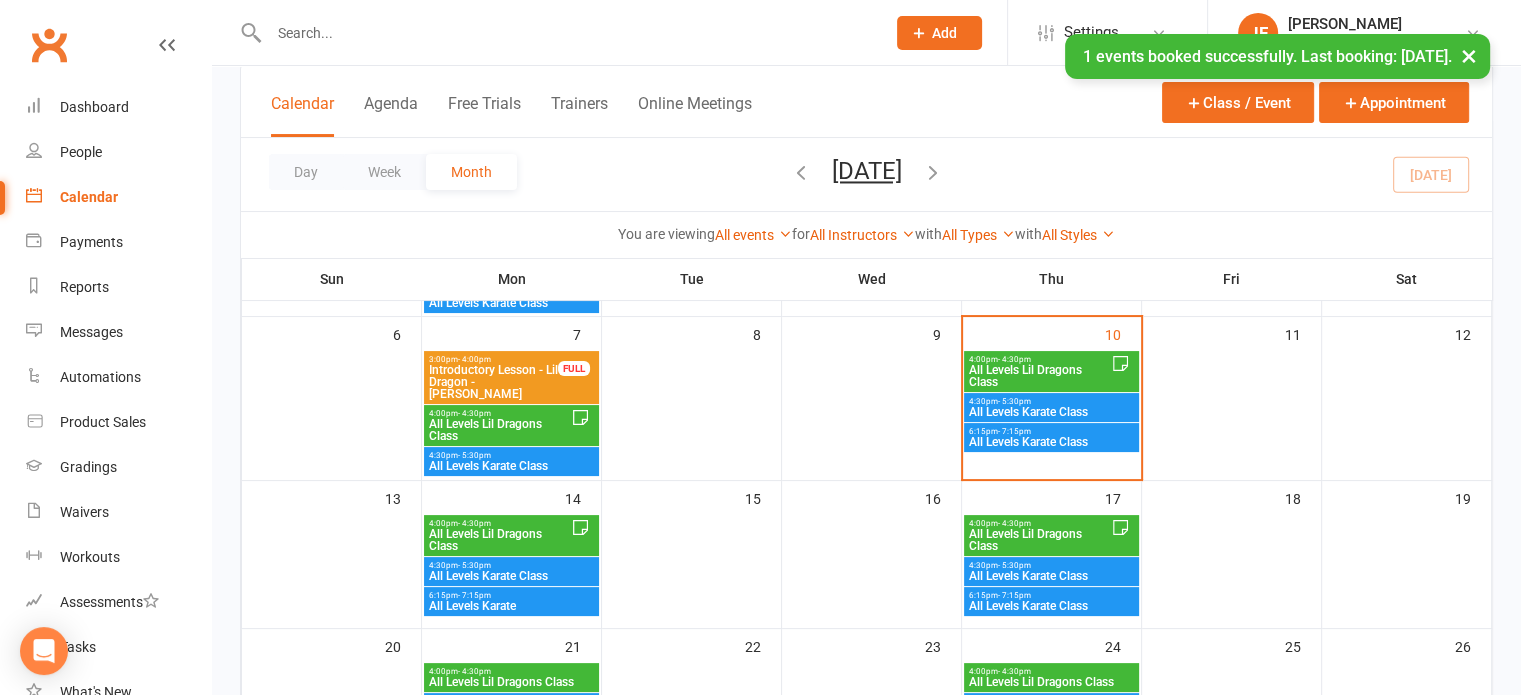 scroll, scrollTop: 263, scrollLeft: 0, axis: vertical 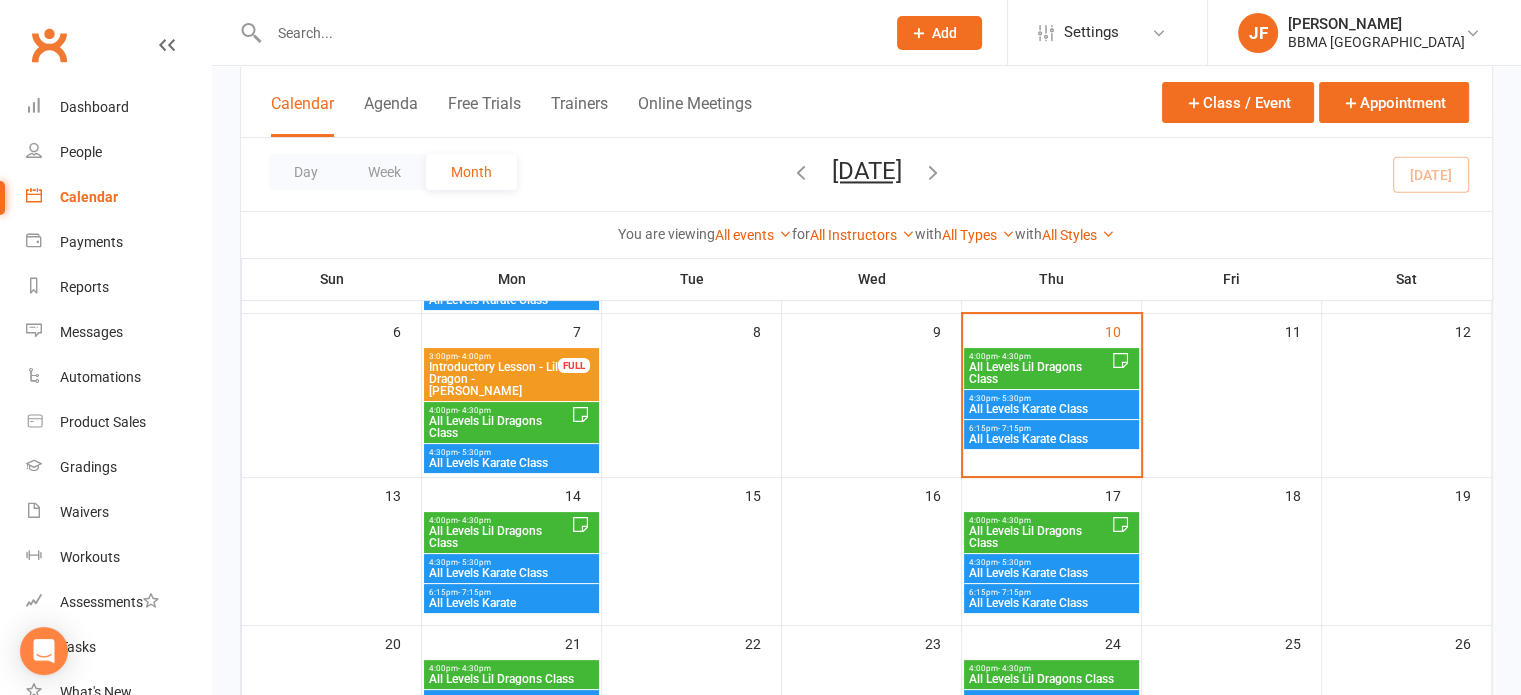 click on "All Levels Lil Dragons Class" at bounding box center (499, 537) 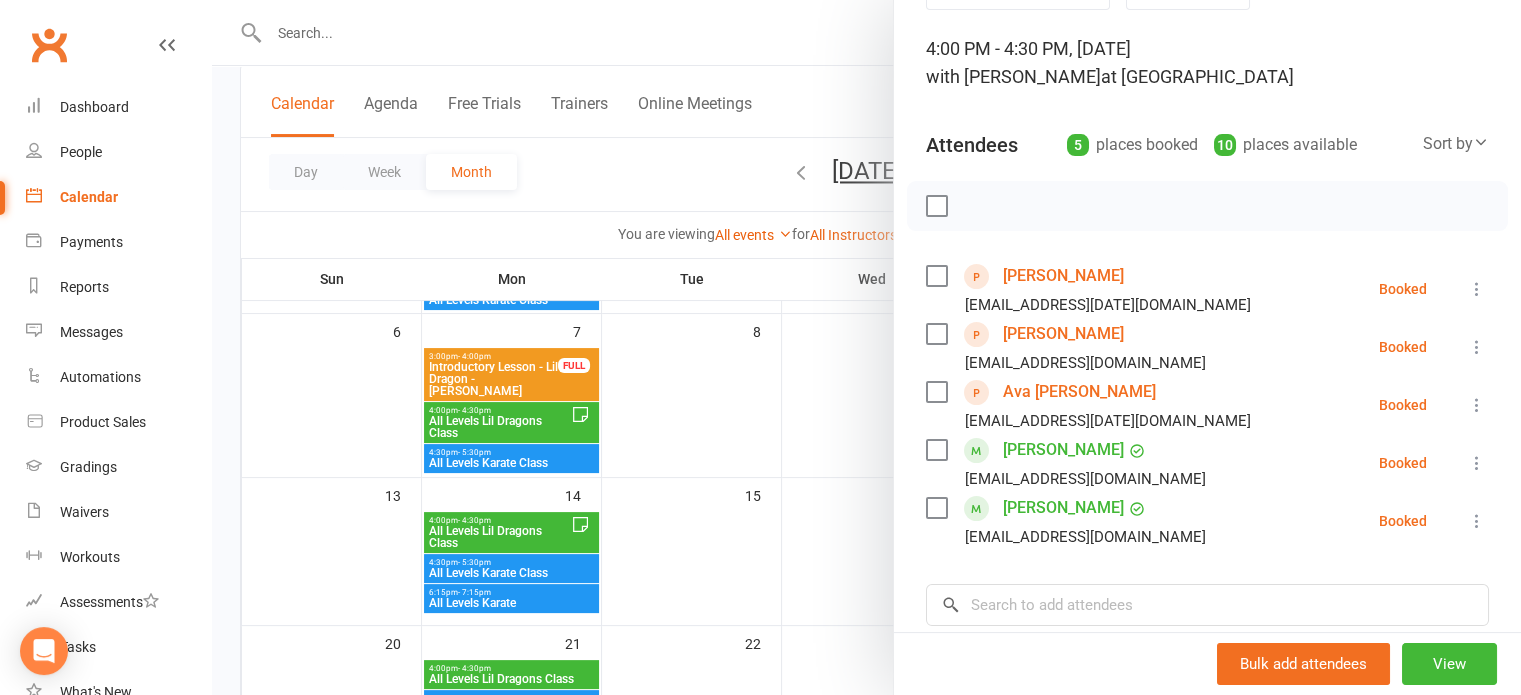 scroll, scrollTop: 116, scrollLeft: 0, axis: vertical 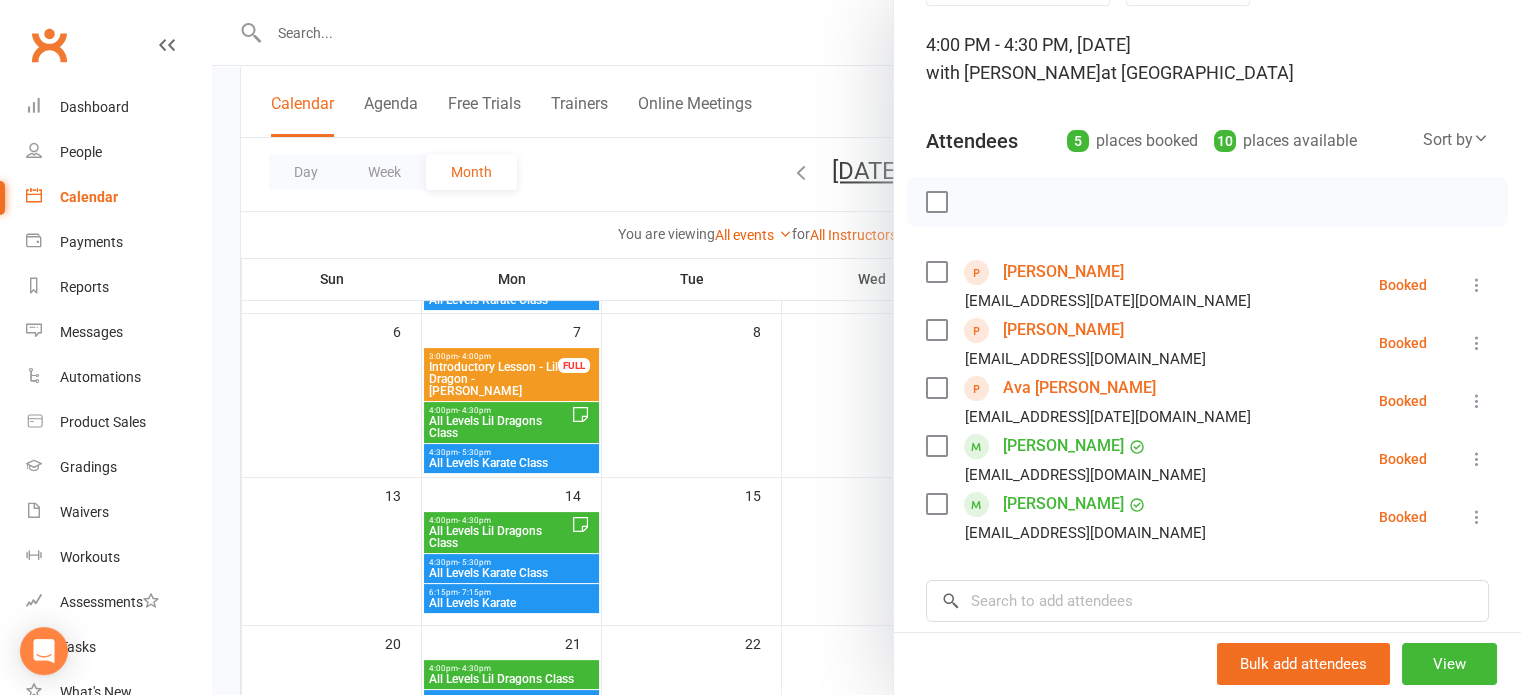 click at bounding box center [866, 347] 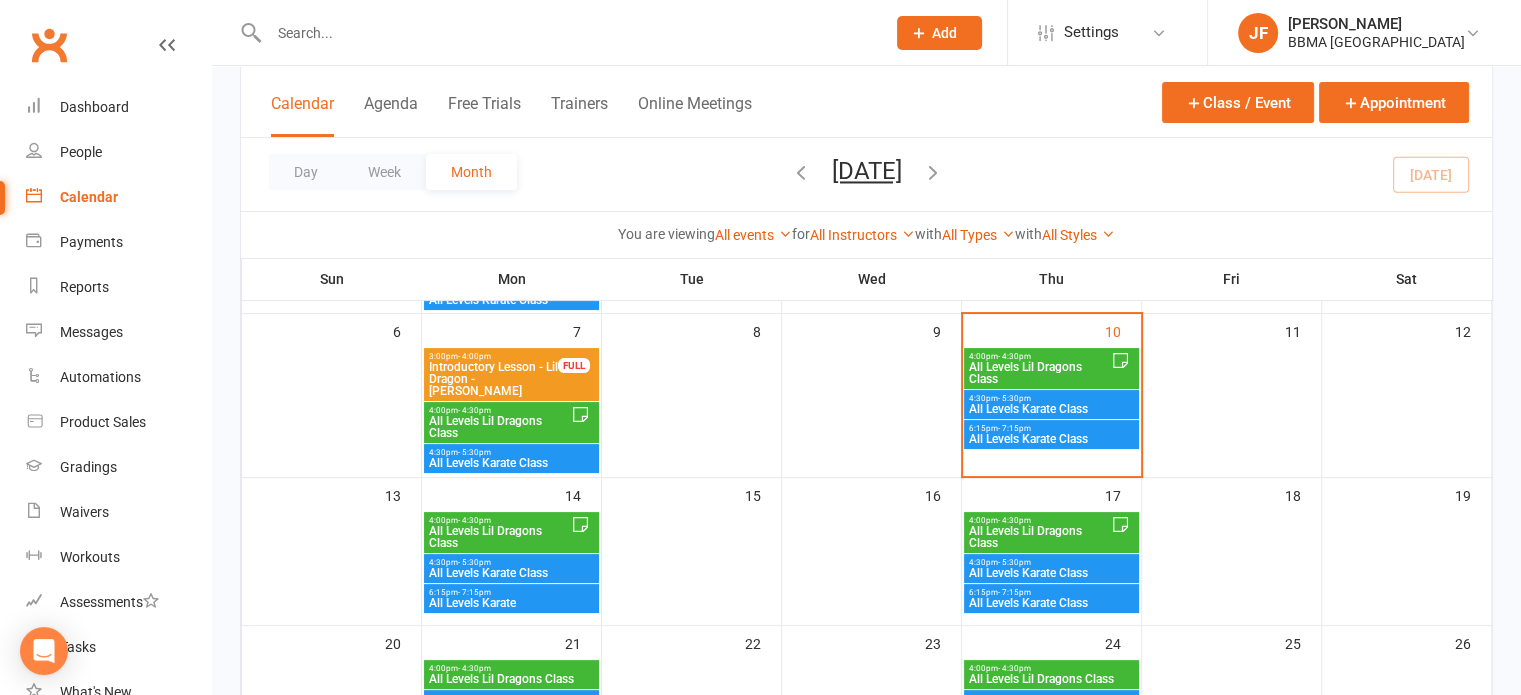 click on "All Levels Lil Dragons Class" at bounding box center [499, 537] 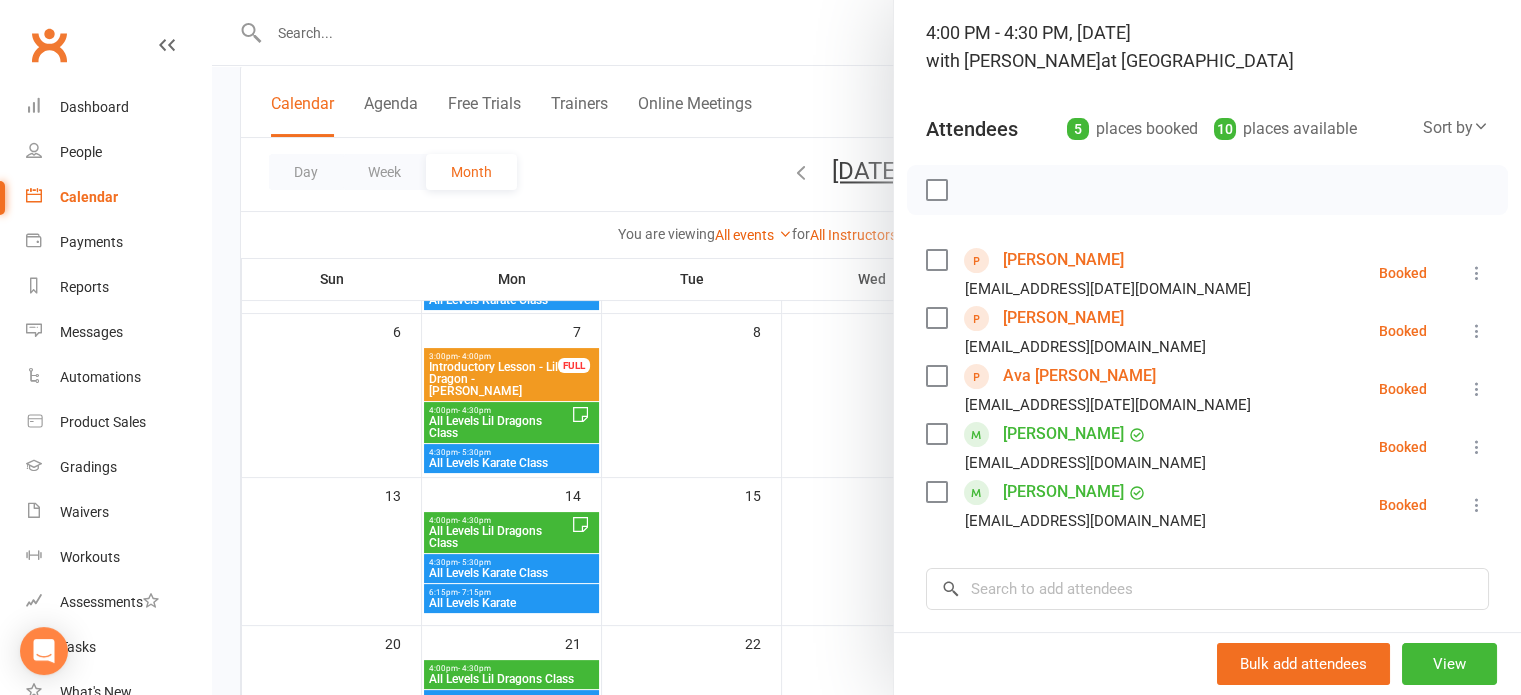 scroll, scrollTop: 128, scrollLeft: 0, axis: vertical 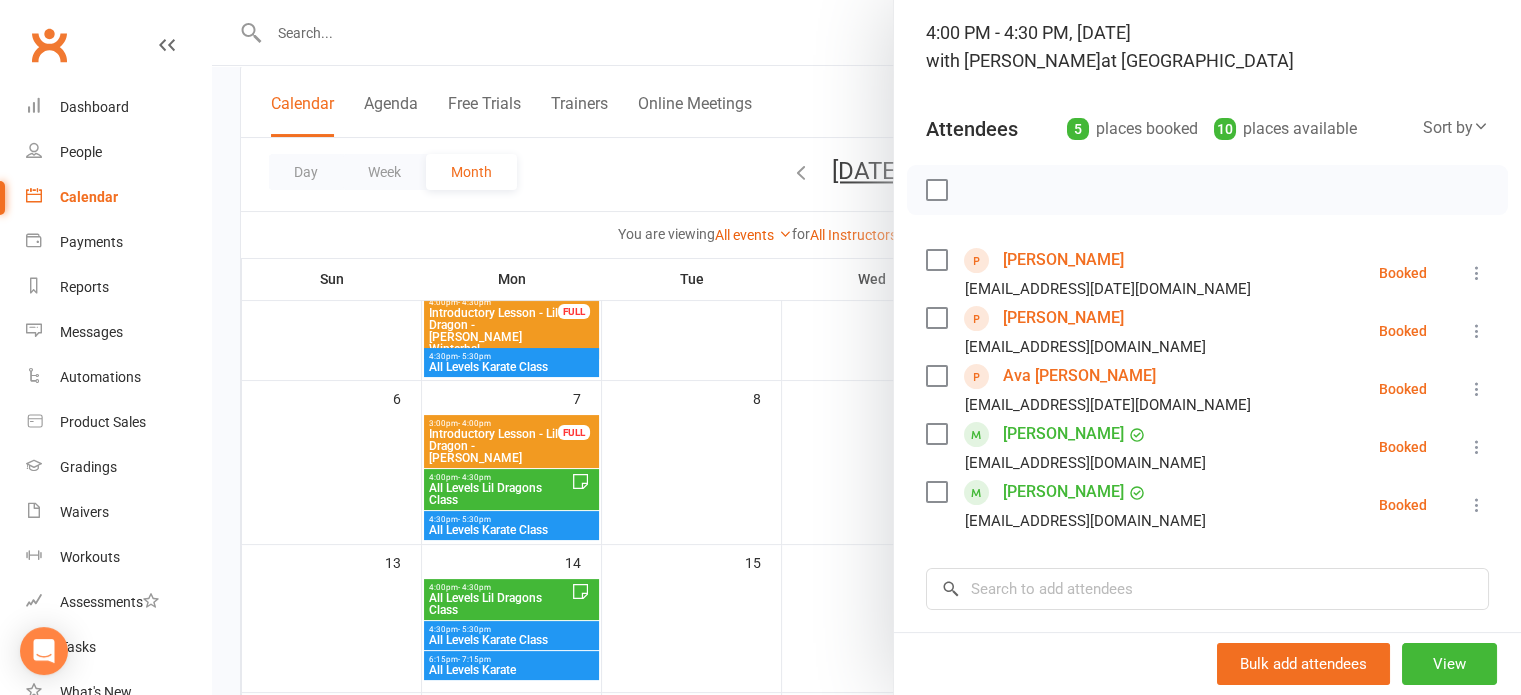 click at bounding box center [866, 347] 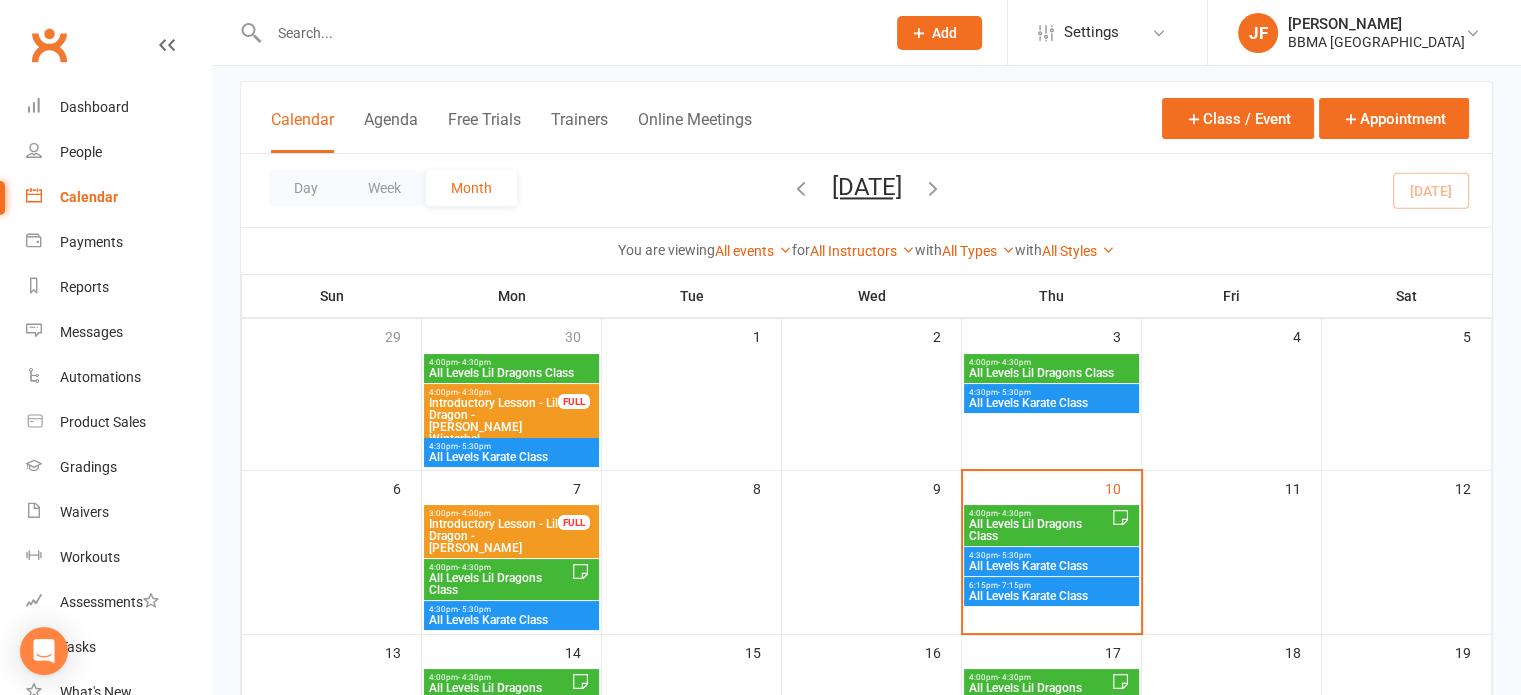 scroll, scrollTop: 128, scrollLeft: 0, axis: vertical 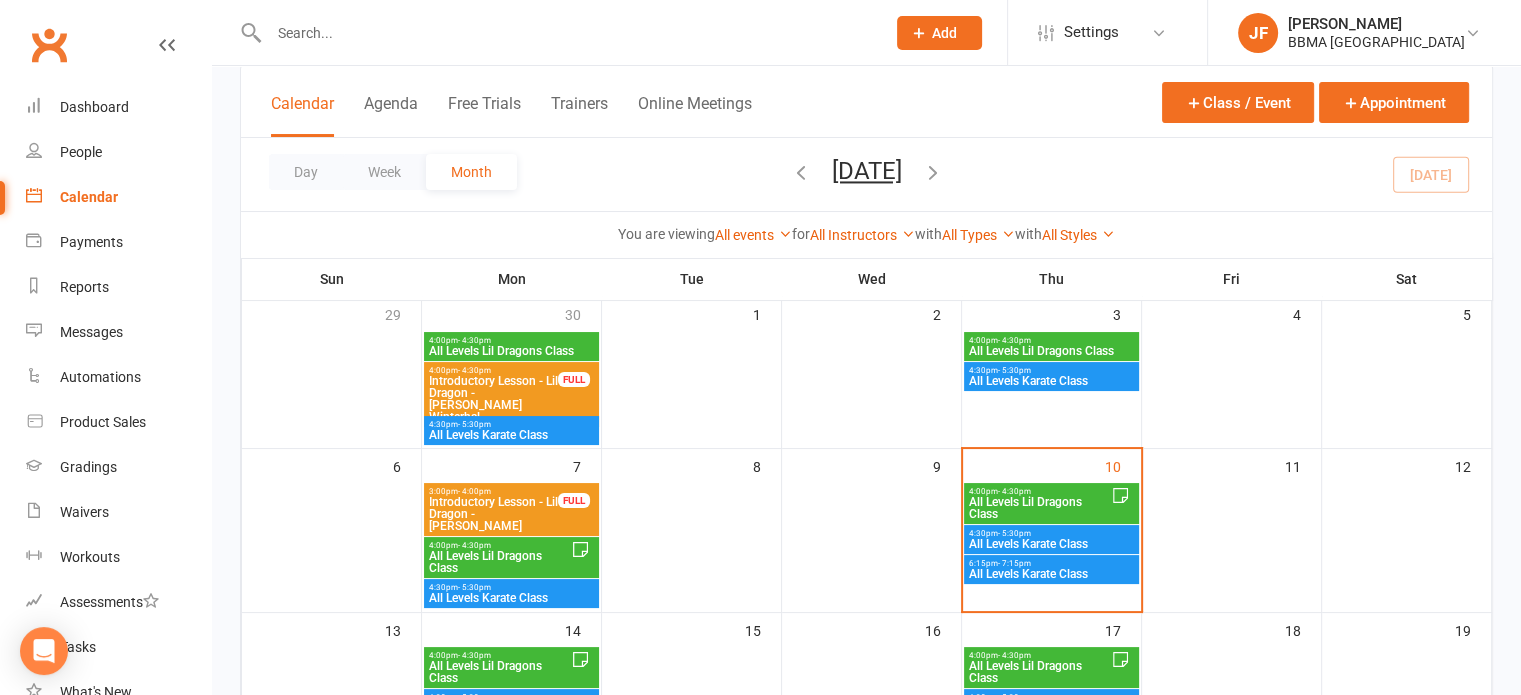 click on "All Levels Karate Class" at bounding box center [1051, 574] 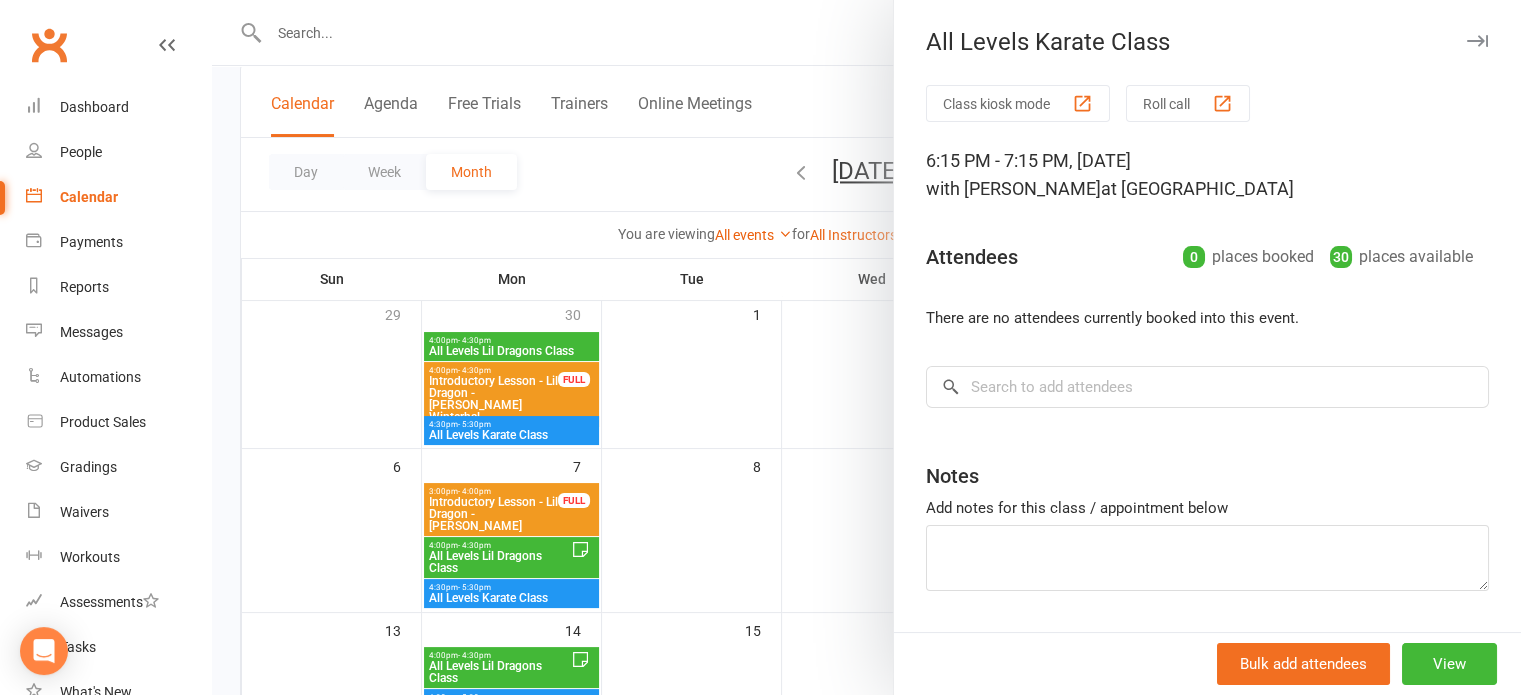 click at bounding box center (866, 347) 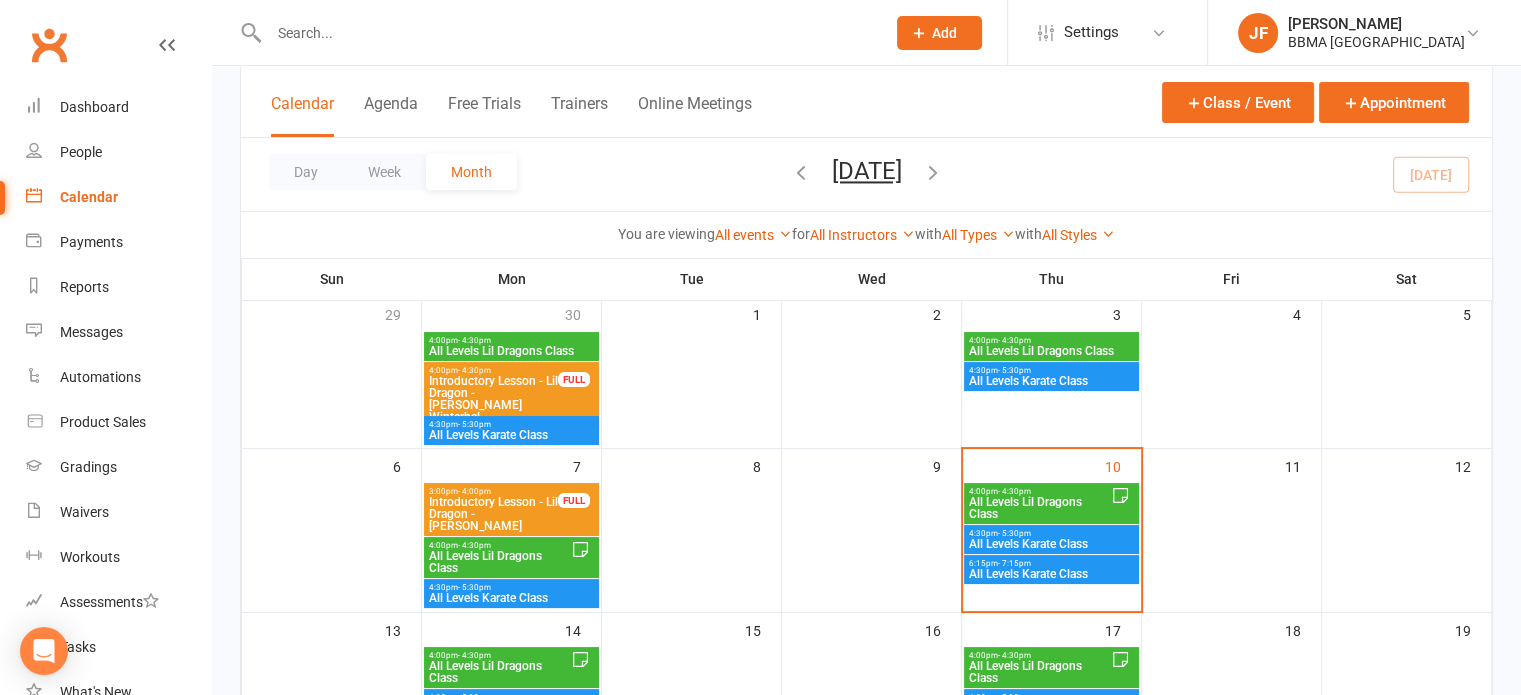 click on "All Levels Karate Class" at bounding box center (1051, 544) 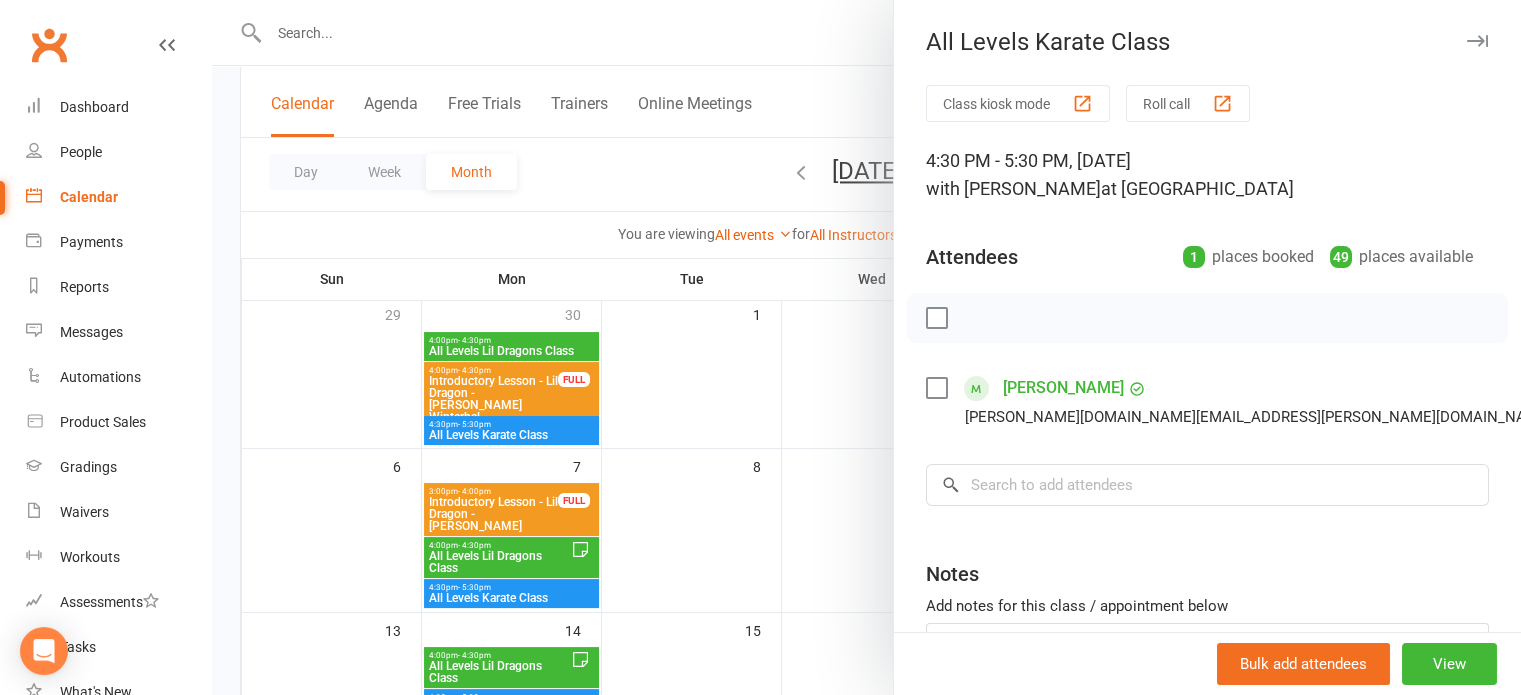 click at bounding box center (866, 347) 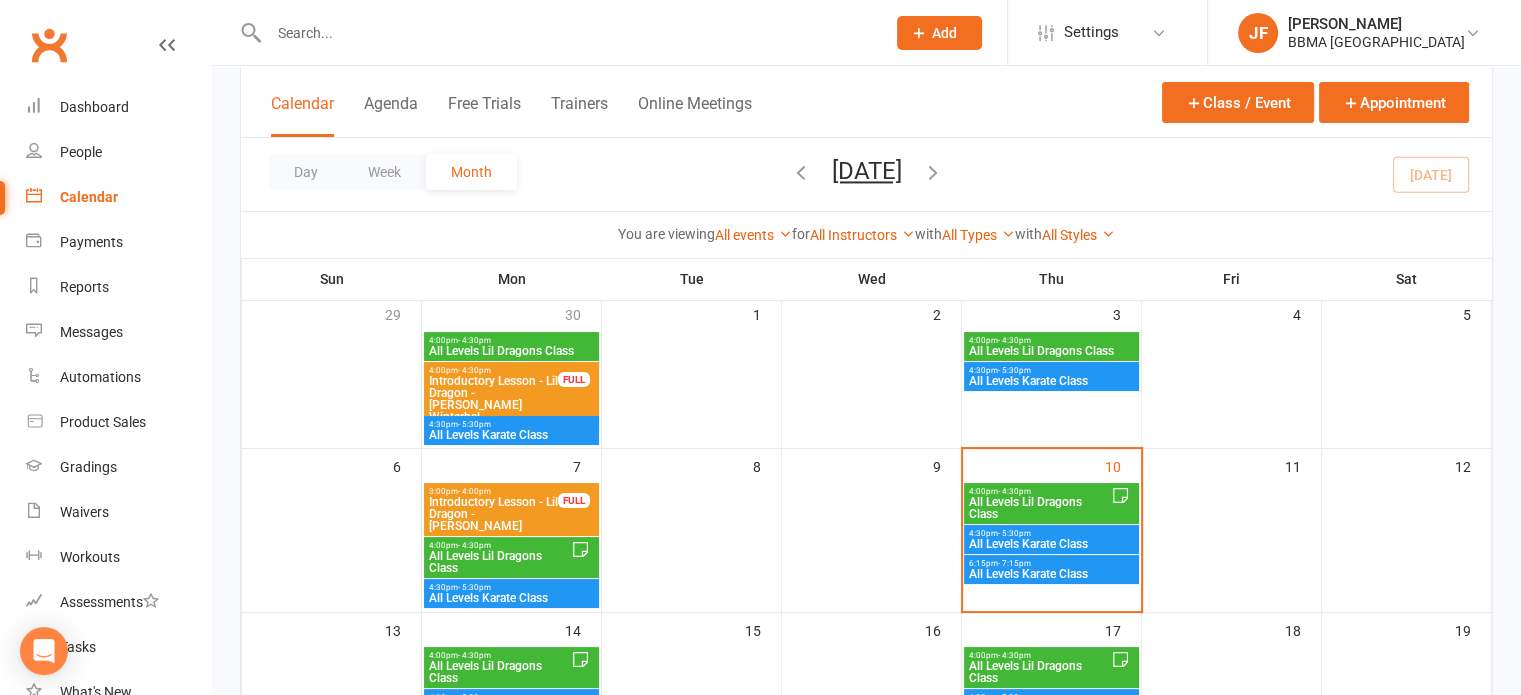 click on "All Levels Karate Class" at bounding box center (1051, 544) 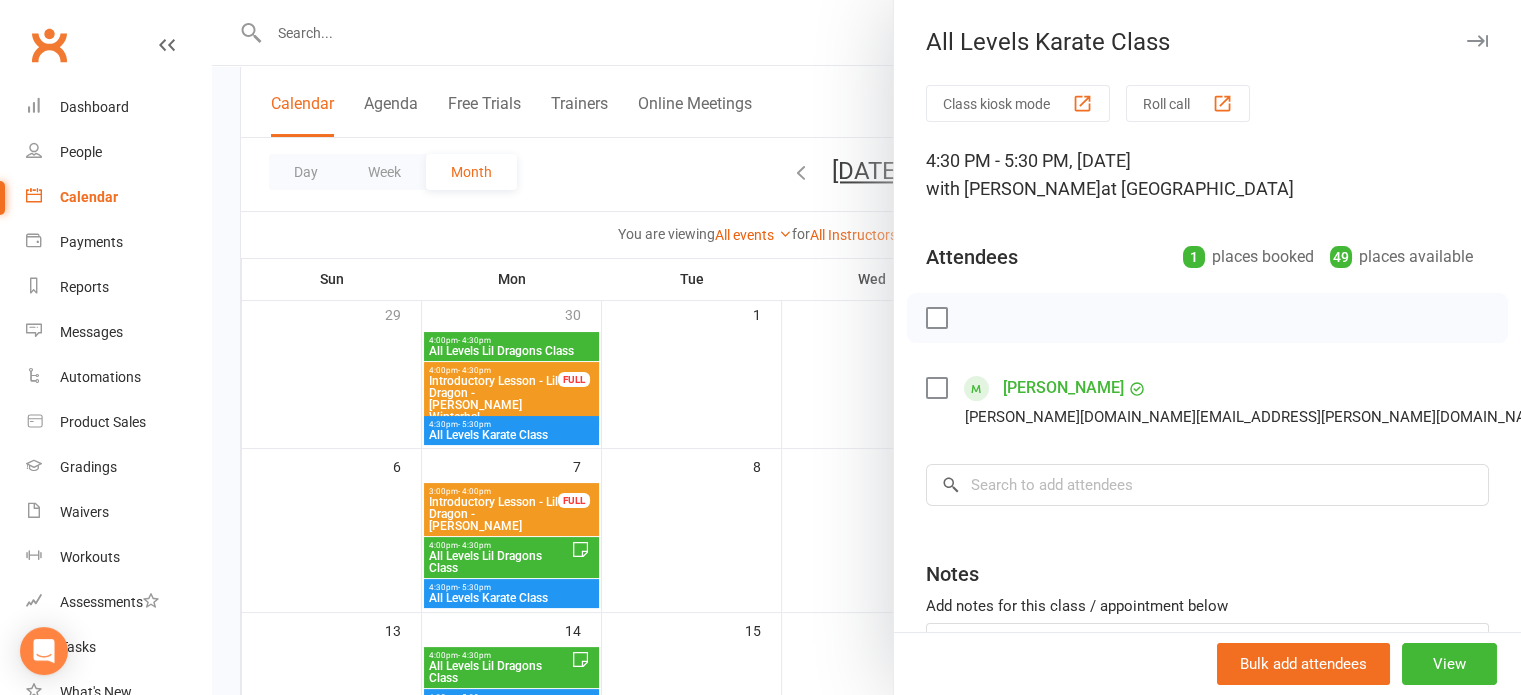 click at bounding box center [866, 347] 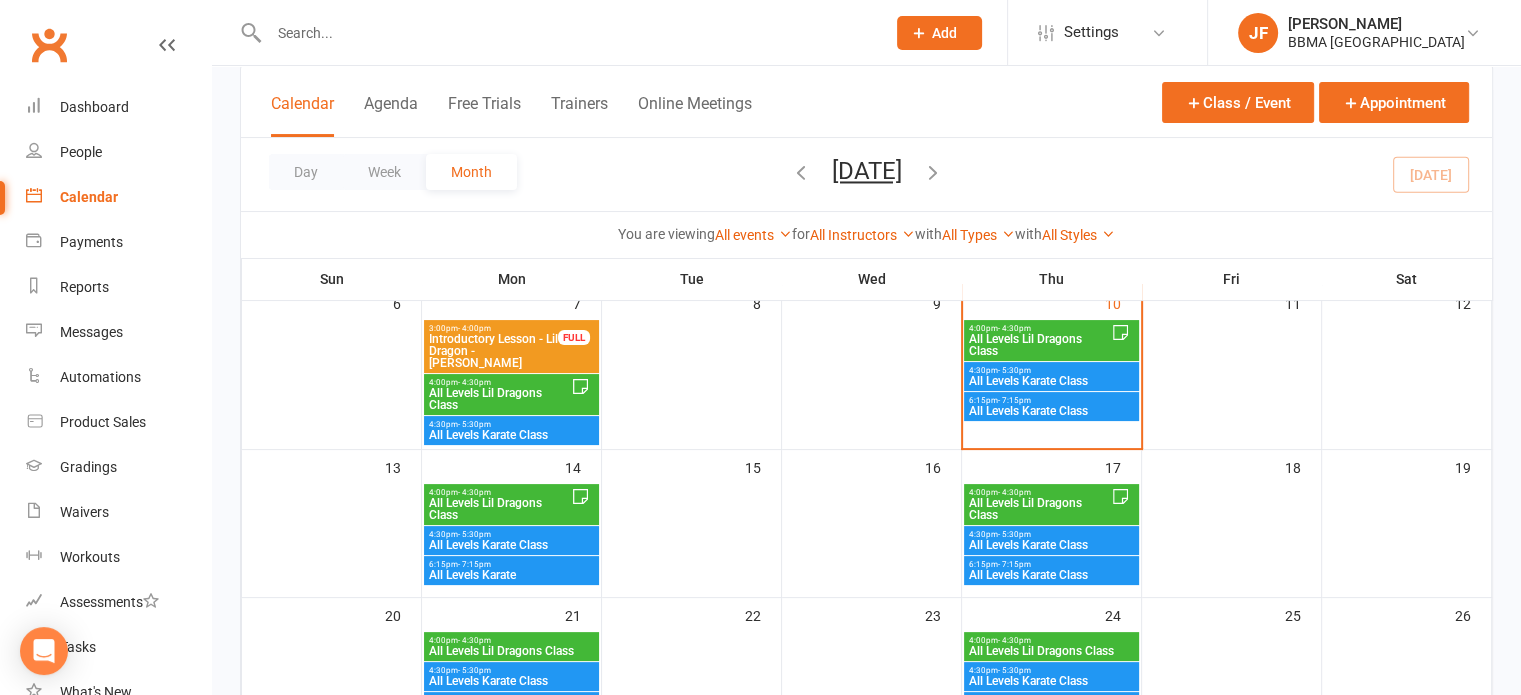 scroll, scrollTop: 288, scrollLeft: 0, axis: vertical 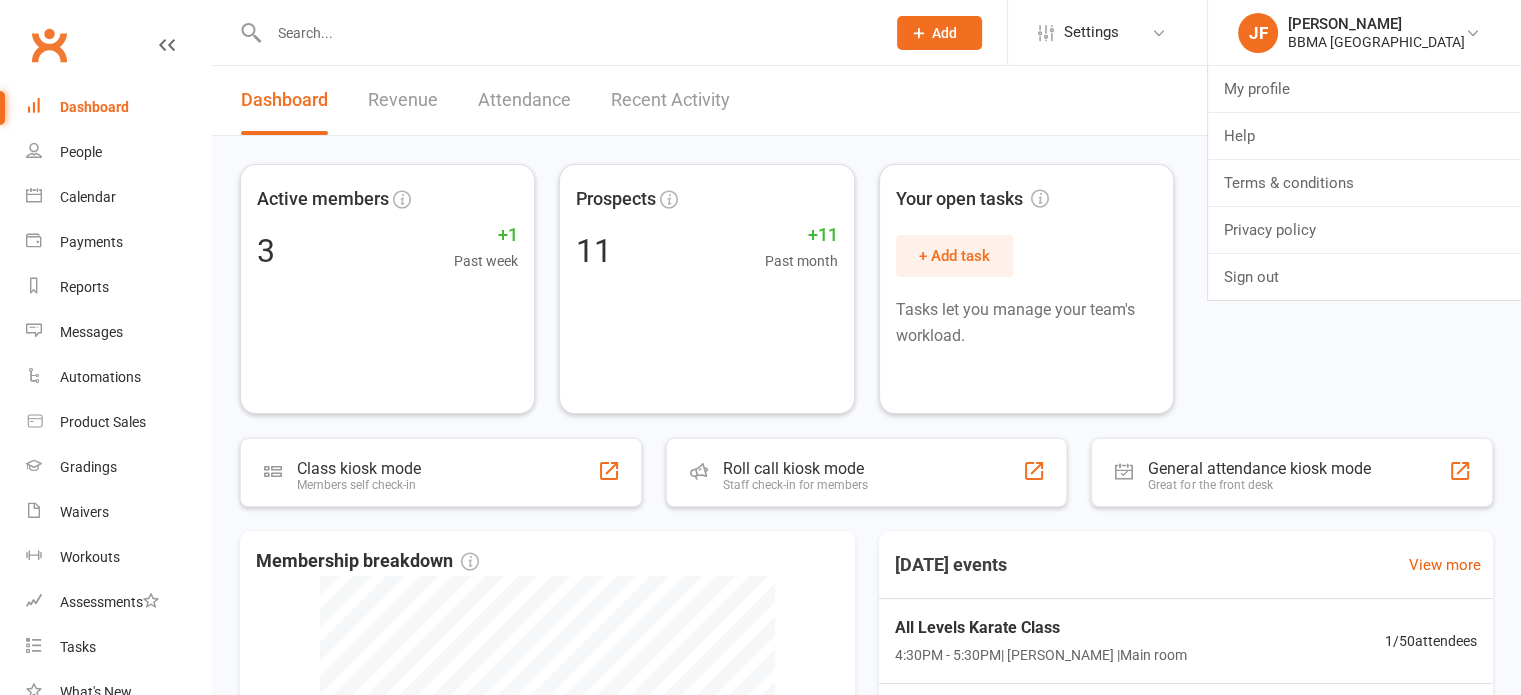 click on "Active members 3 +1 Past week Prospects 11 +11 Past month Your open tasks + Add task Tasks let you manage your team's workload." at bounding box center [866, 289] 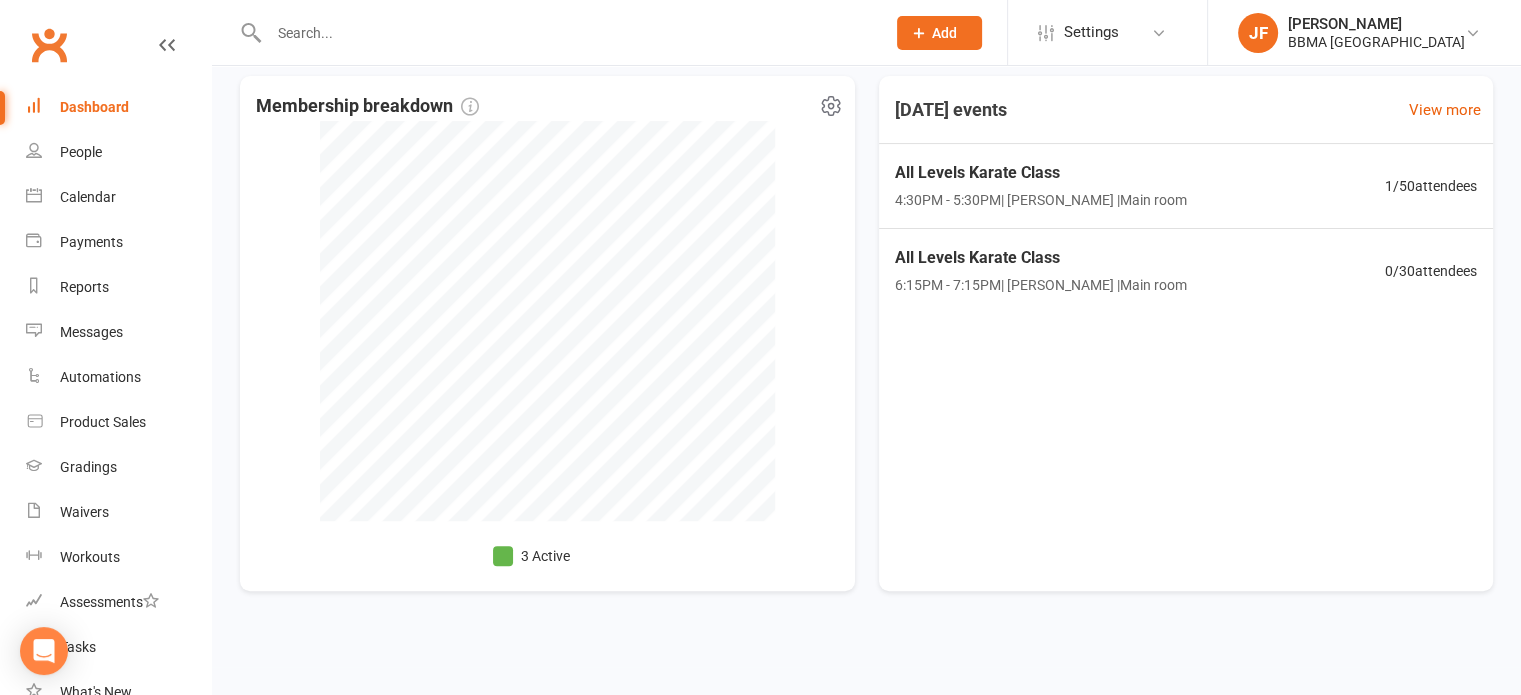 scroll, scrollTop: 0, scrollLeft: 0, axis: both 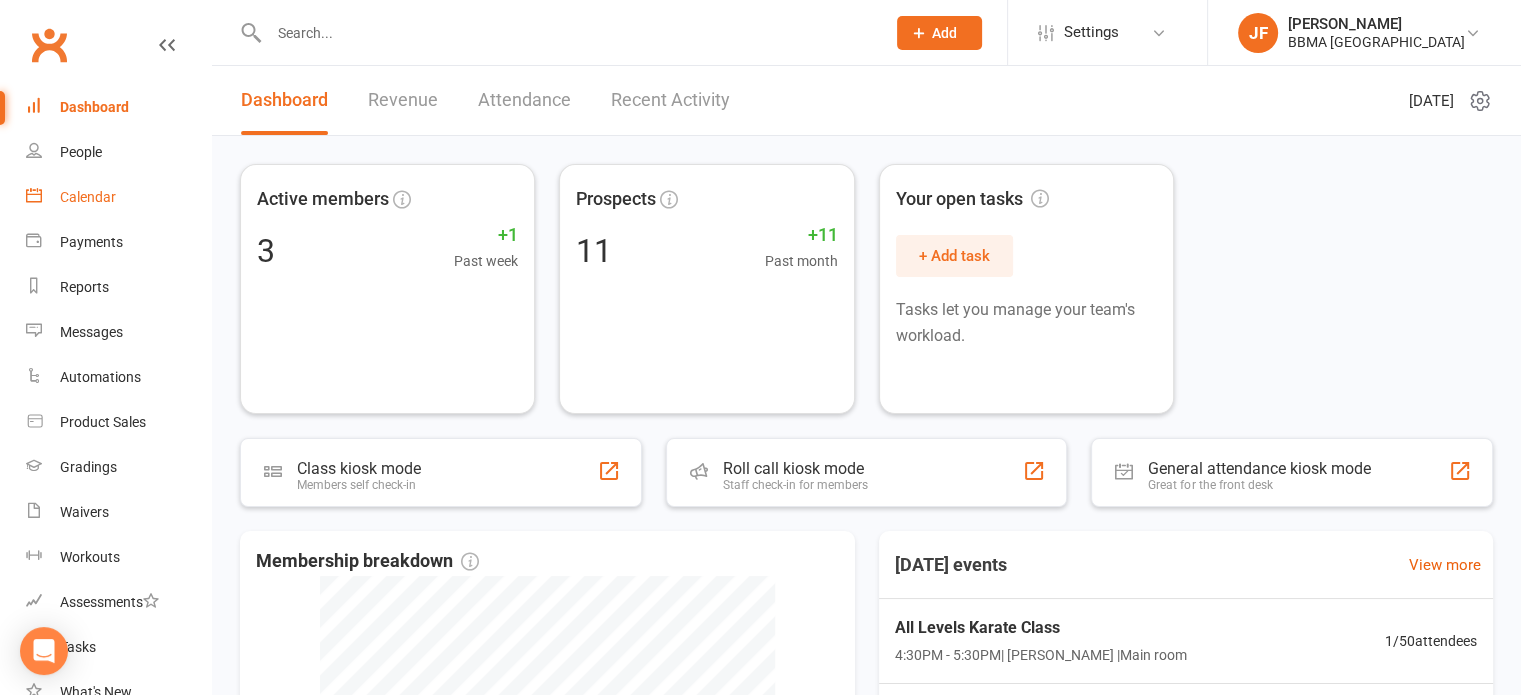 click on "Calendar" at bounding box center (88, 197) 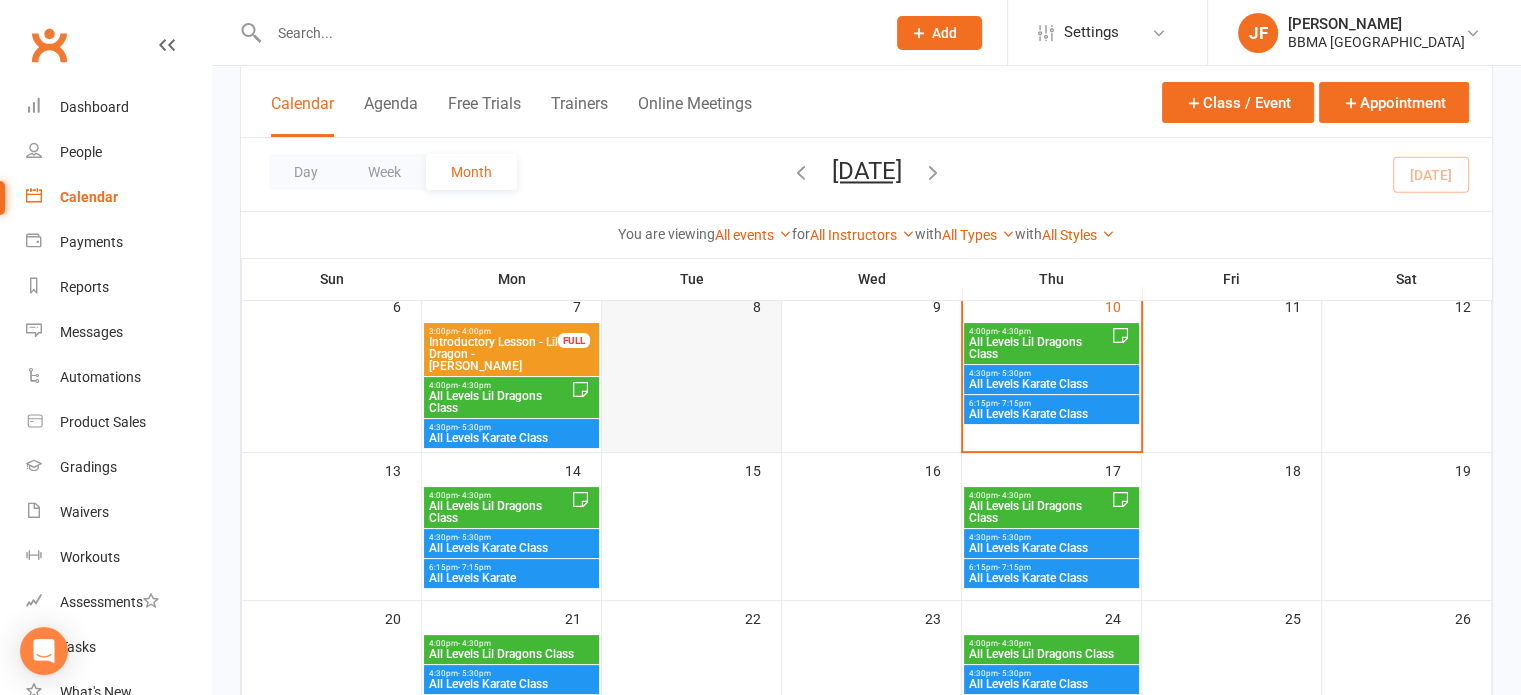 scroll, scrollTop: 288, scrollLeft: 0, axis: vertical 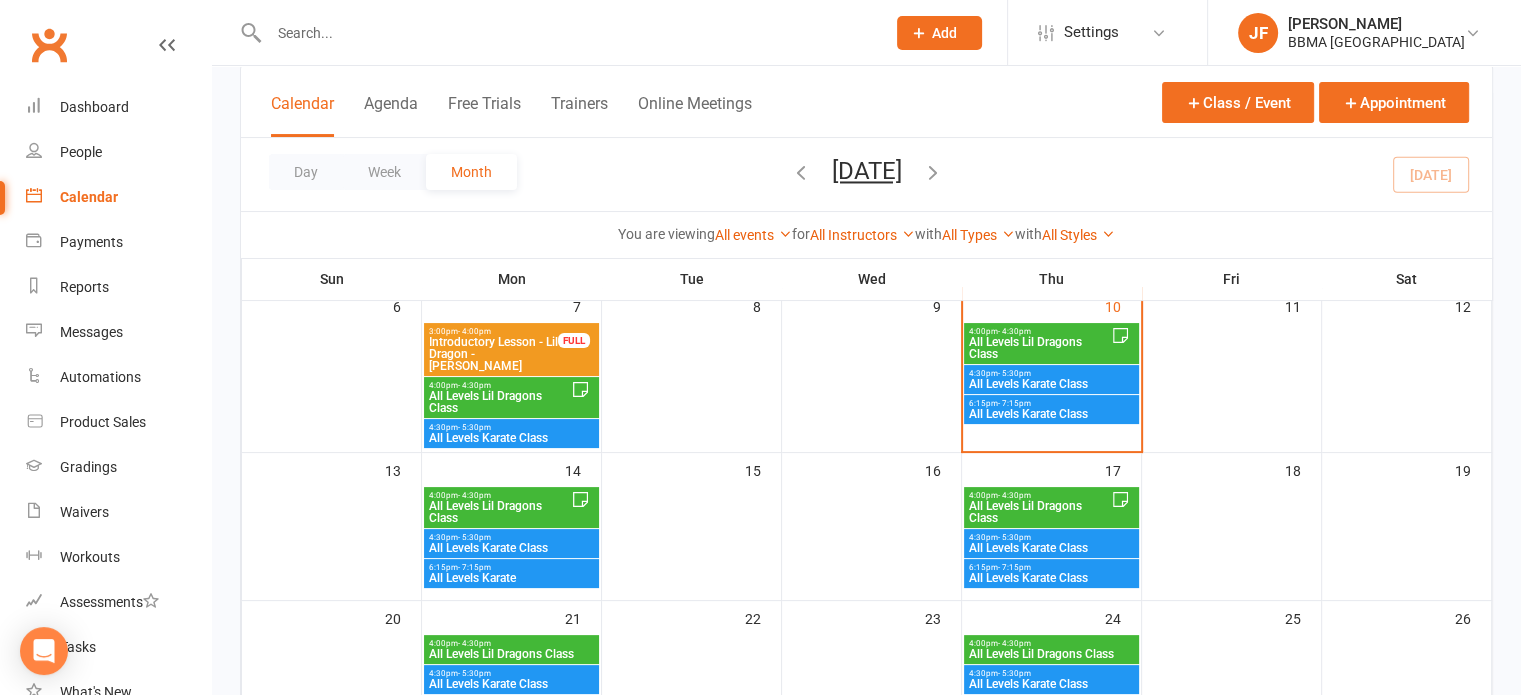 click on "4:00pm  - 4:30pm" at bounding box center [1039, 331] 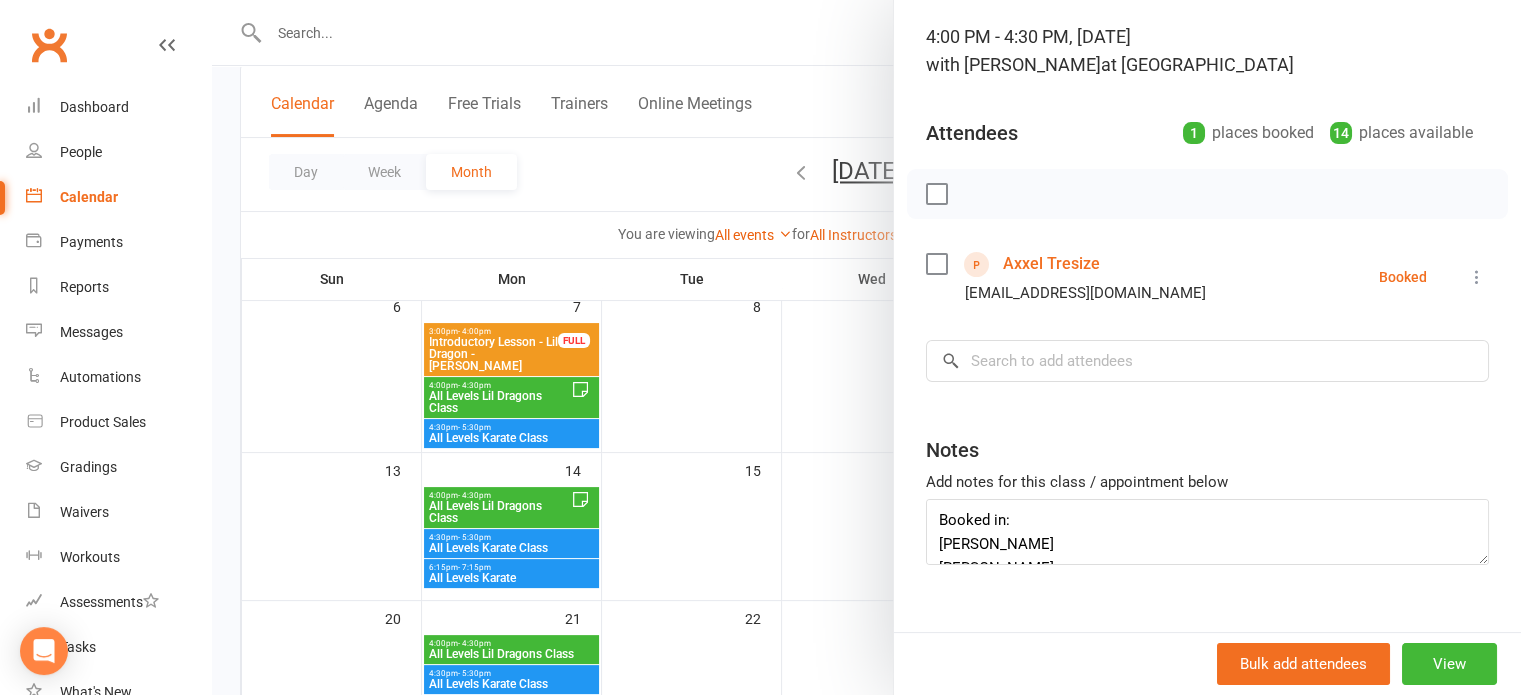 scroll, scrollTop: 126, scrollLeft: 0, axis: vertical 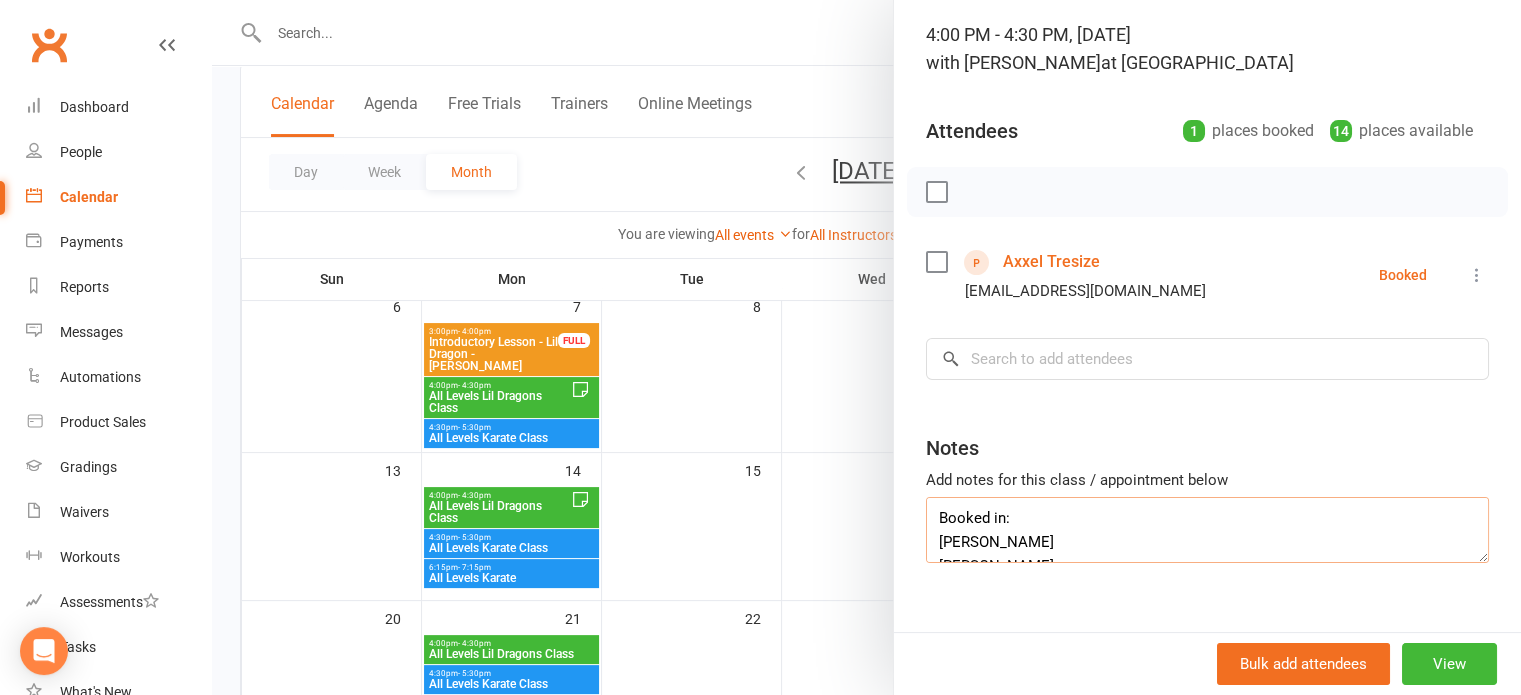 drag, startPoint x: 1040, startPoint y: 541, endPoint x: 911, endPoint y: 523, distance: 130.24976 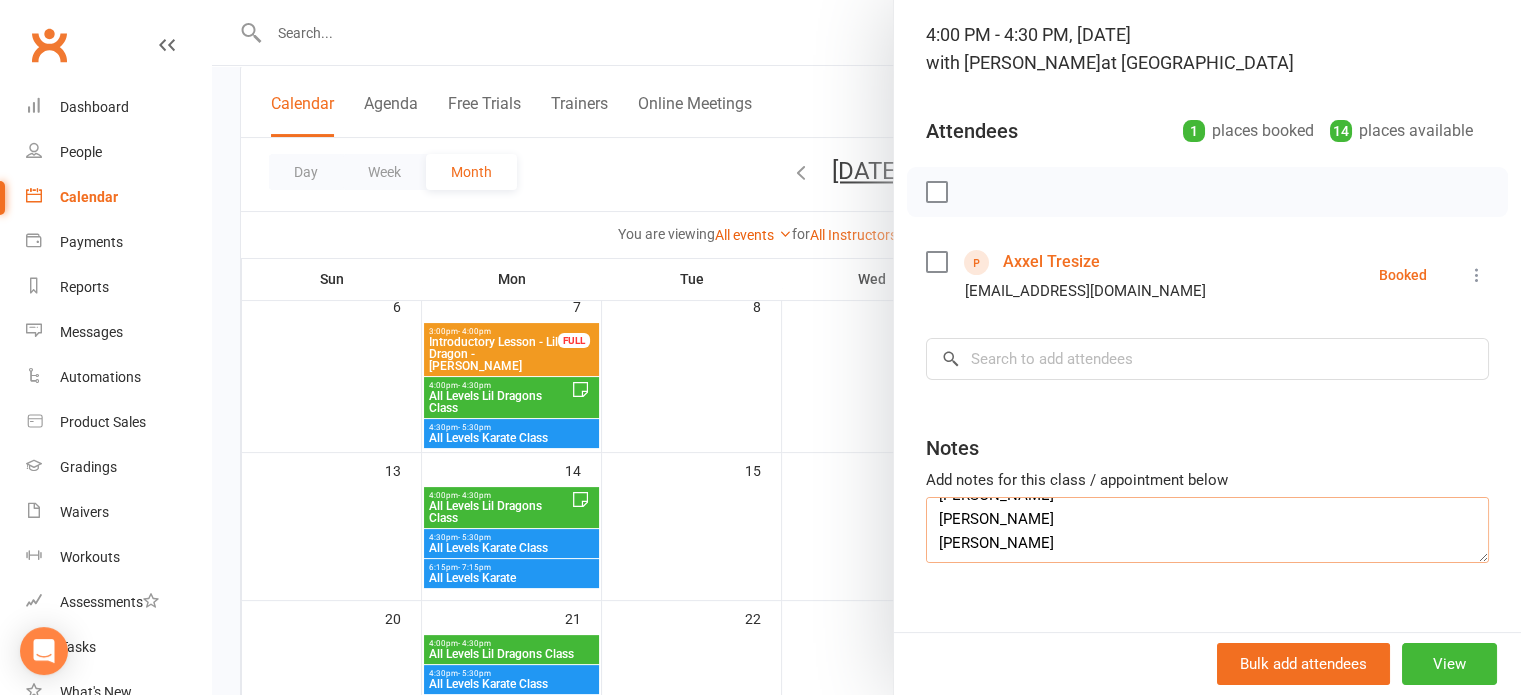 scroll, scrollTop: 0, scrollLeft: 0, axis: both 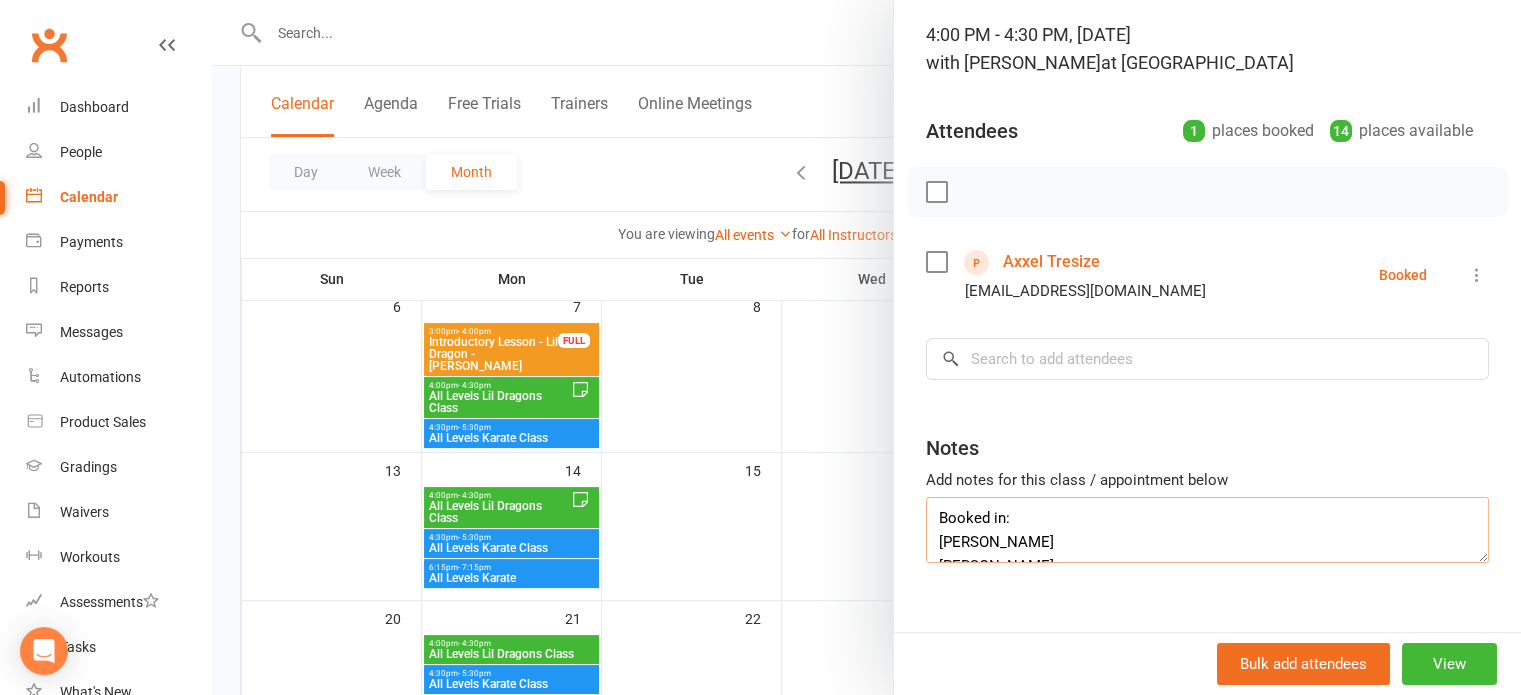 click on "Booked in:
[PERSON_NAME]
[PERSON_NAME]
[PERSON_NAME]
[PERSON_NAME]
[PERSON_NAME]" at bounding box center [1207, 530] 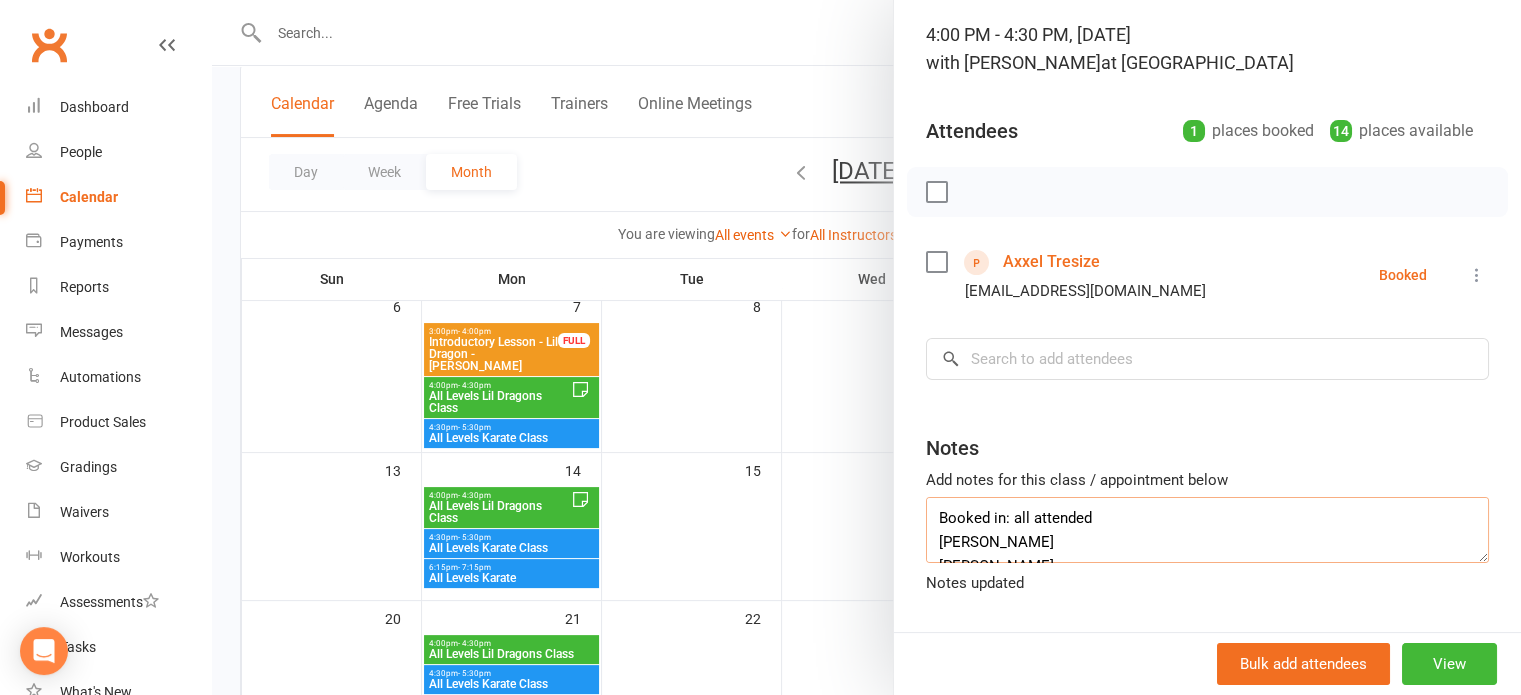 type on "Booked in: all attended
[PERSON_NAME]
[PERSON_NAME]
[PERSON_NAME]
[PERSON_NAME]
[PERSON_NAME]" 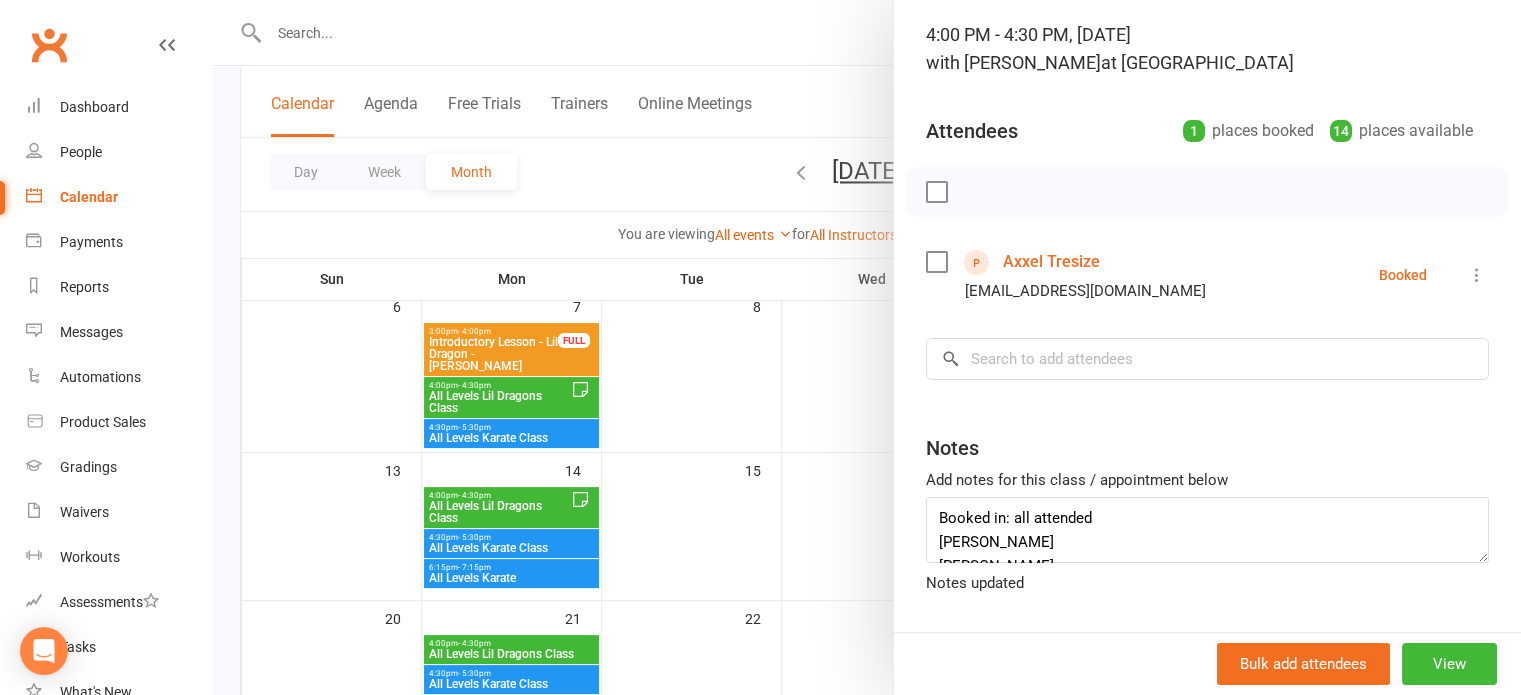 click on "Notes updated" at bounding box center [1207, 583] 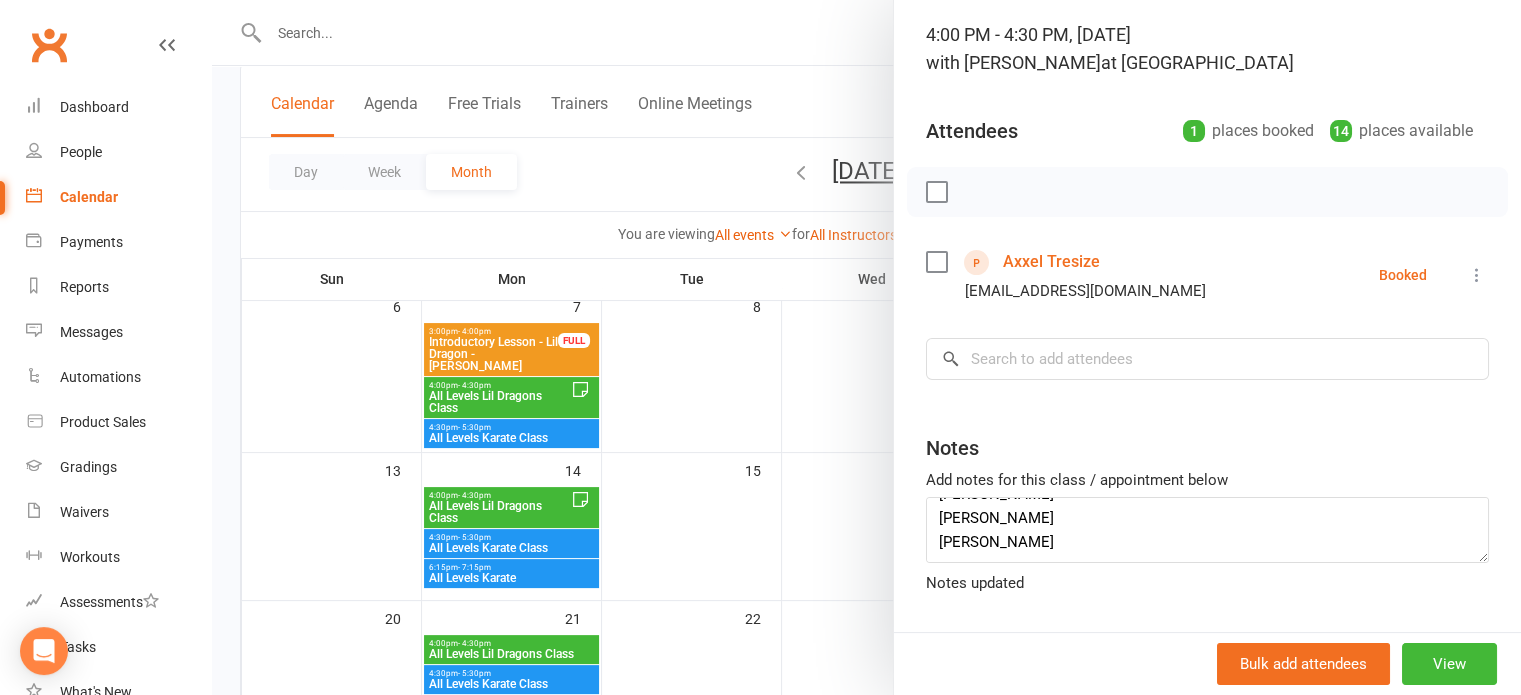 click at bounding box center (866, 347) 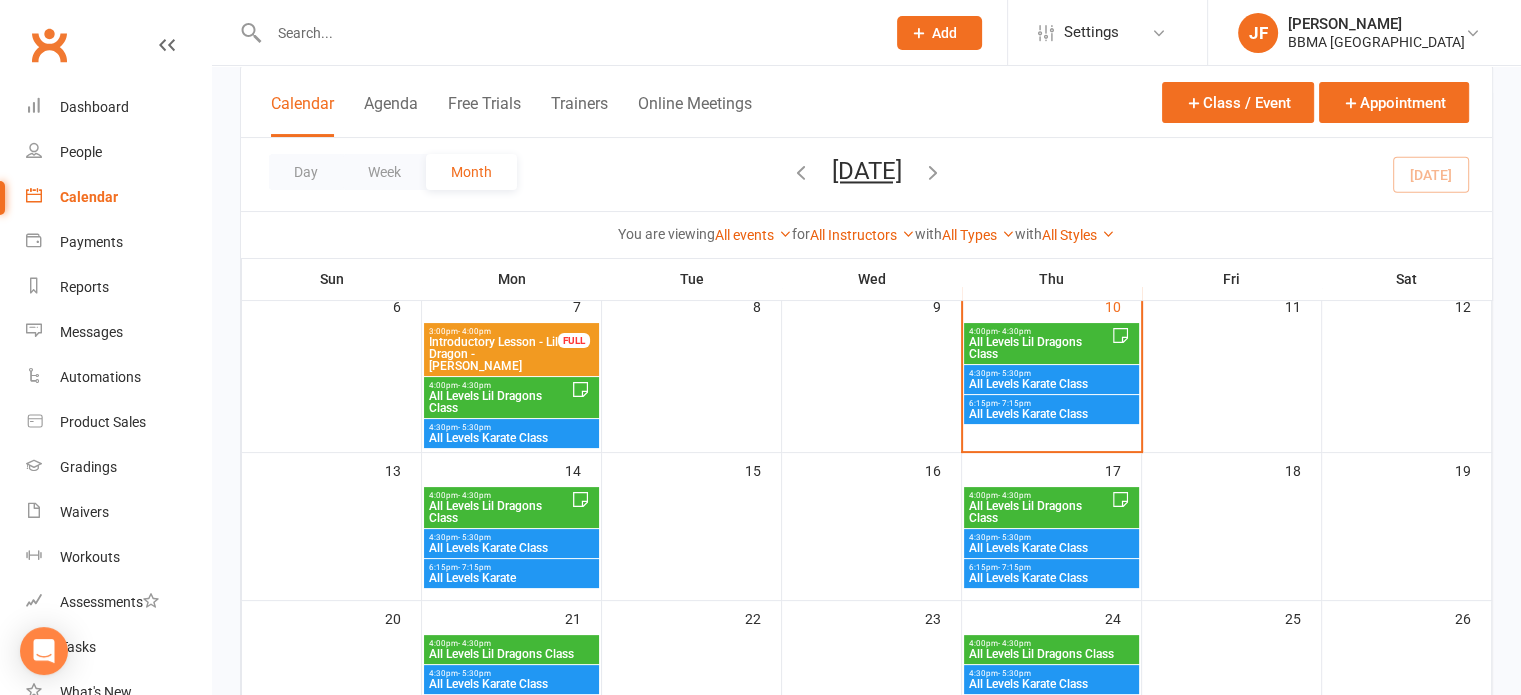 click on "4:30pm  - 5:30pm" at bounding box center (1051, 373) 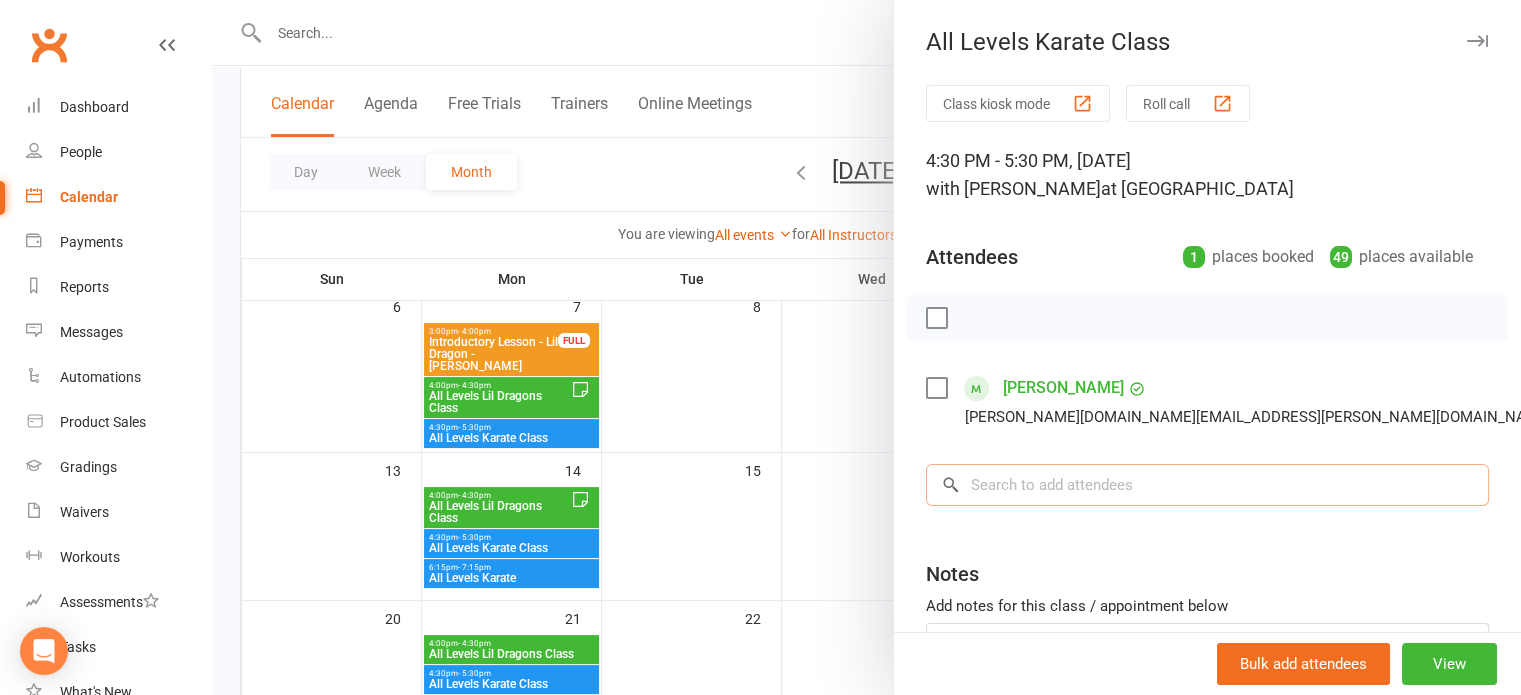 click at bounding box center [1207, 485] 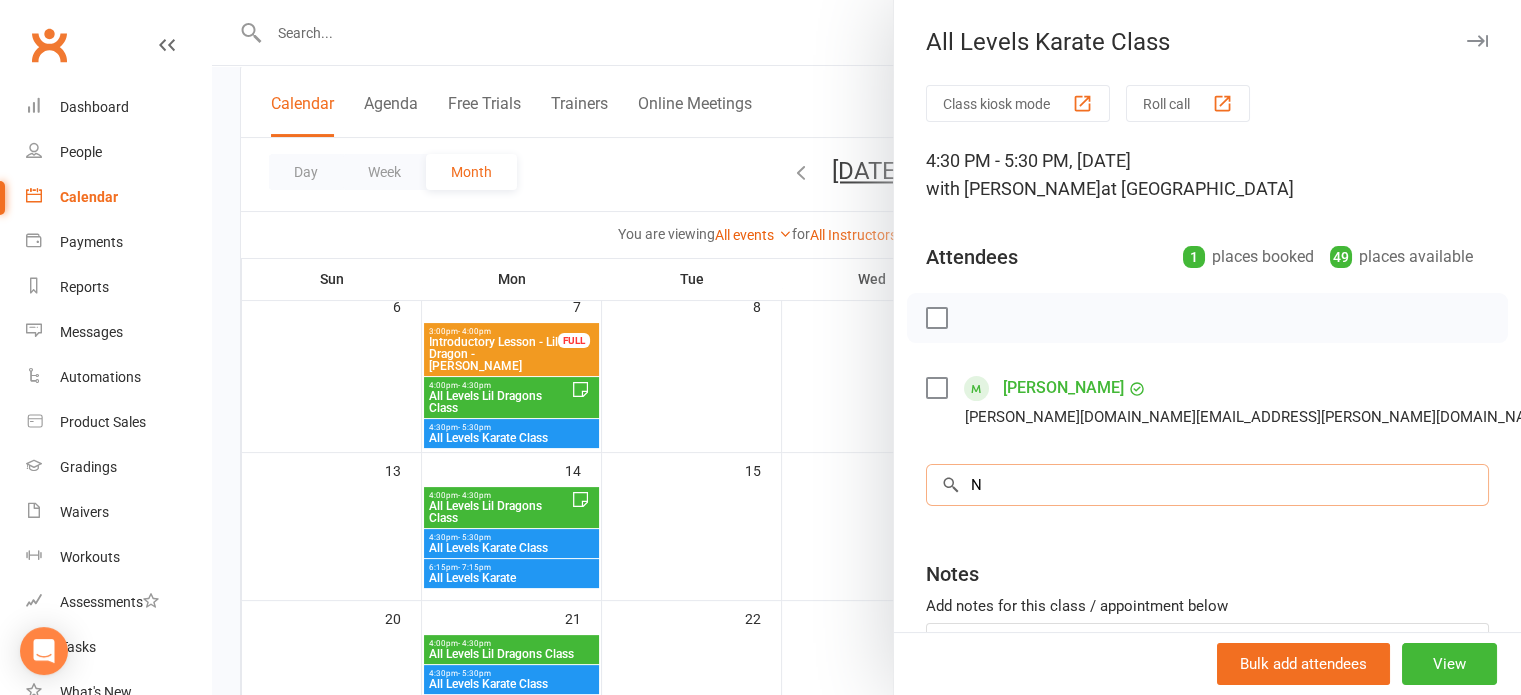type 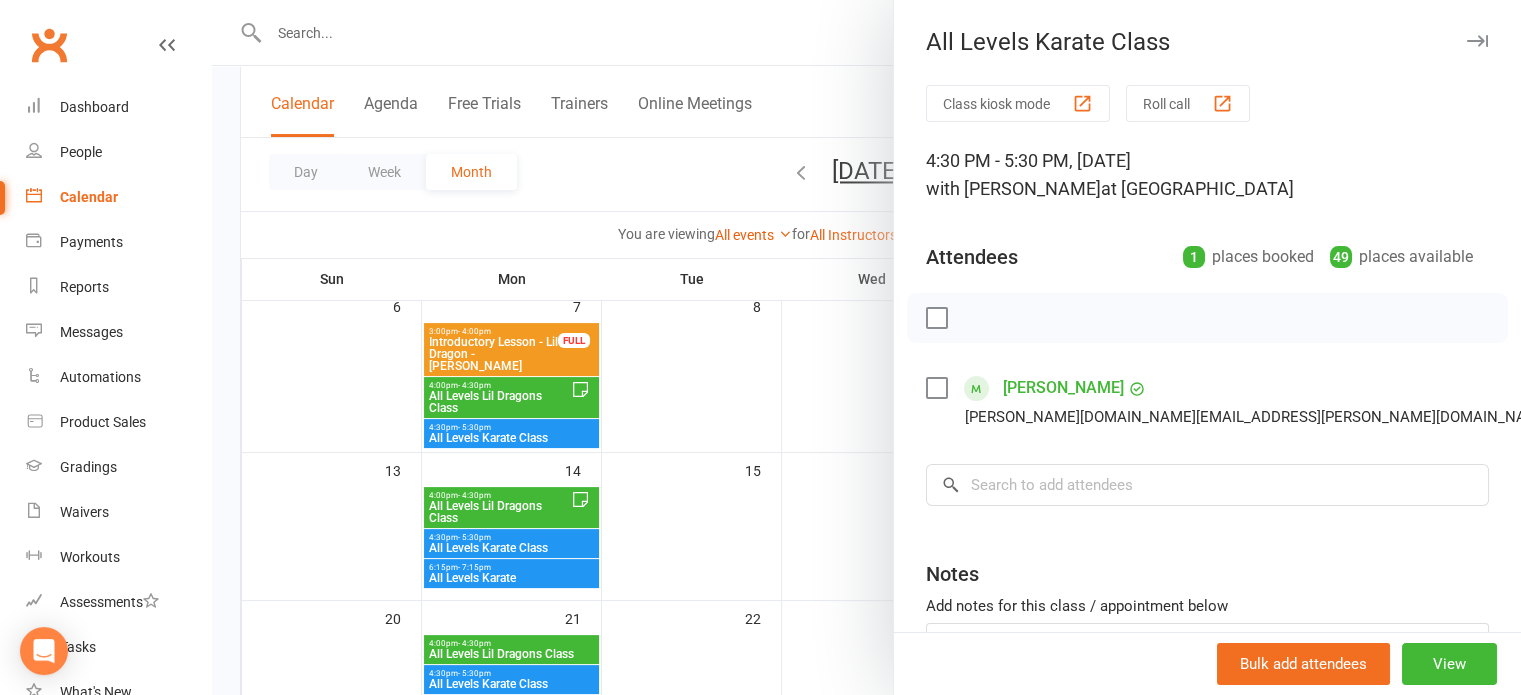 click on "Class kiosk mode  Roll call  4:30 PM - 5:30 PM, [DATE] with [PERSON_NAME]  at  Main room  Attendees  1  places booked 49  places available   Jordy Brown  [DOMAIN_NAME][EMAIL_ADDRESS][PERSON_NAME][DOMAIN_NAME] Booked More info  Remove  Check in  Mark absent  Send message  All bookings for series  Deactivate recurring bookings  × No results
Notes  Add notes for this class / appointment below" at bounding box center (1207, 437) 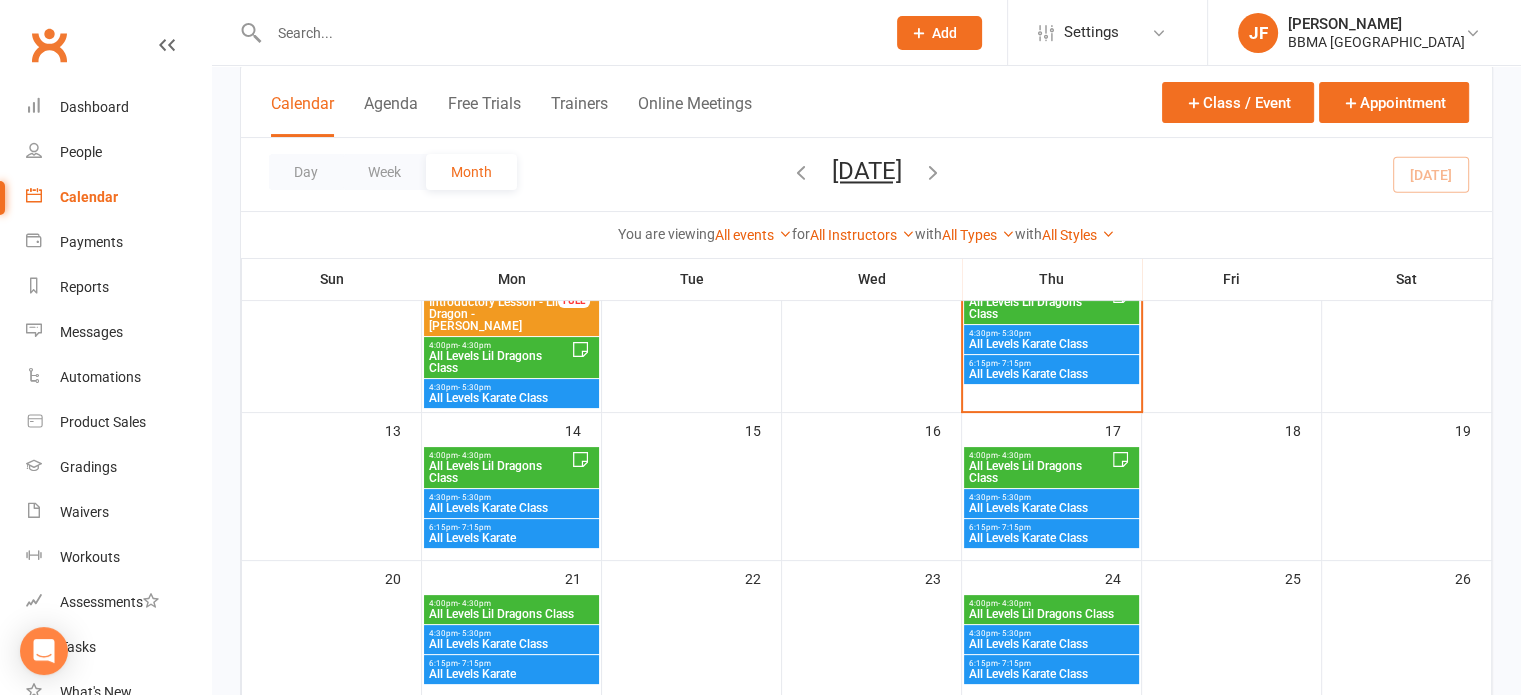 scroll, scrollTop: 272, scrollLeft: 0, axis: vertical 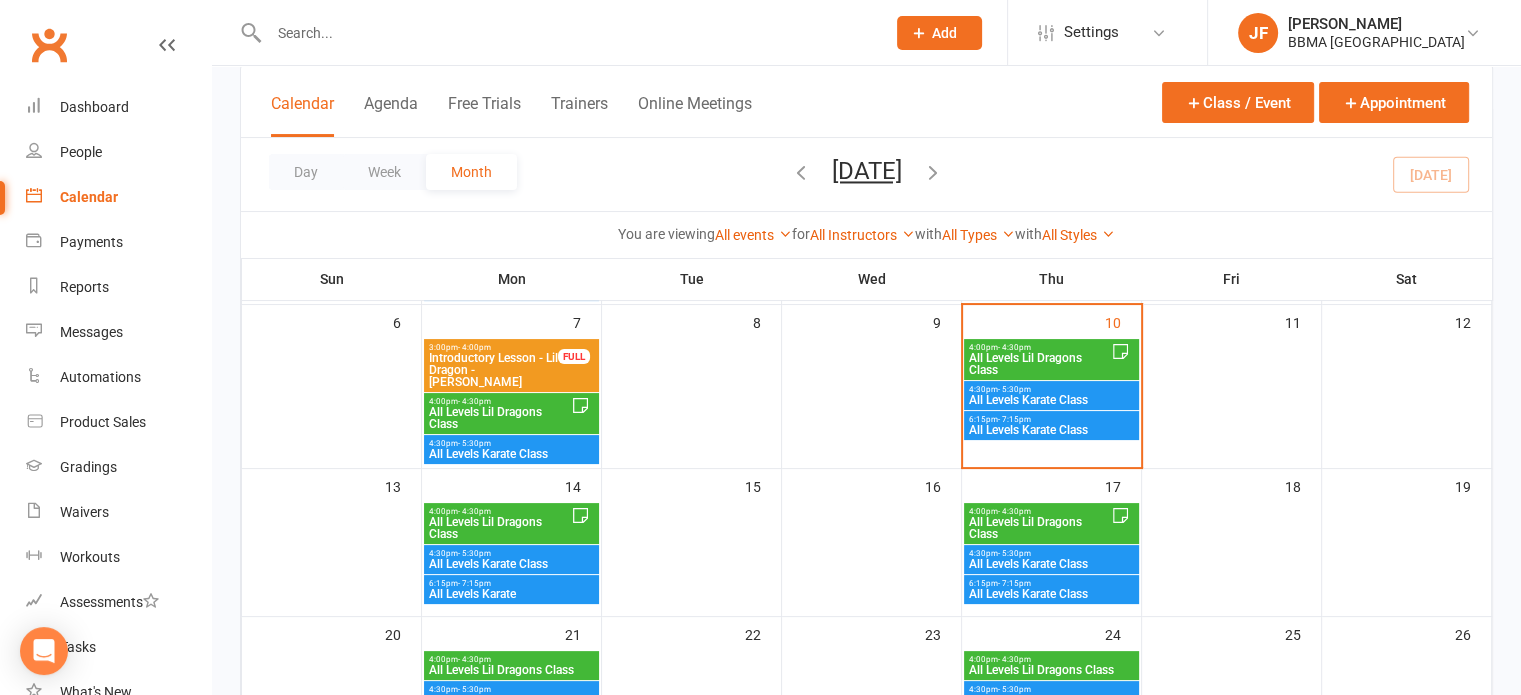 click on "All Levels Karate Class" at bounding box center (1051, 430) 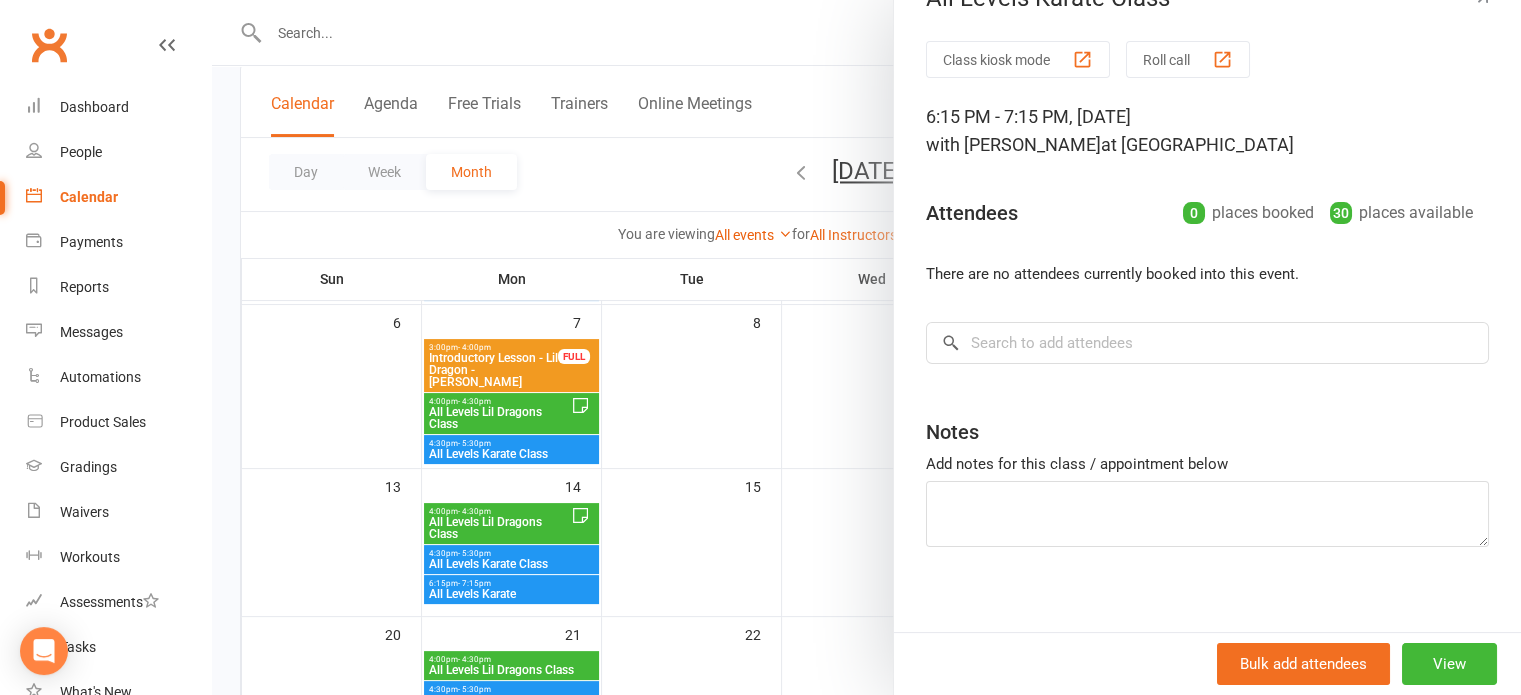 scroll, scrollTop: 44, scrollLeft: 0, axis: vertical 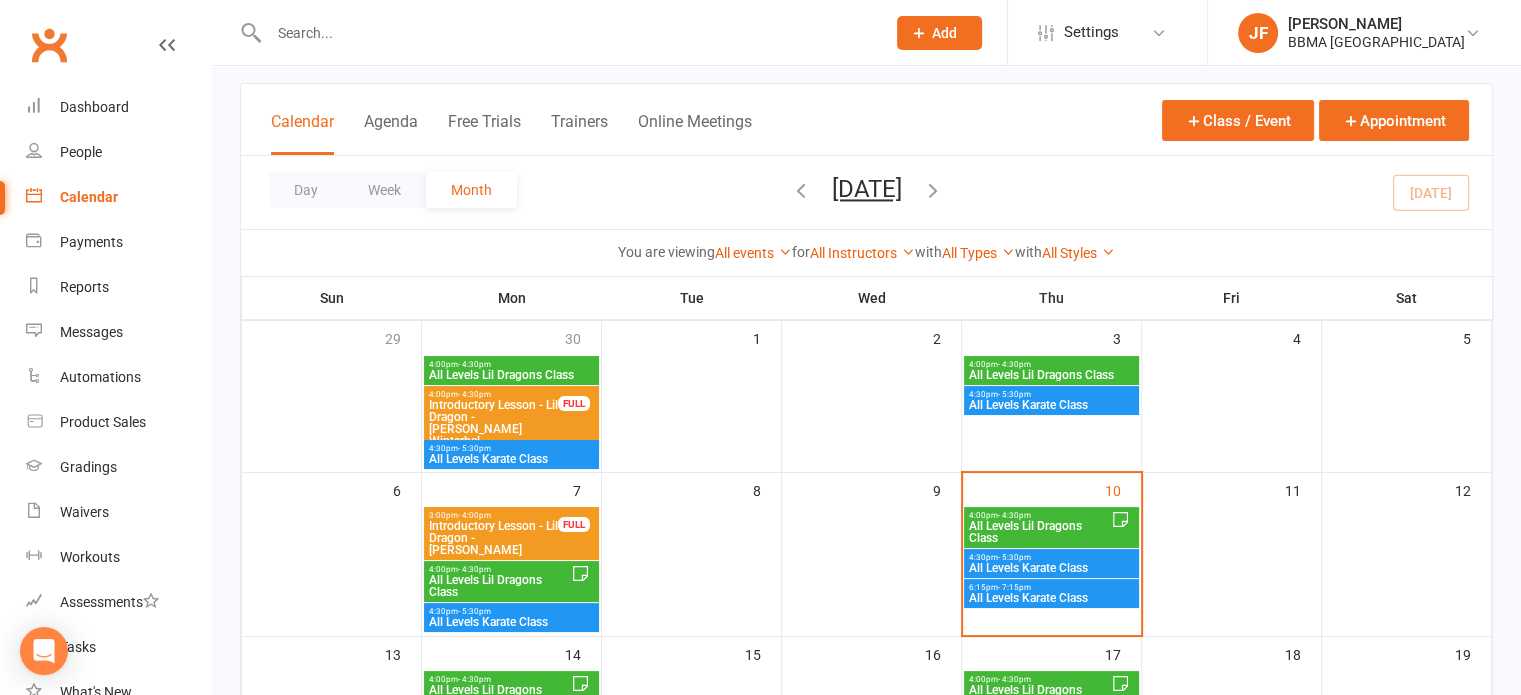 click on "FULL" at bounding box center (574, 403) 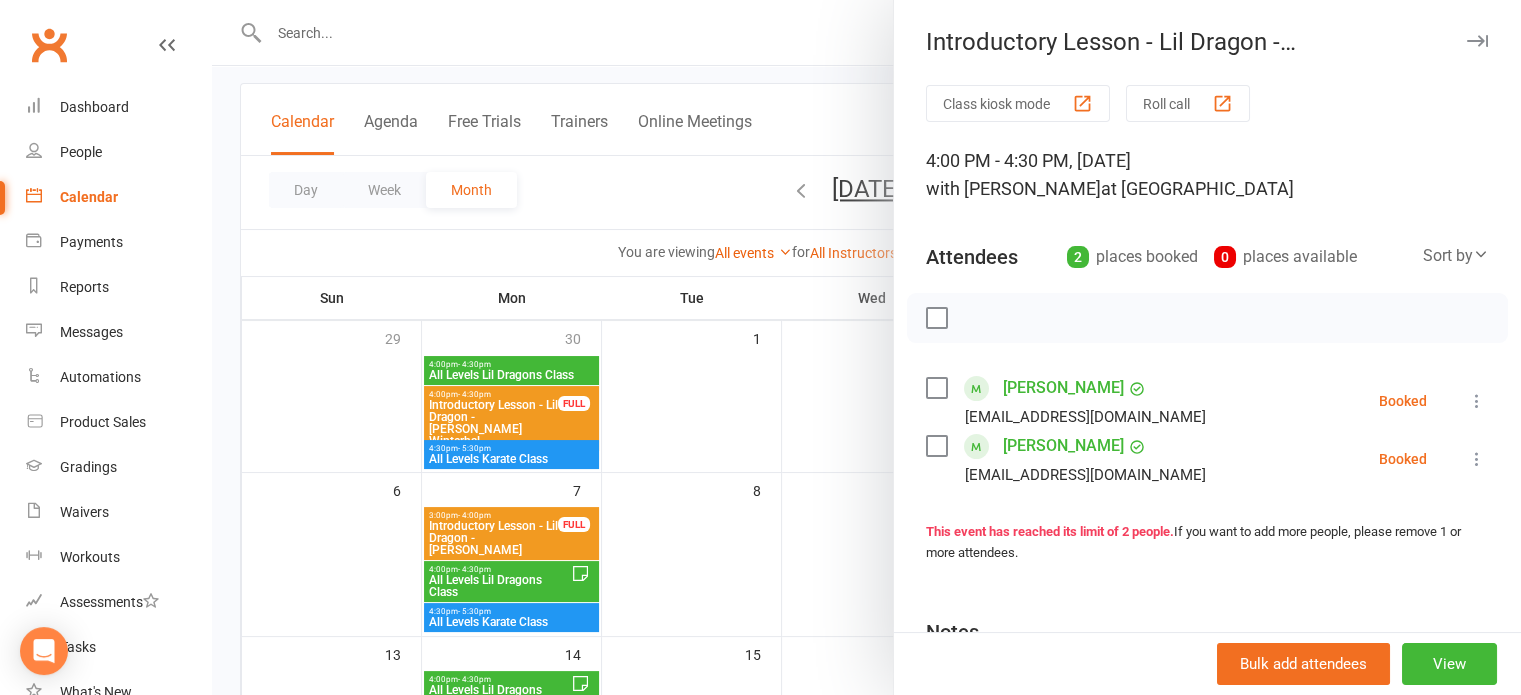 click at bounding box center [866, 347] 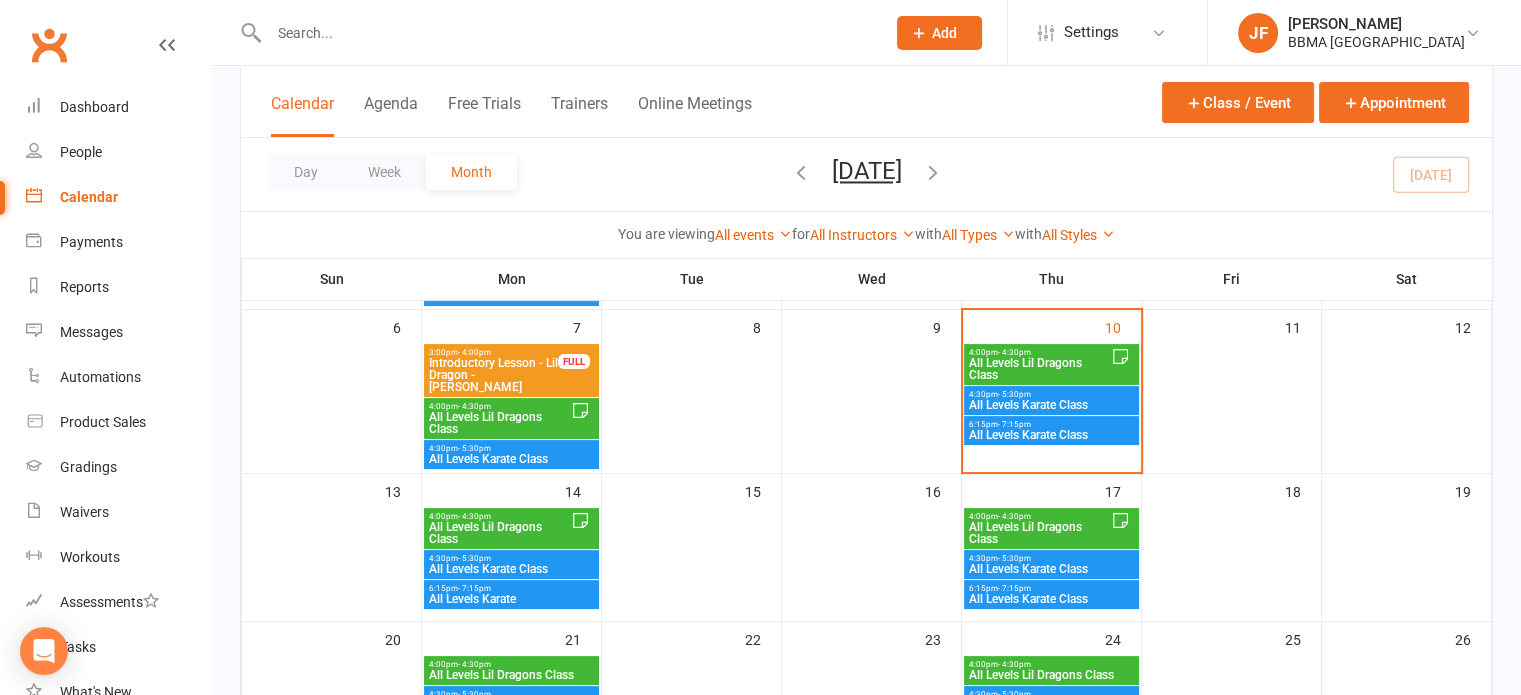 scroll, scrollTop: 266, scrollLeft: 0, axis: vertical 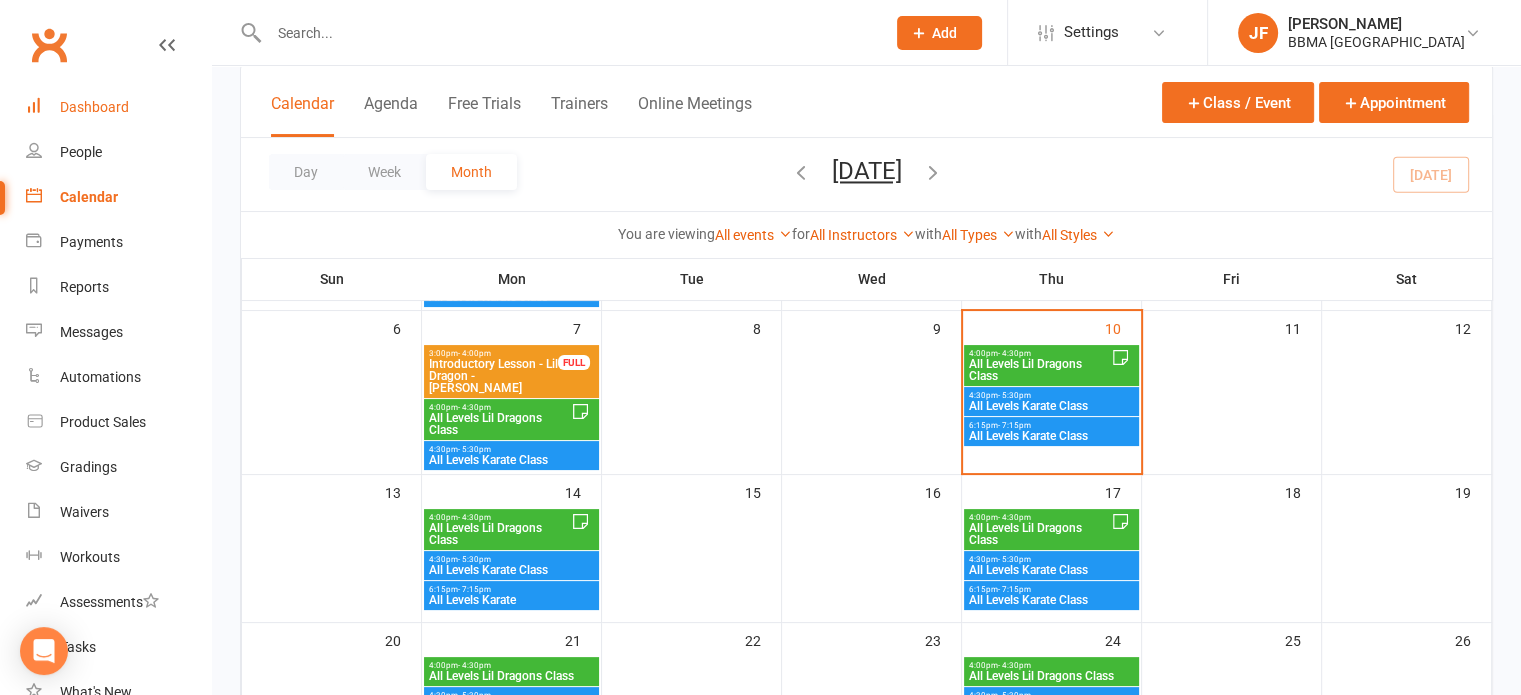 click on "Dashboard" at bounding box center [94, 107] 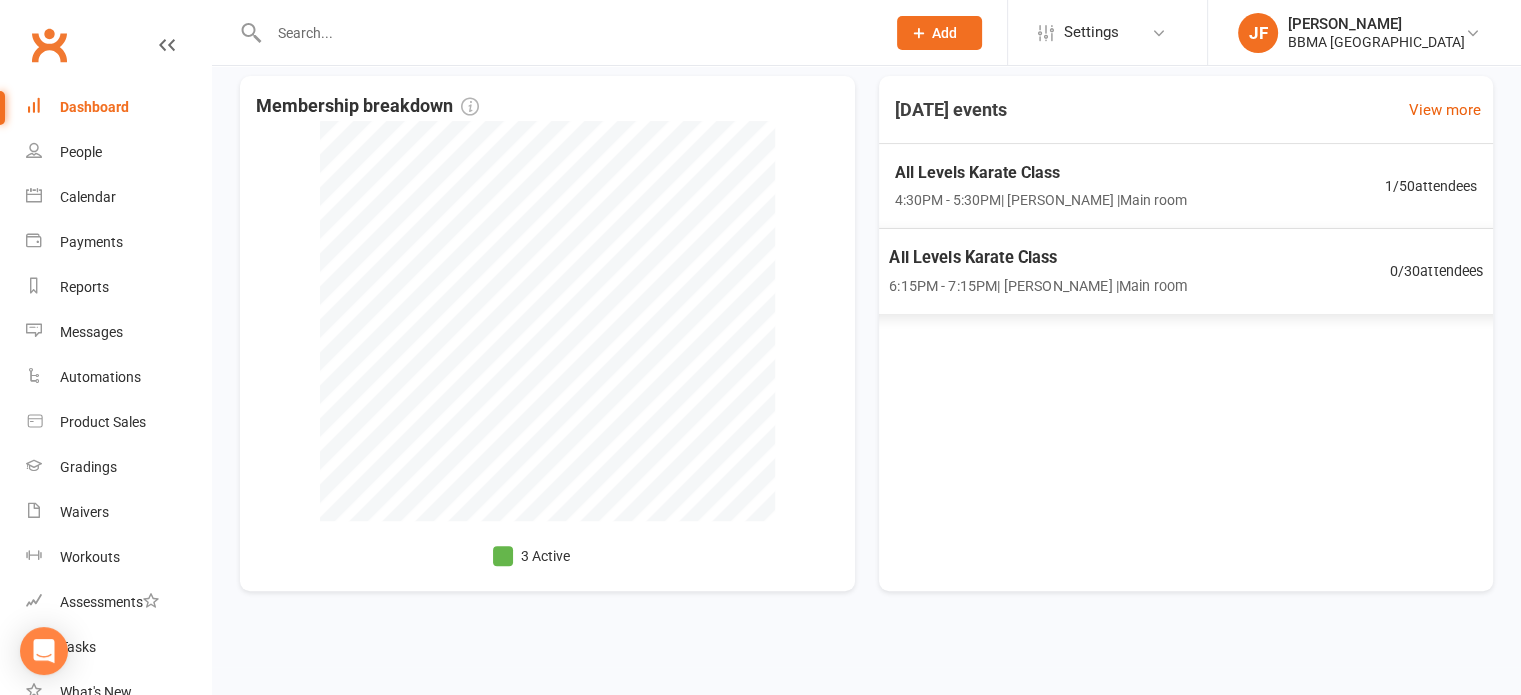 scroll, scrollTop: 0, scrollLeft: 0, axis: both 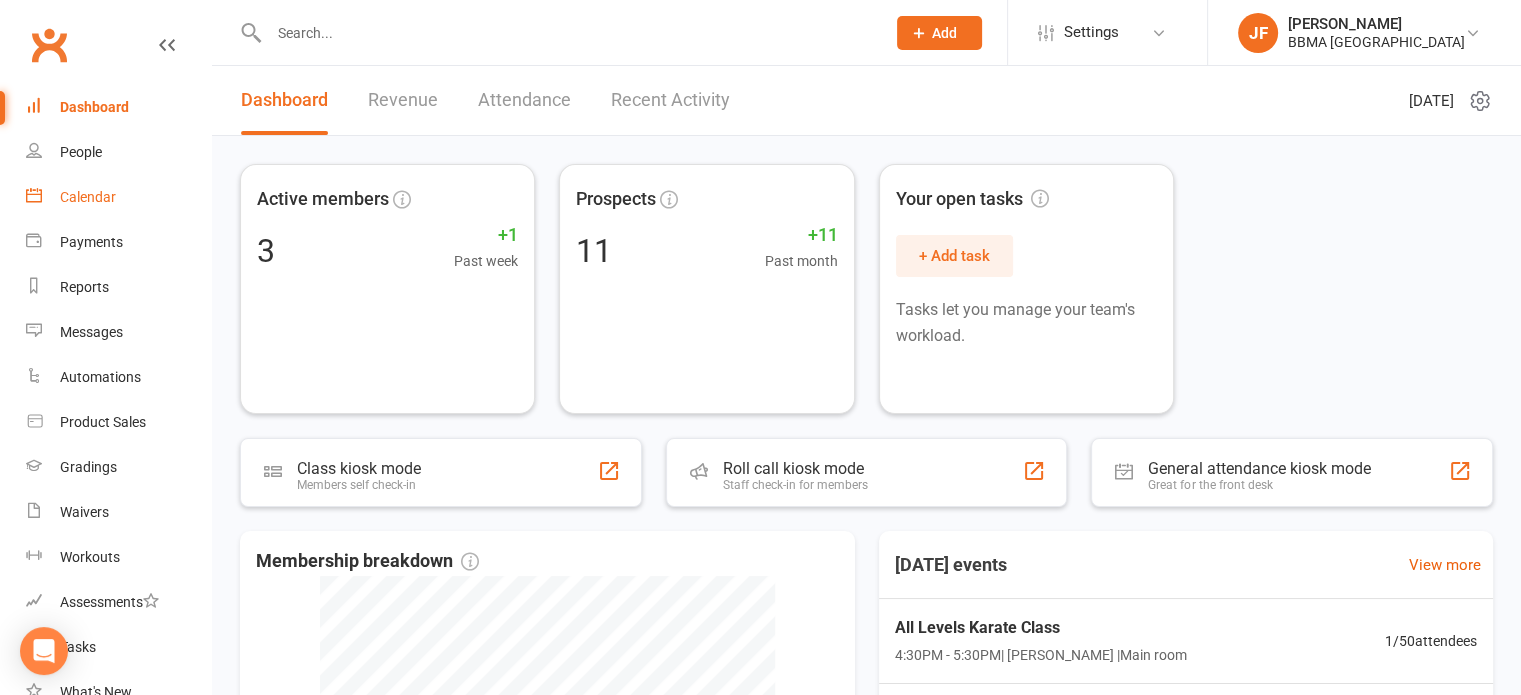 click on "Calendar" at bounding box center (118, 197) 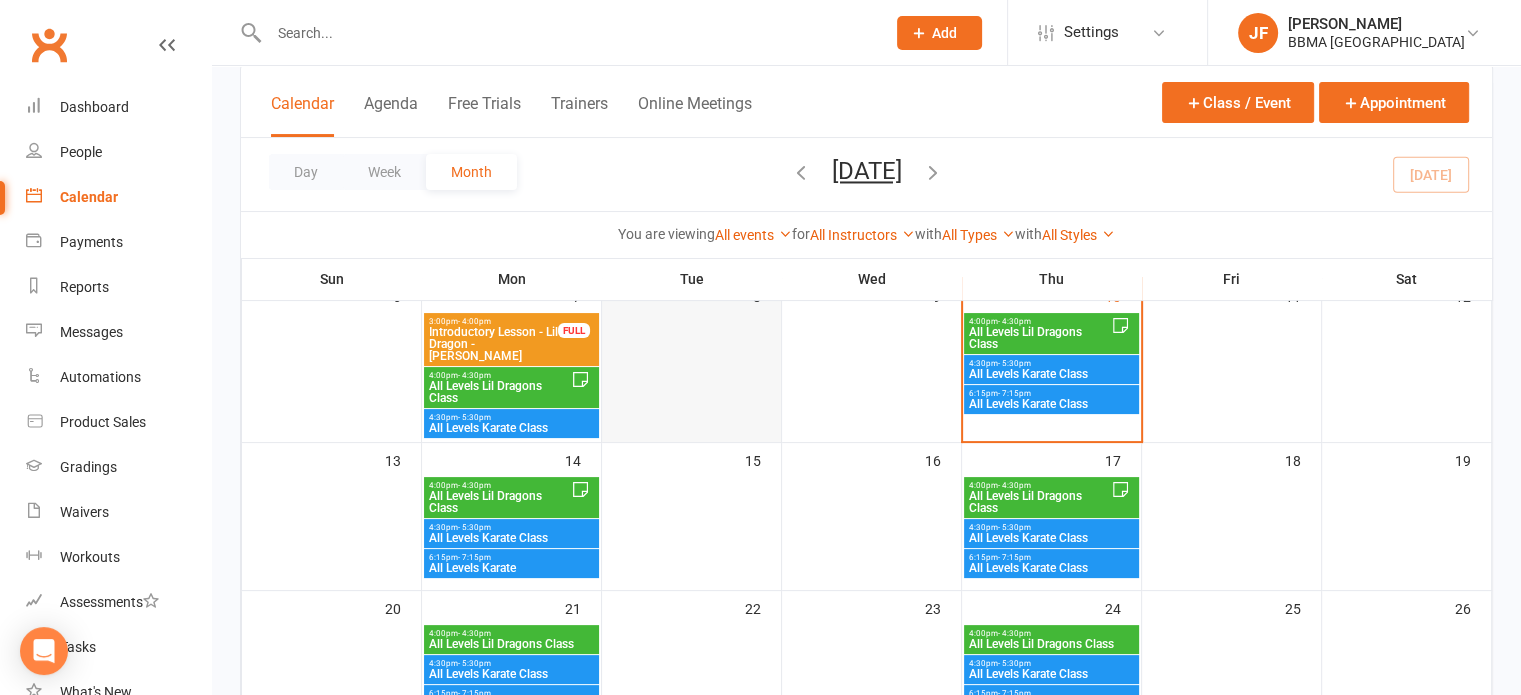 scroll, scrollTop: 300, scrollLeft: 0, axis: vertical 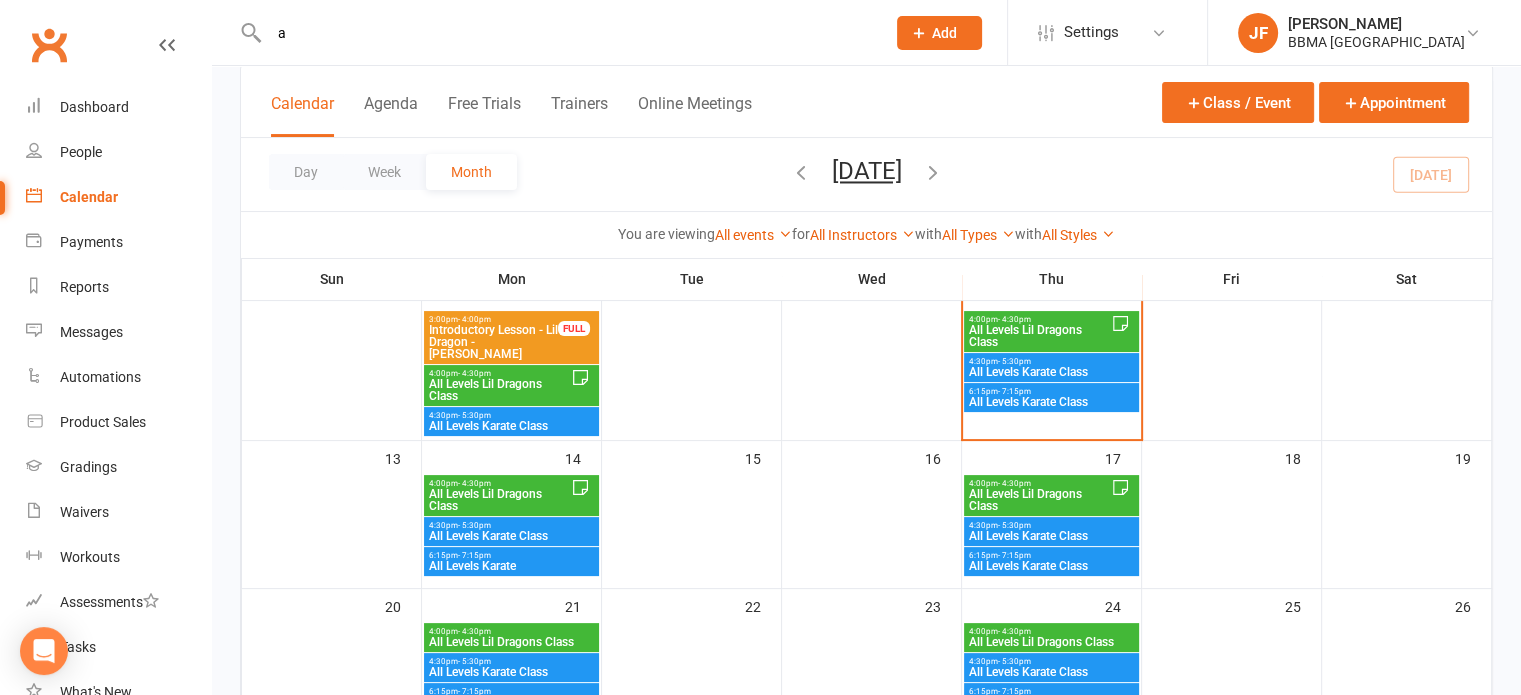 click on "a" at bounding box center (567, 33) 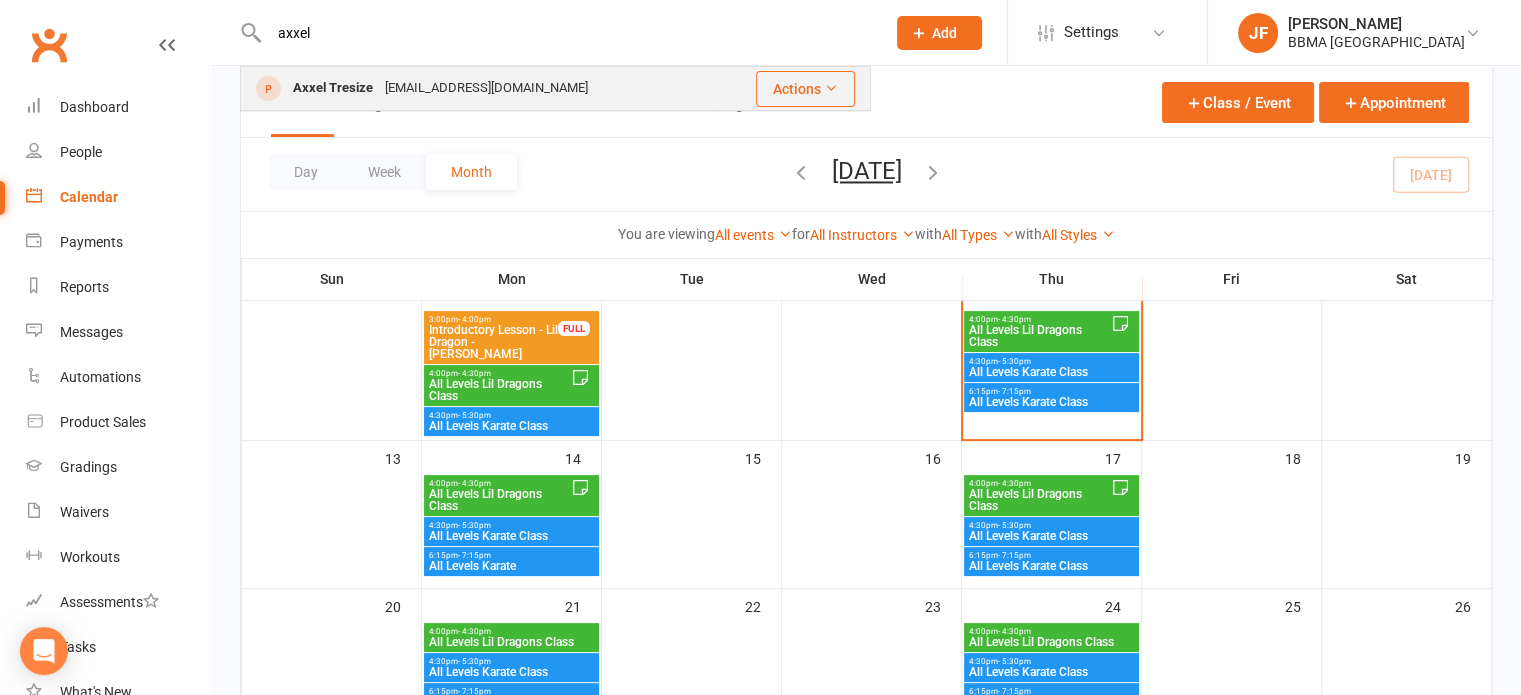 type on "axxel" 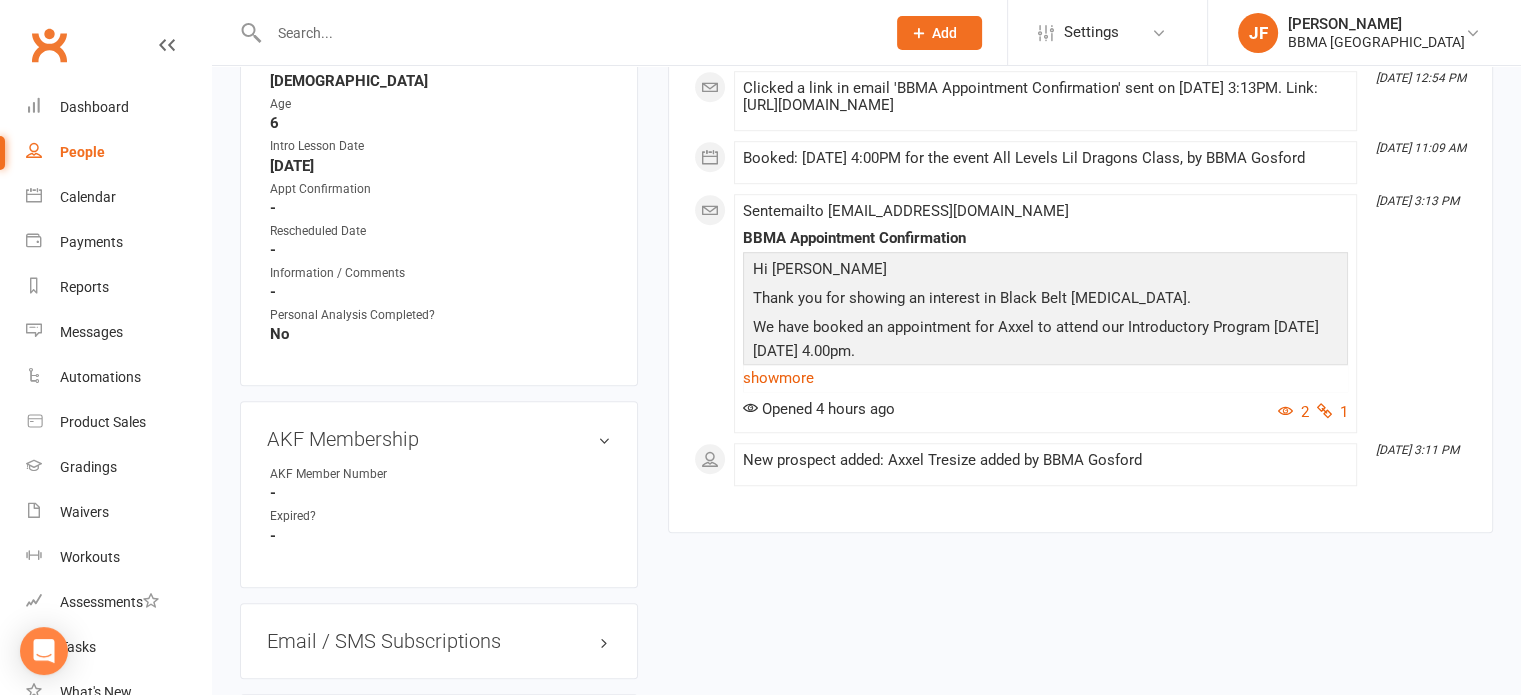 scroll, scrollTop: 1808, scrollLeft: 0, axis: vertical 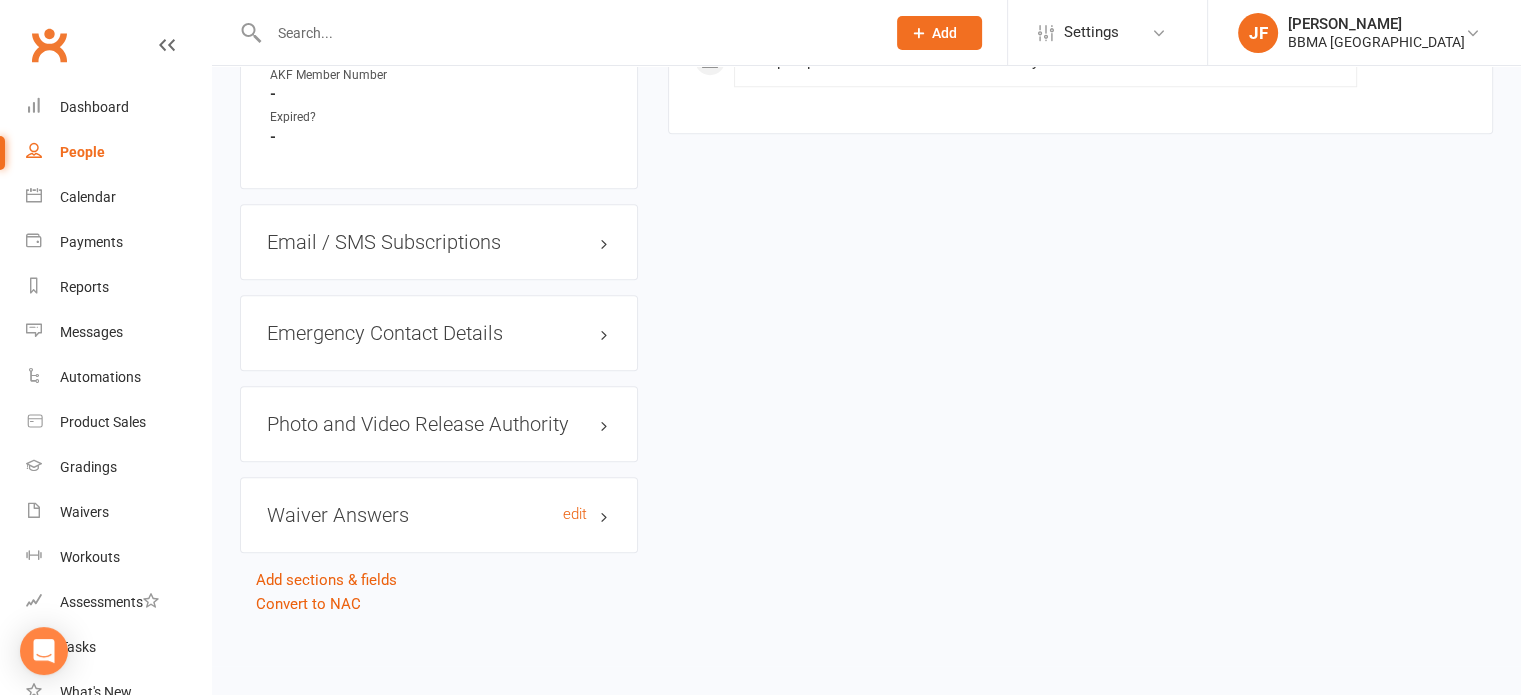 click on "Waiver Answers  edit" at bounding box center (439, 515) 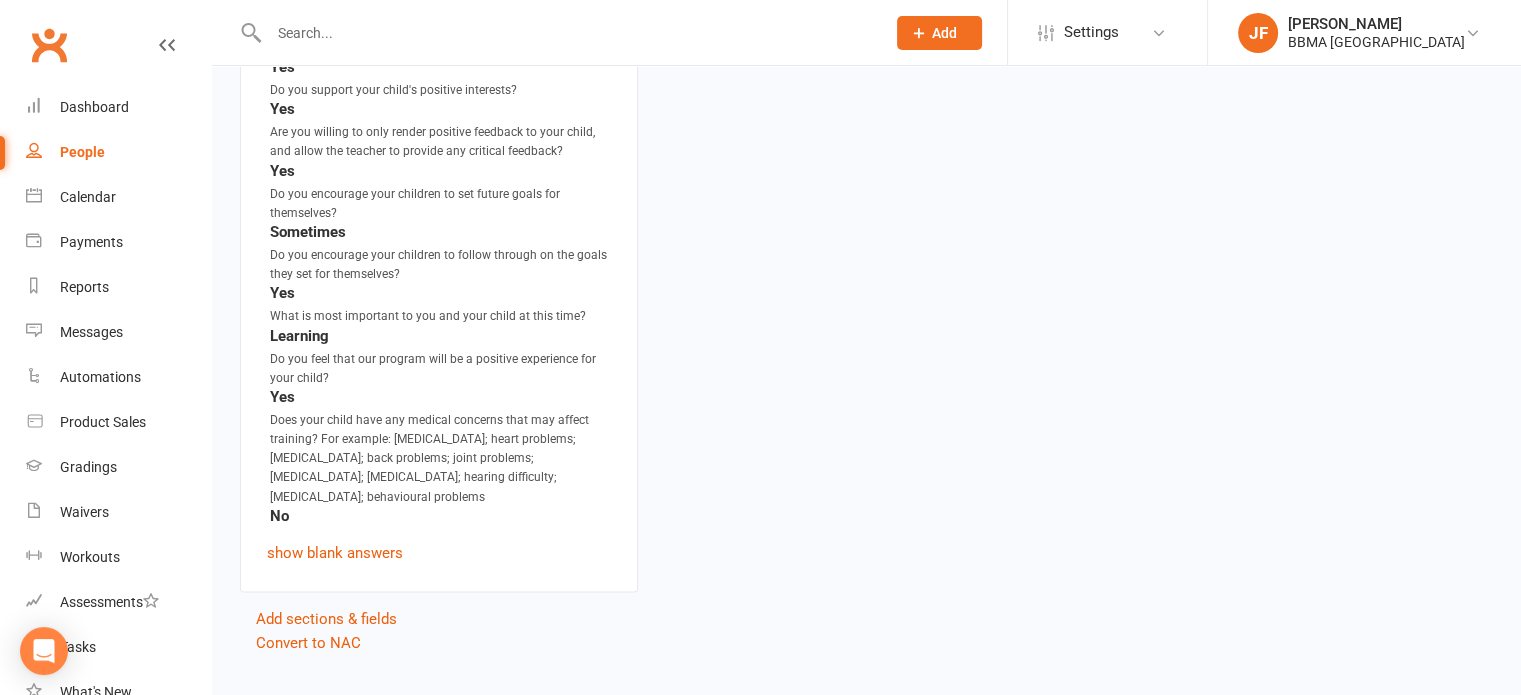 scroll, scrollTop: 2828, scrollLeft: 0, axis: vertical 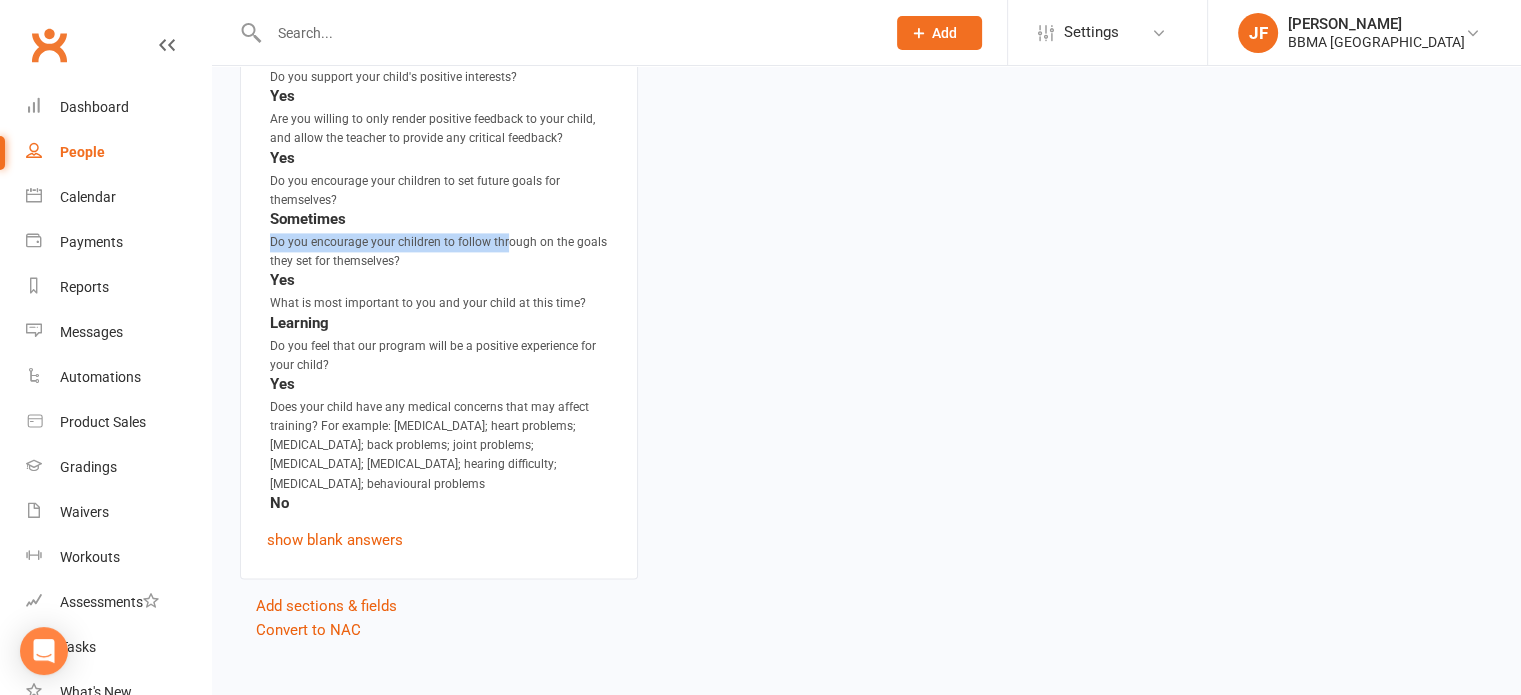 drag, startPoint x: 506, startPoint y: 241, endPoint x: 443, endPoint y: 225, distance: 65 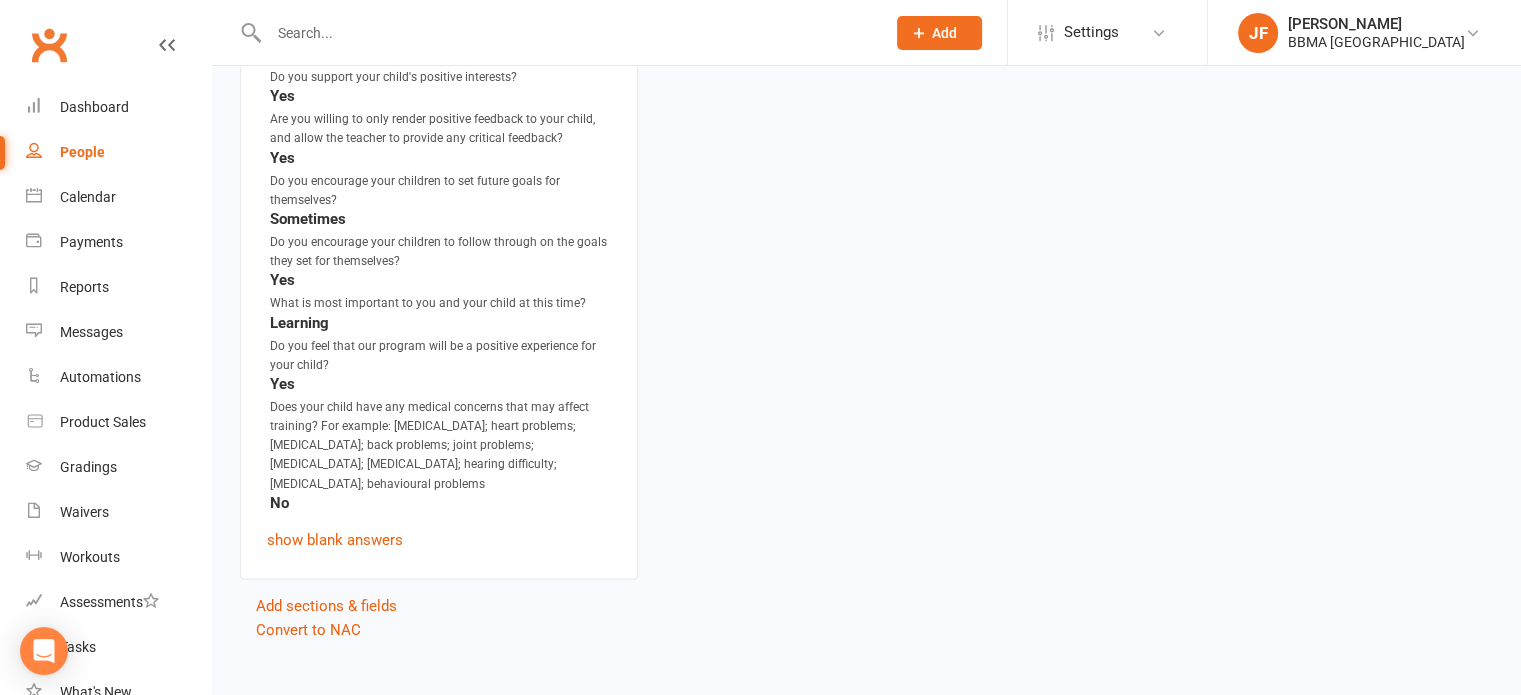 click on "Do you encourage your children to follow through on the goals they set for themselves?" at bounding box center (440, 252) 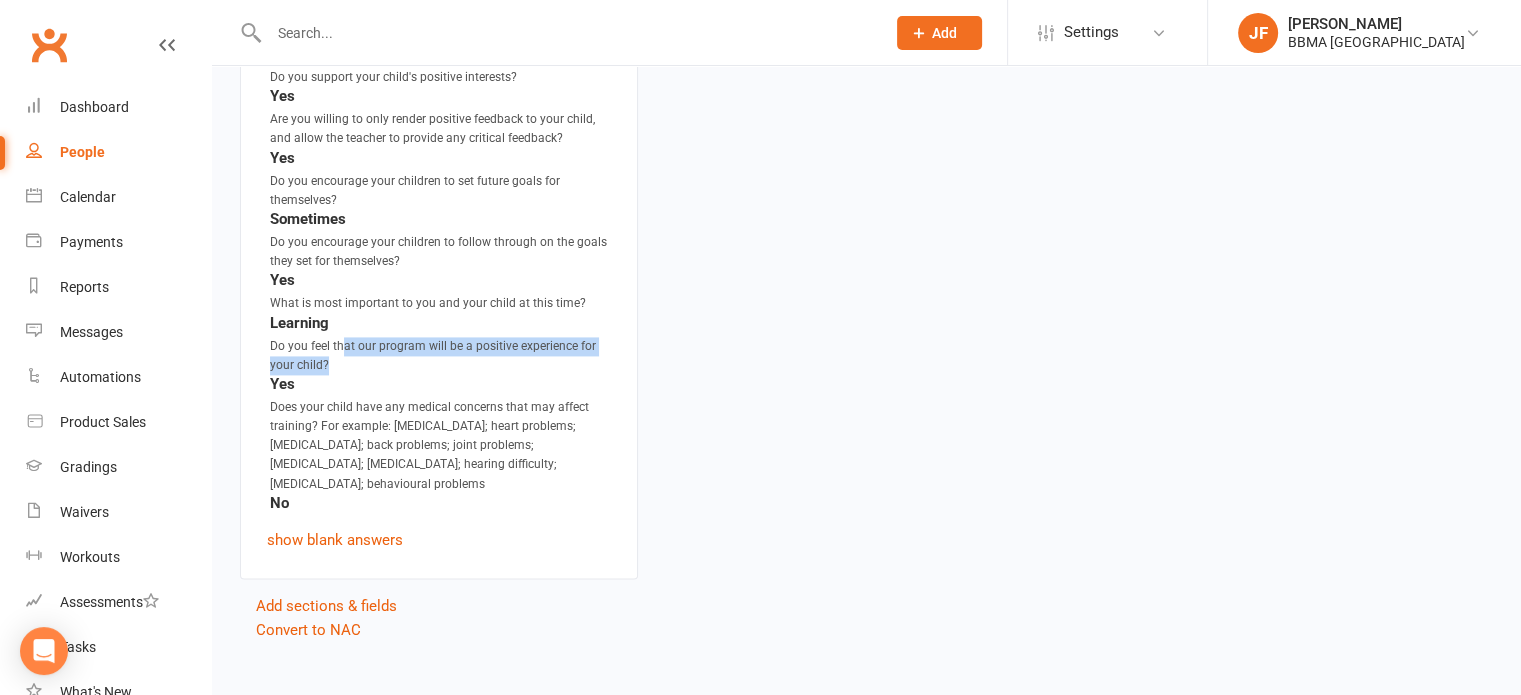drag, startPoint x: 368, startPoint y: 358, endPoint x: 343, endPoint y: 351, distance: 25.96151 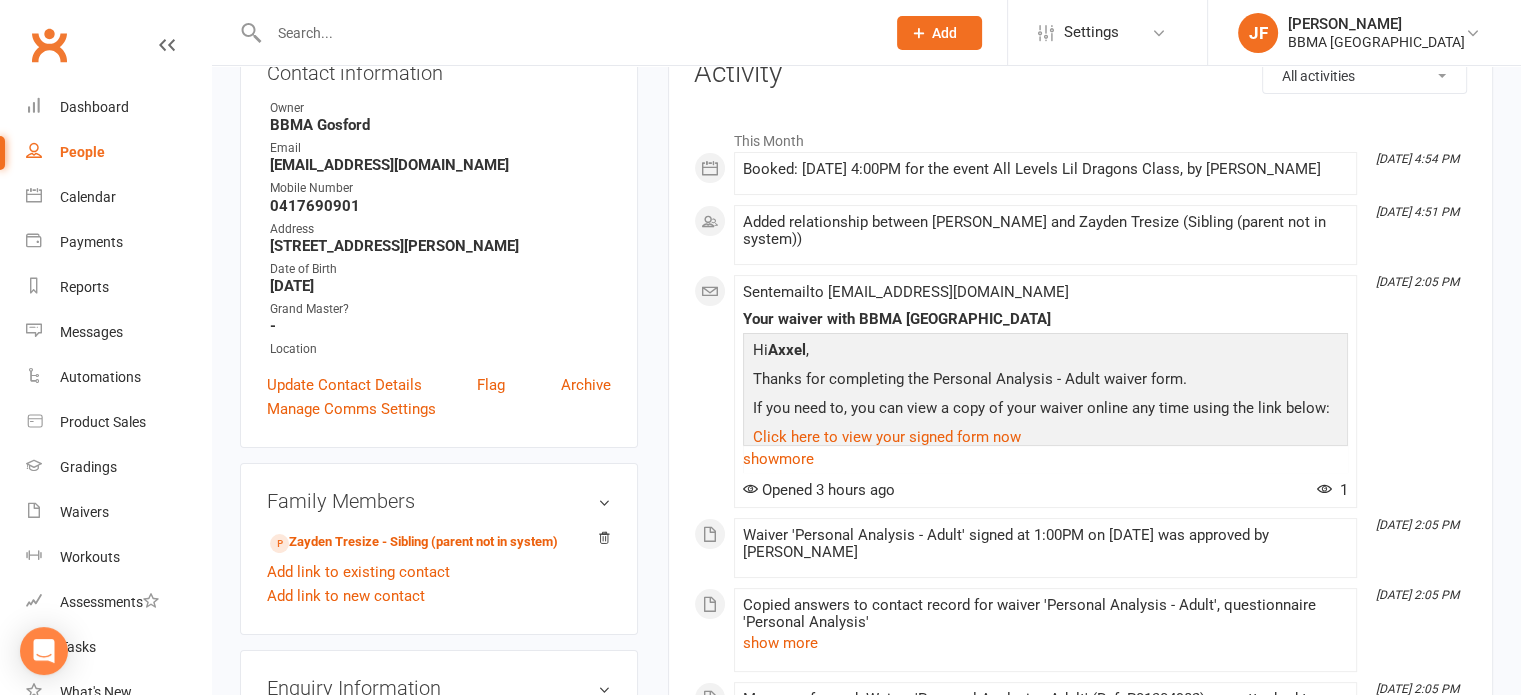 scroll, scrollTop: 174, scrollLeft: 0, axis: vertical 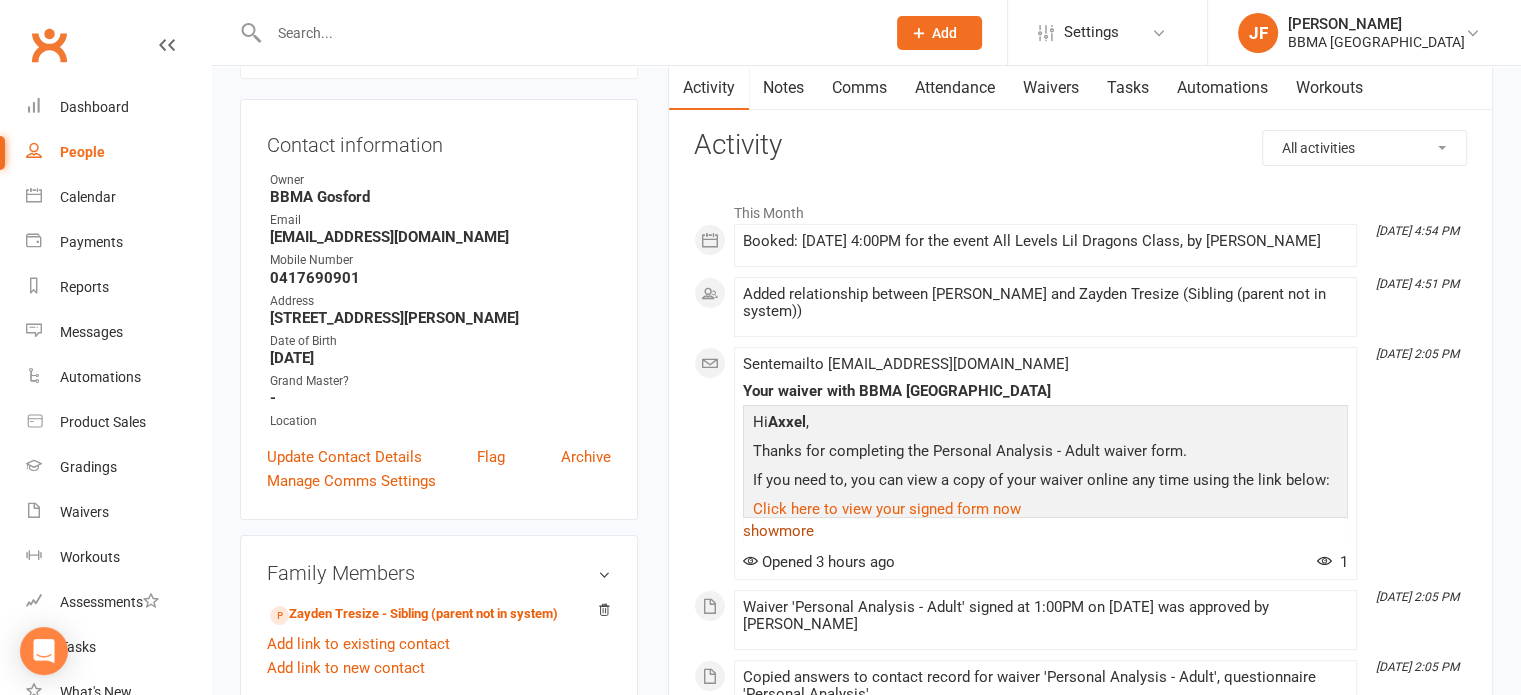 click on "show  more" at bounding box center [1045, 531] 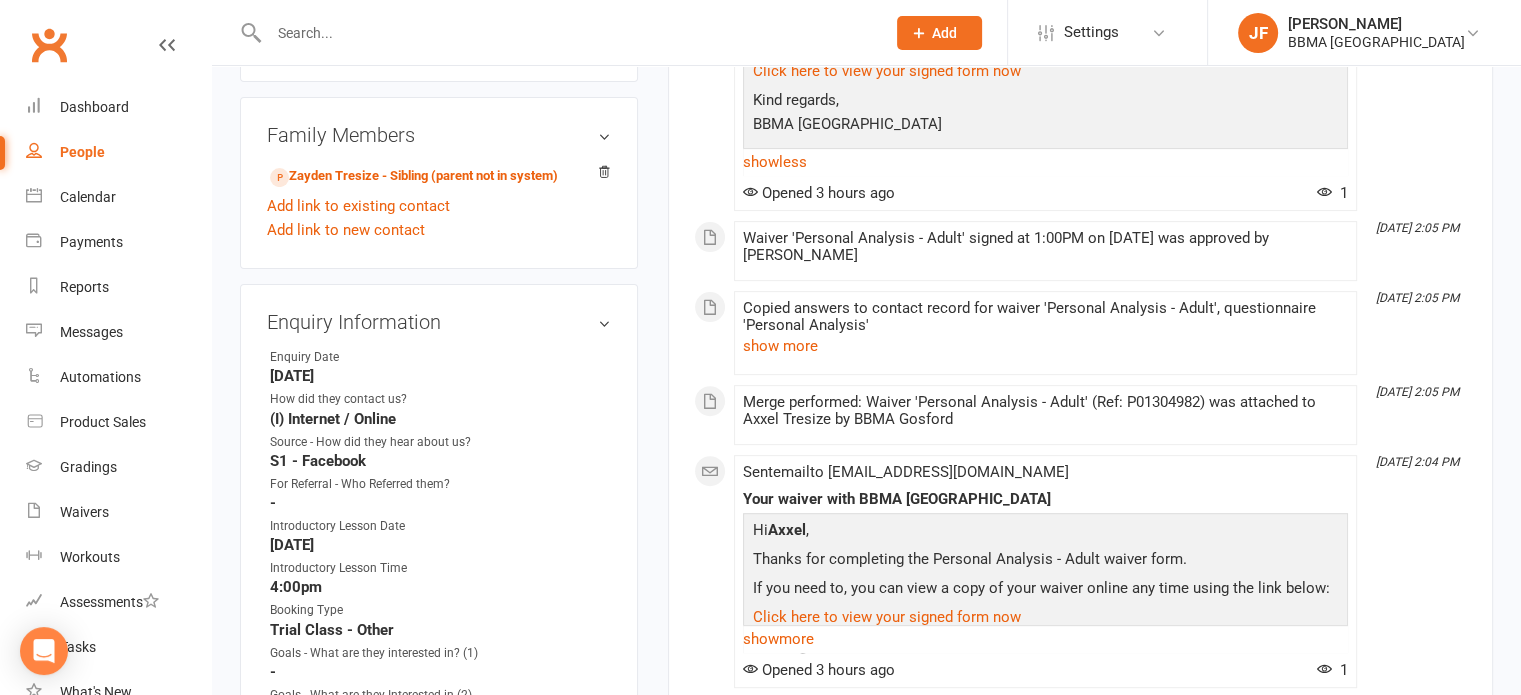 scroll, scrollTop: 0, scrollLeft: 0, axis: both 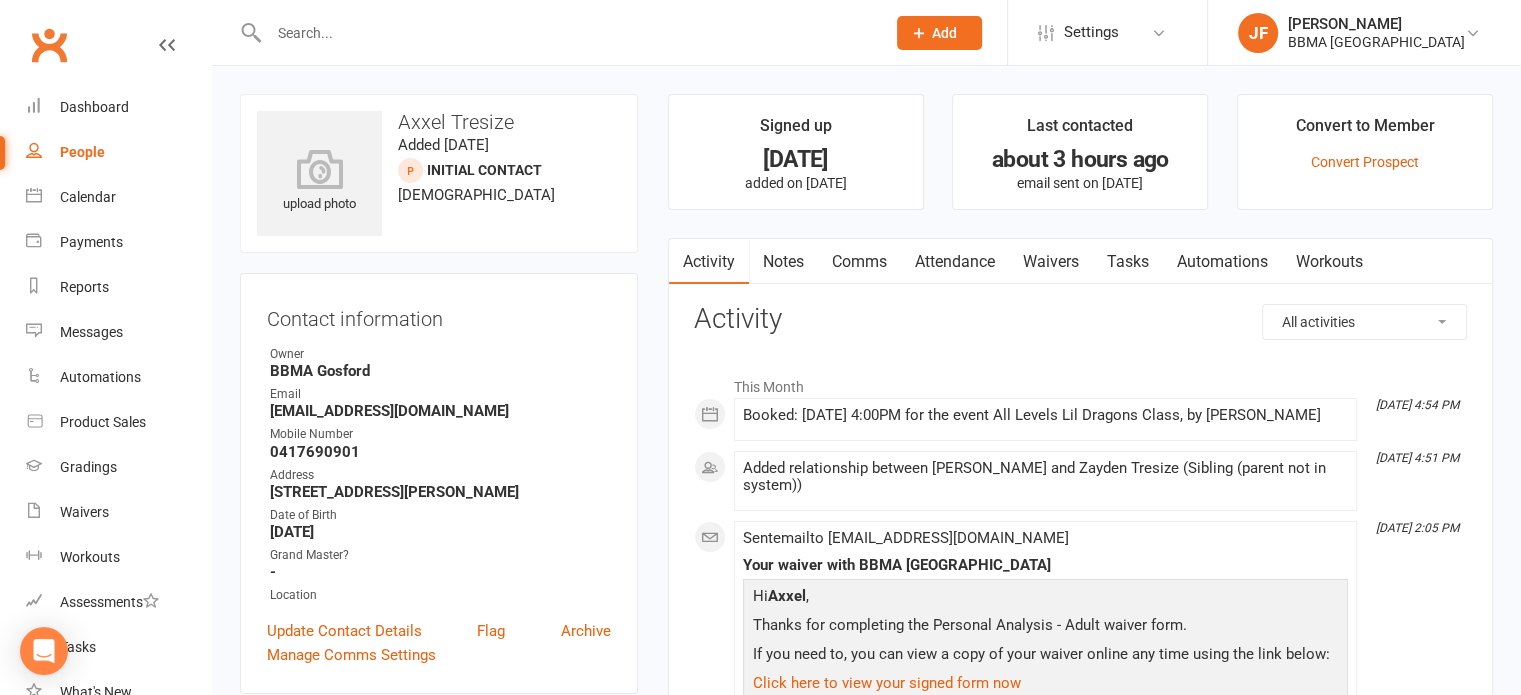 click on "Notes" at bounding box center [783, 262] 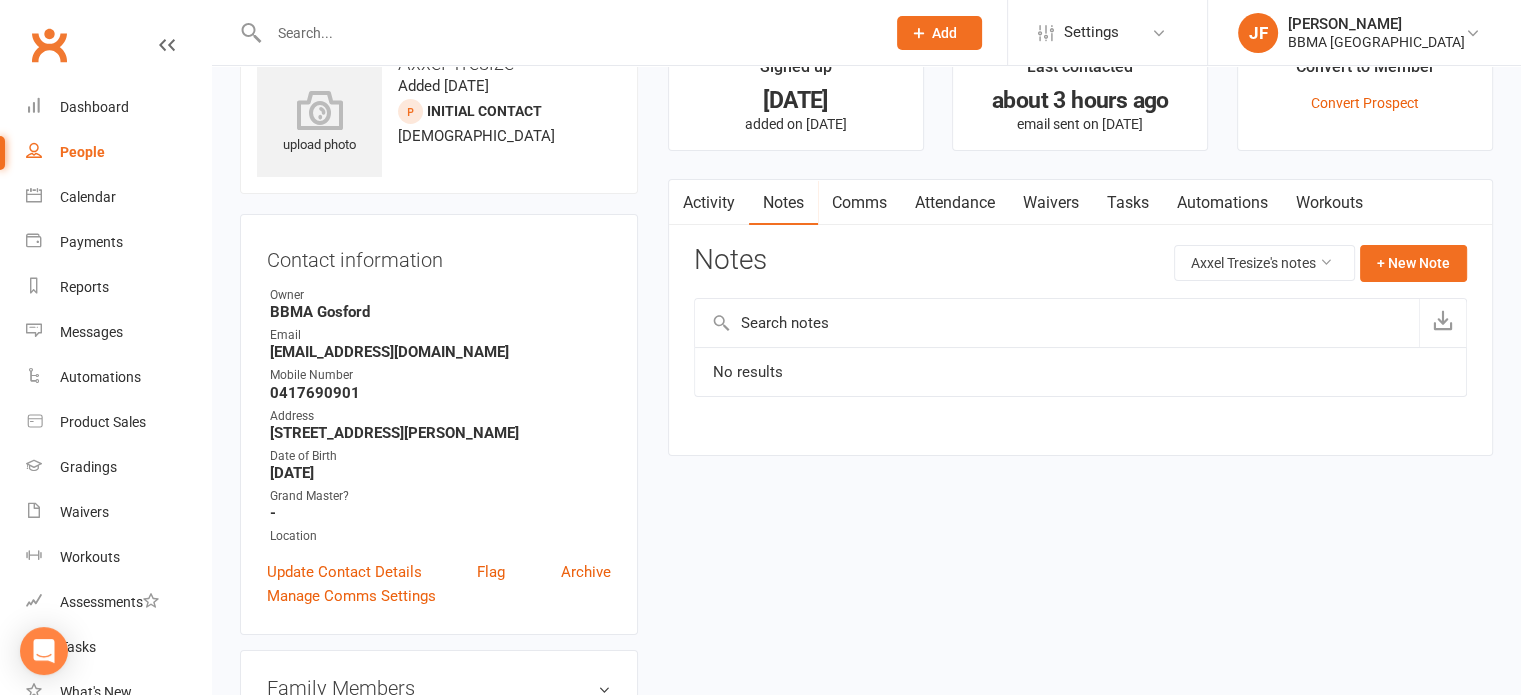 scroll, scrollTop: 60, scrollLeft: 0, axis: vertical 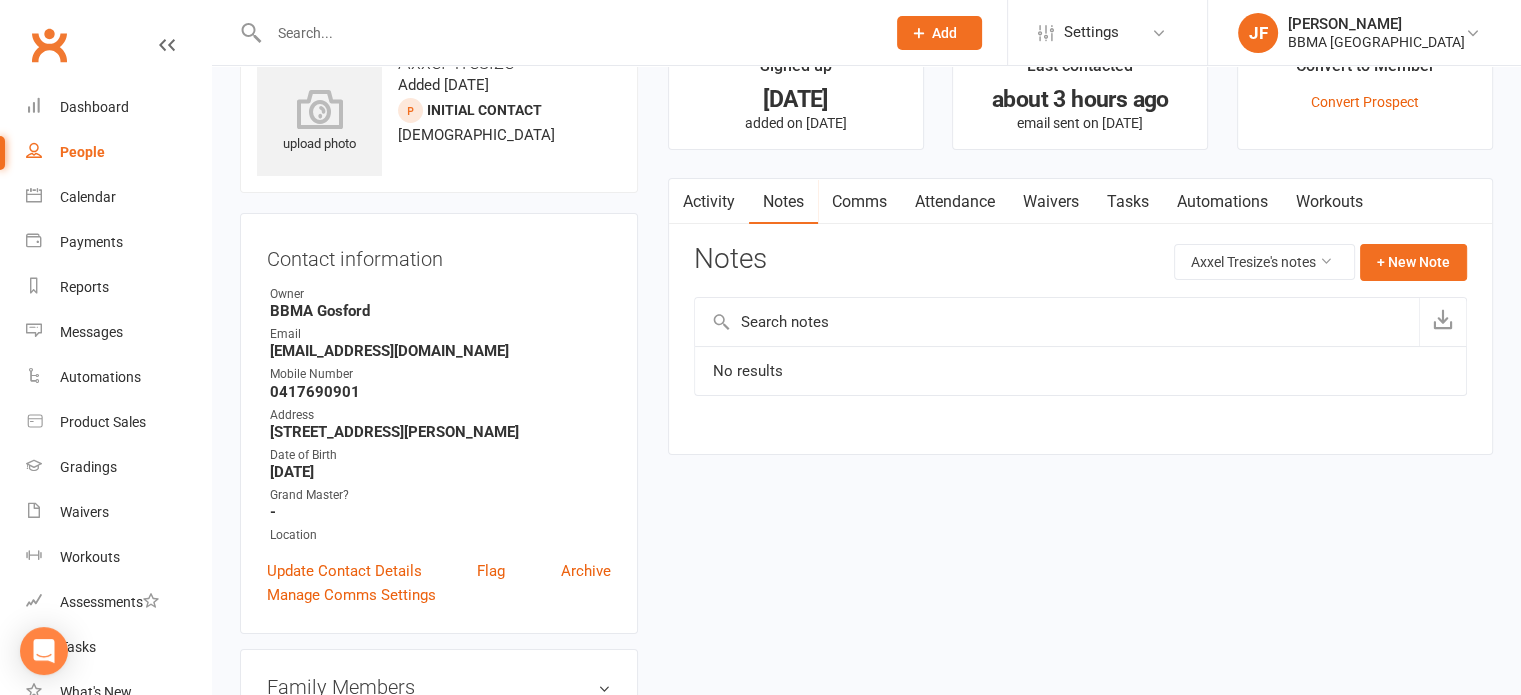 click at bounding box center (1057, 322) 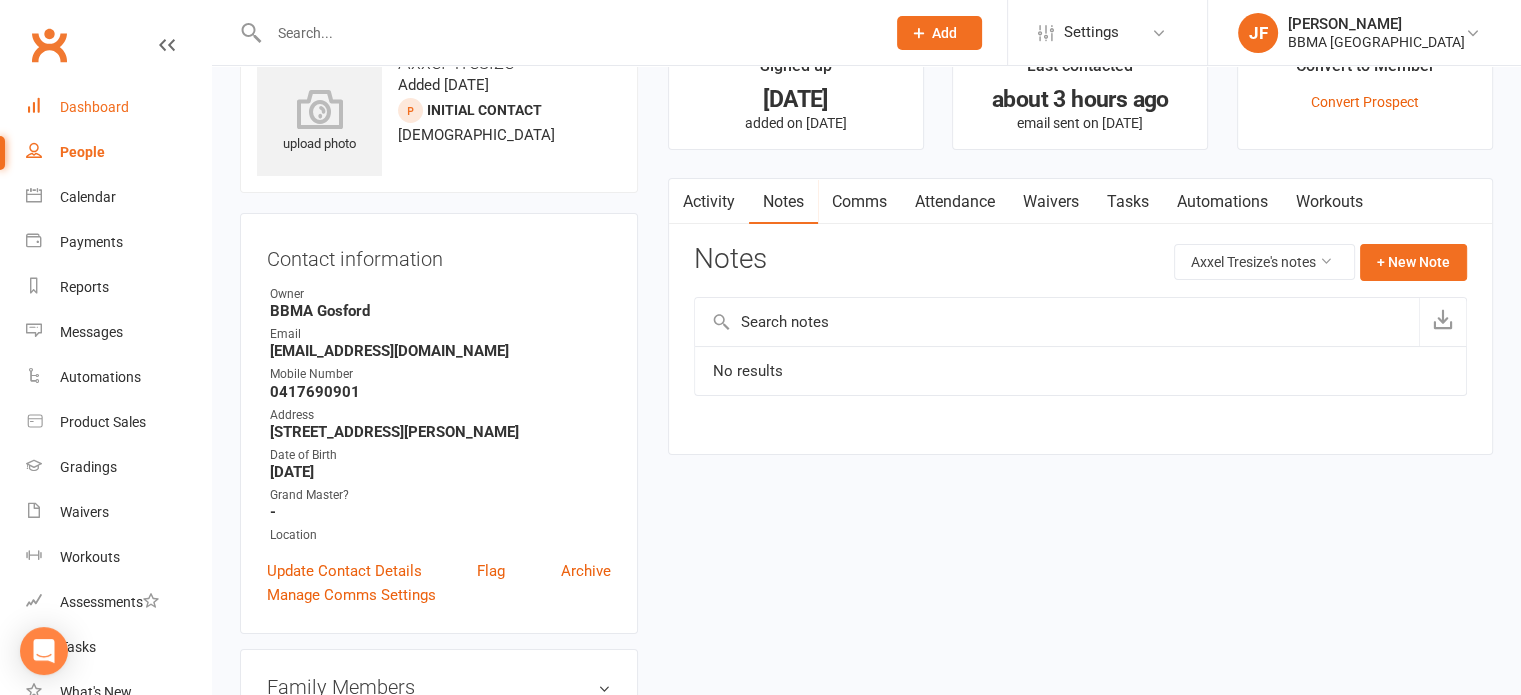 click on "Dashboard" at bounding box center [94, 107] 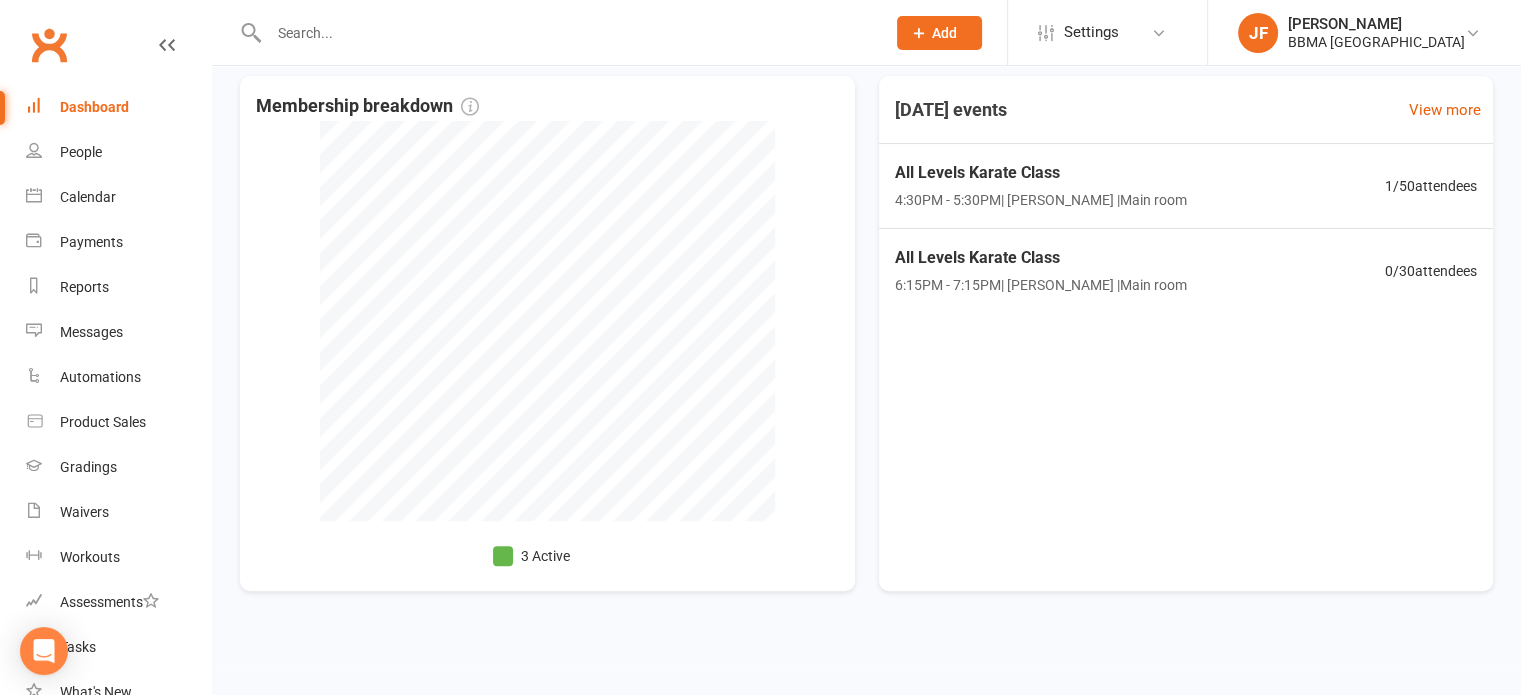 scroll, scrollTop: 0, scrollLeft: 0, axis: both 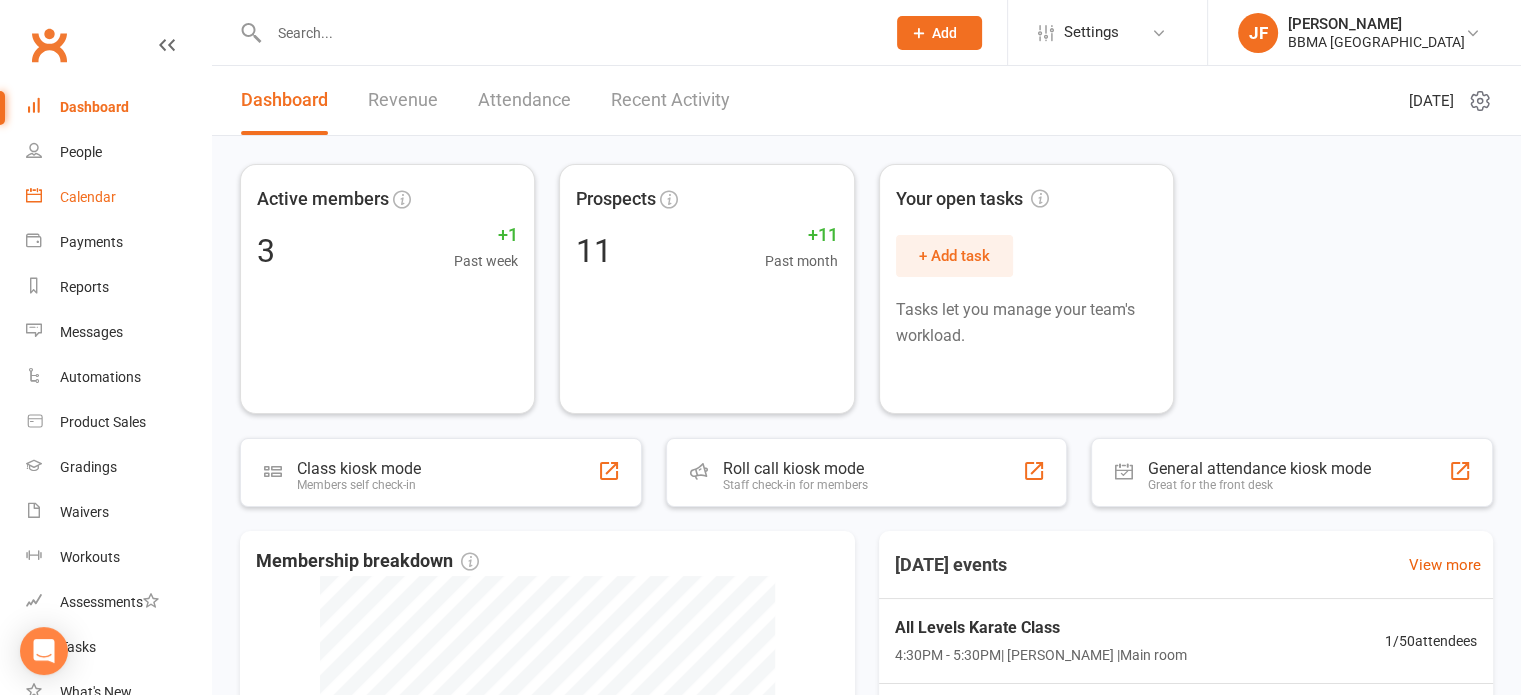 click on "Calendar" at bounding box center [118, 197] 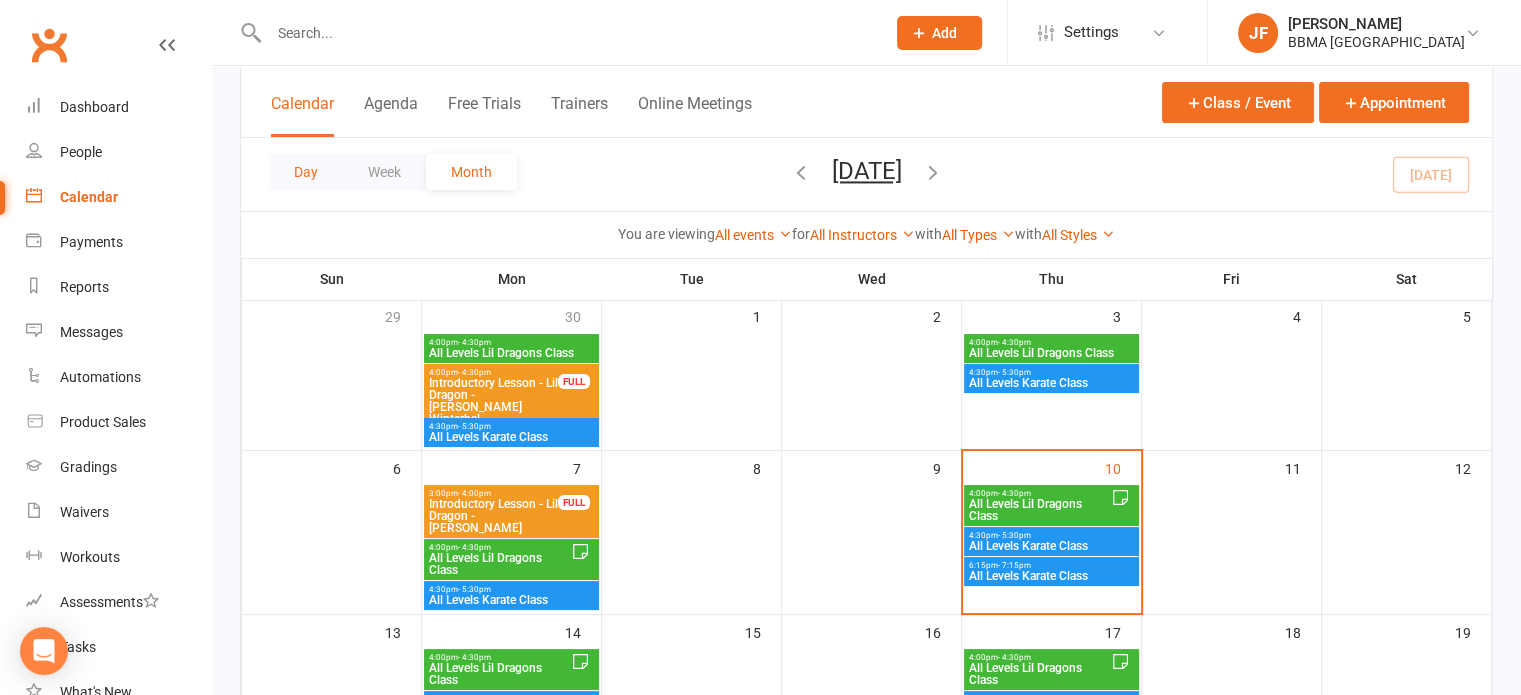 scroll, scrollTop: 127, scrollLeft: 0, axis: vertical 